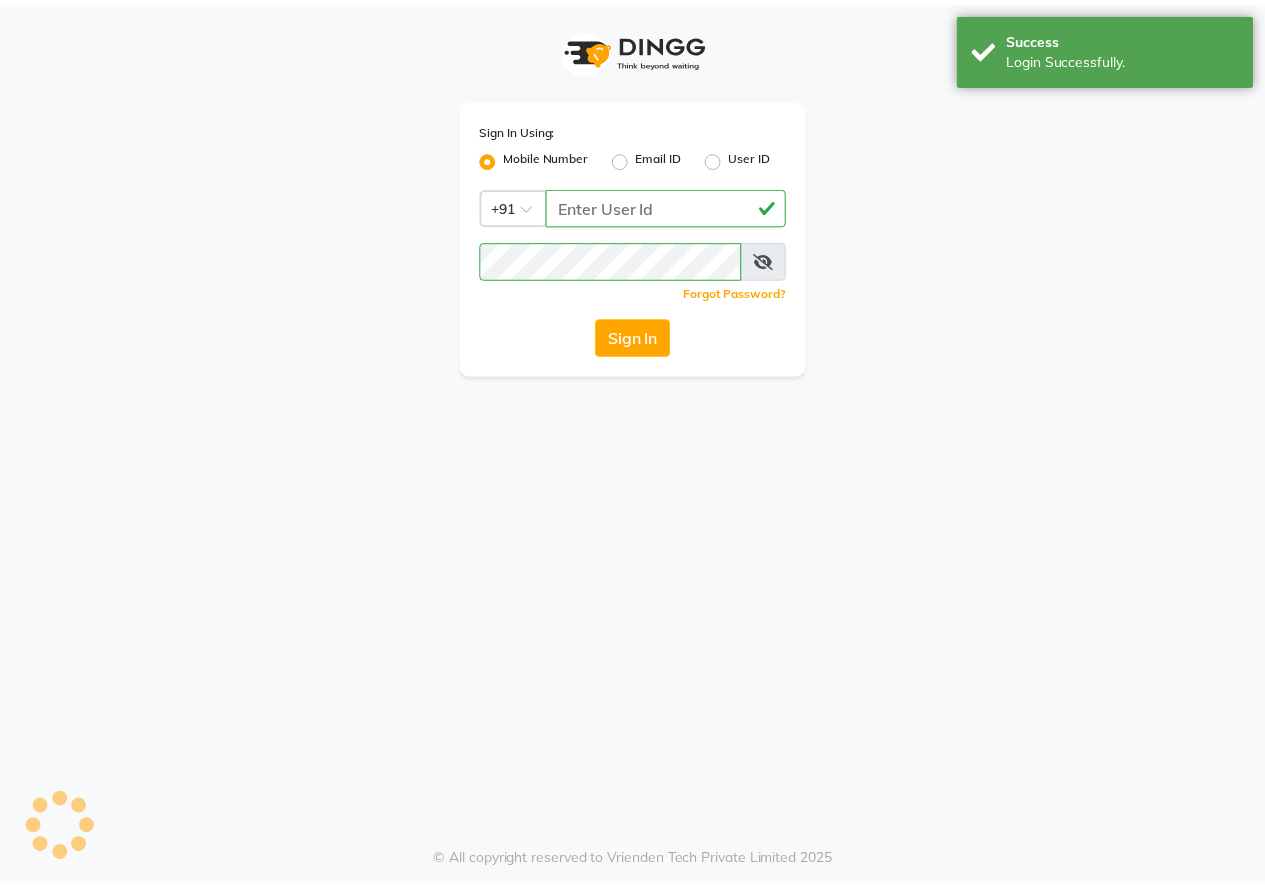 scroll, scrollTop: 0, scrollLeft: 0, axis: both 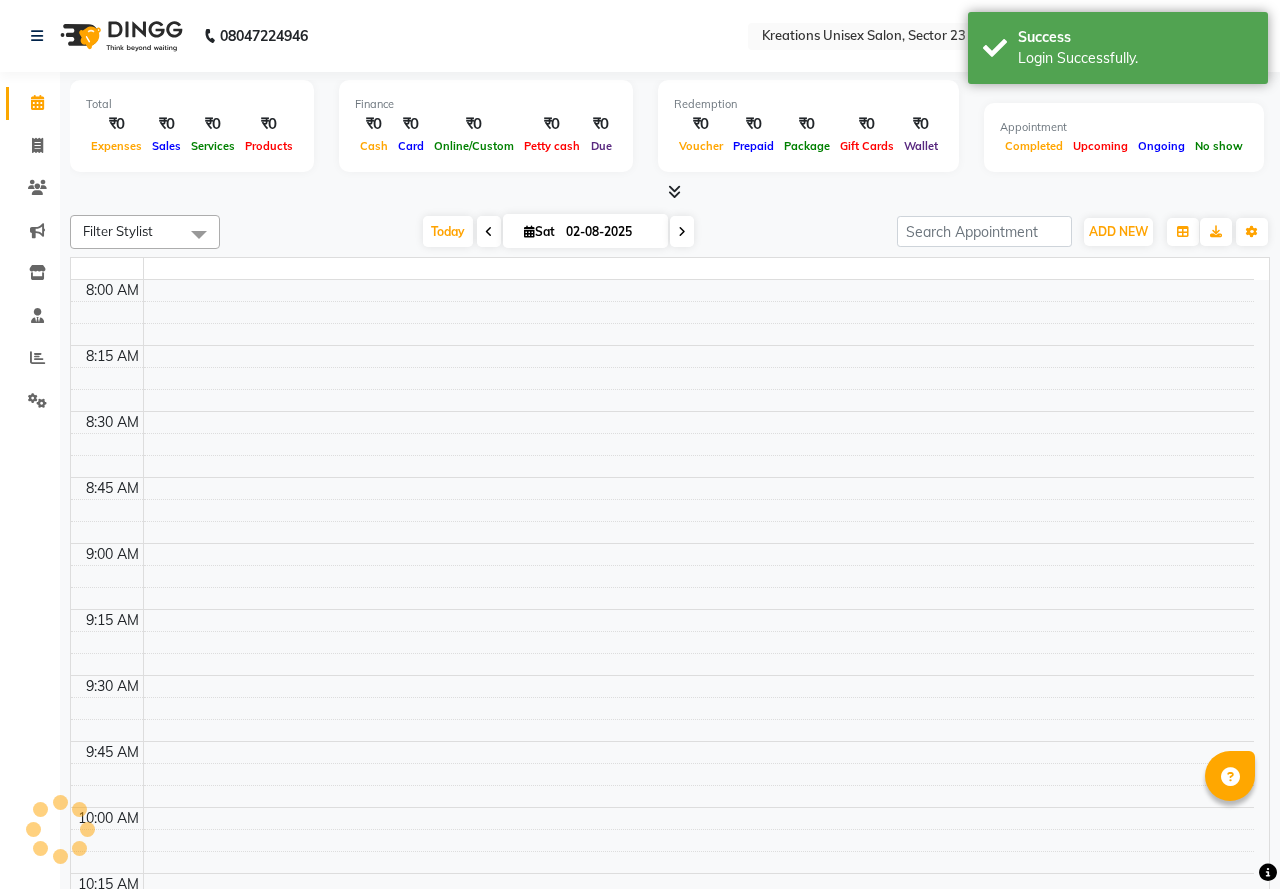 select on "en" 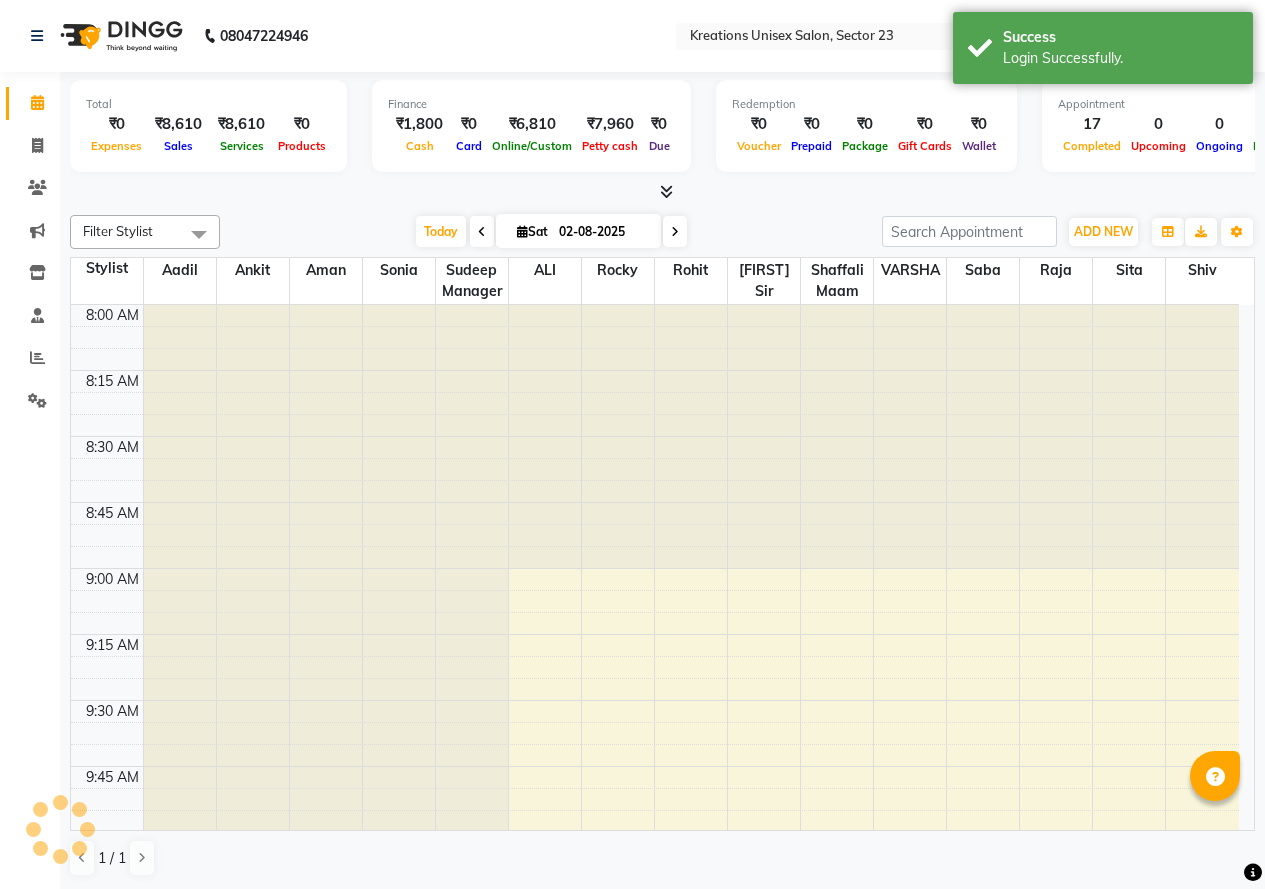 scroll, scrollTop: 0, scrollLeft: 0, axis: both 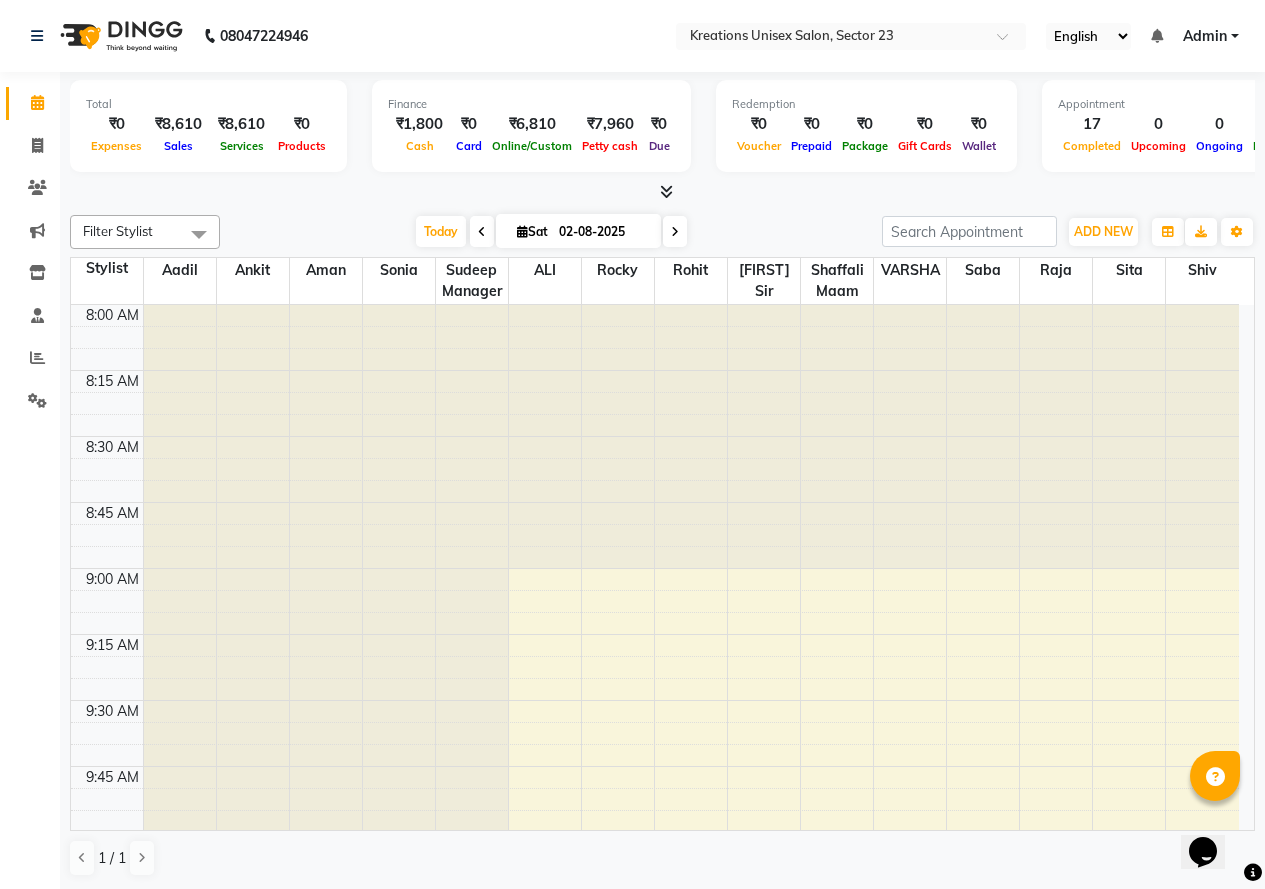 click at bounding box center [199, 234] 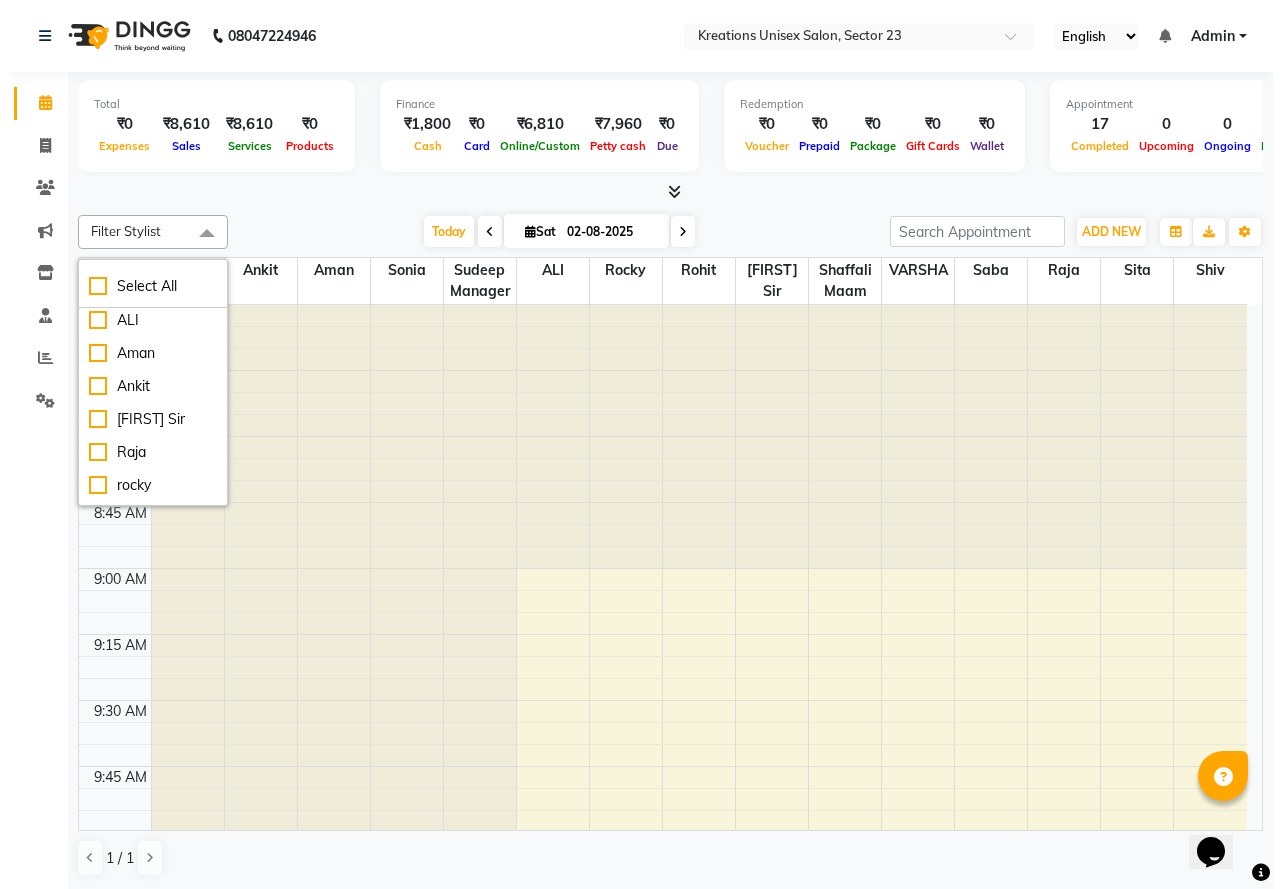 scroll, scrollTop: 0, scrollLeft: 0, axis: both 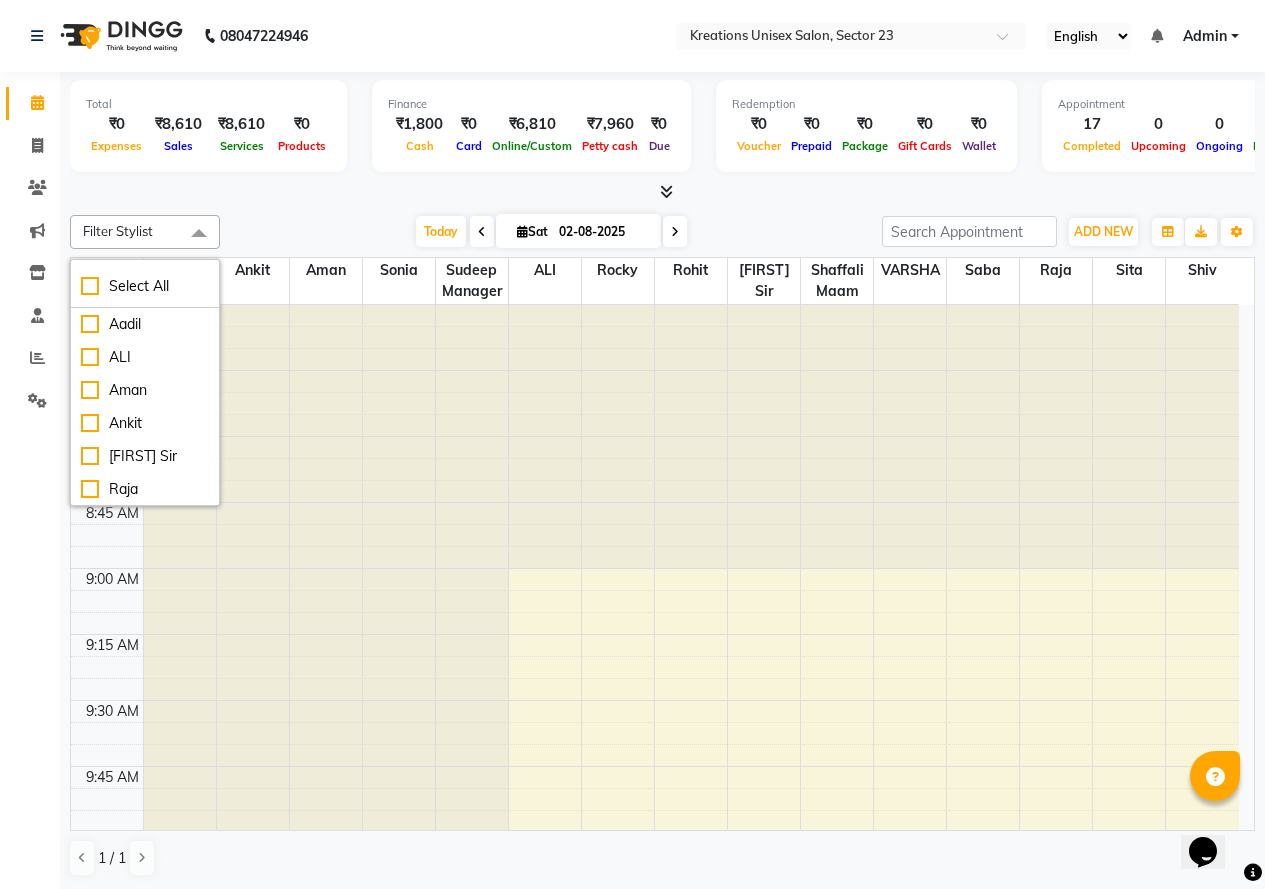 click at bounding box center [764, 437] 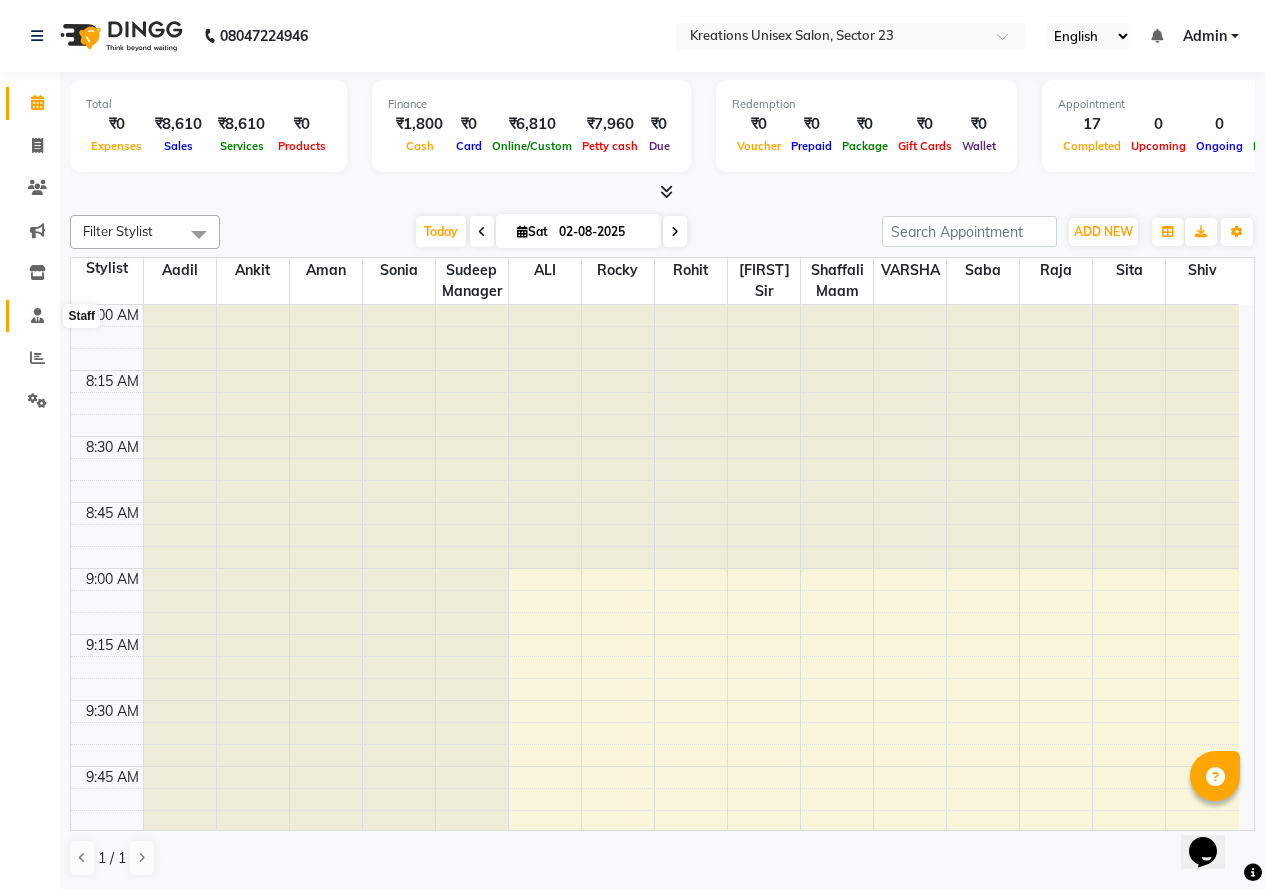 click 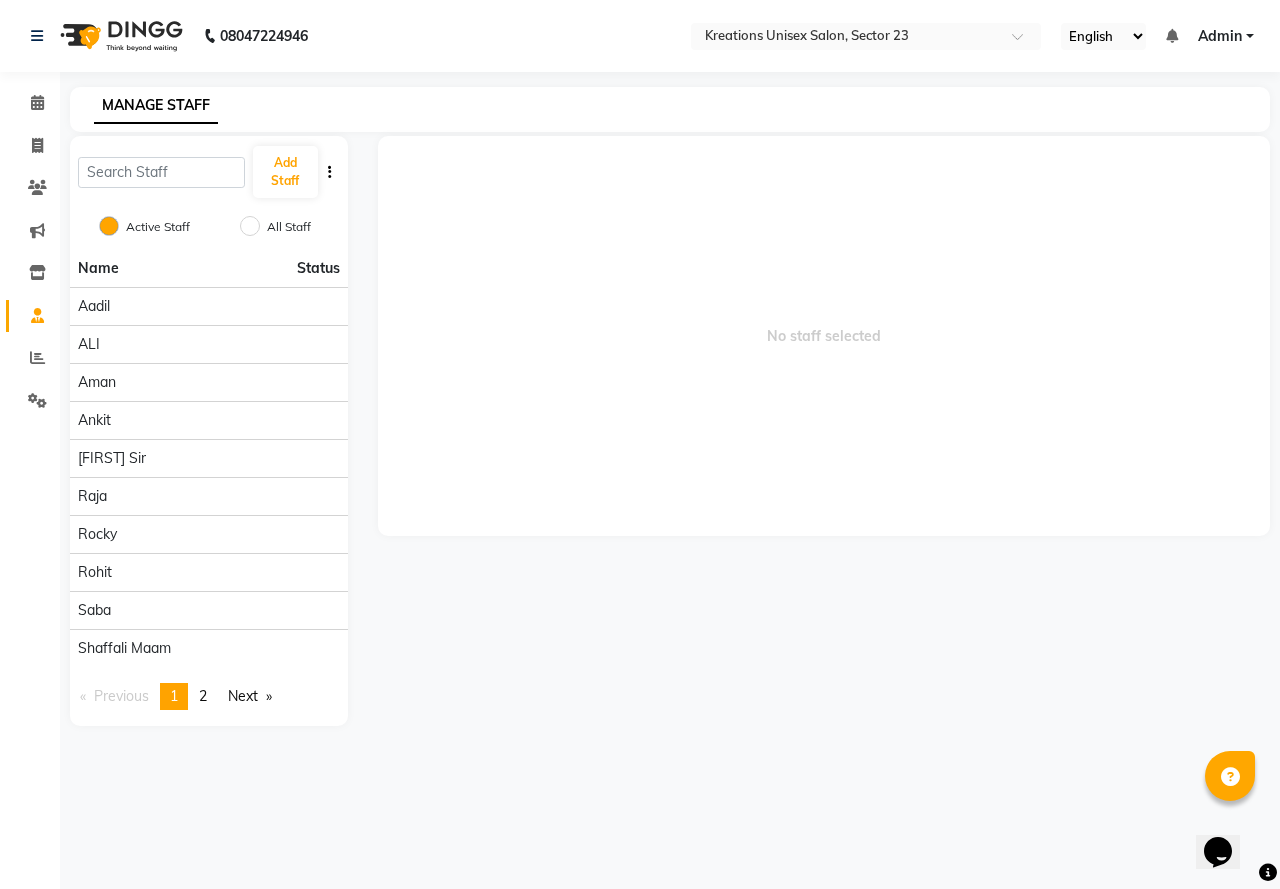 click 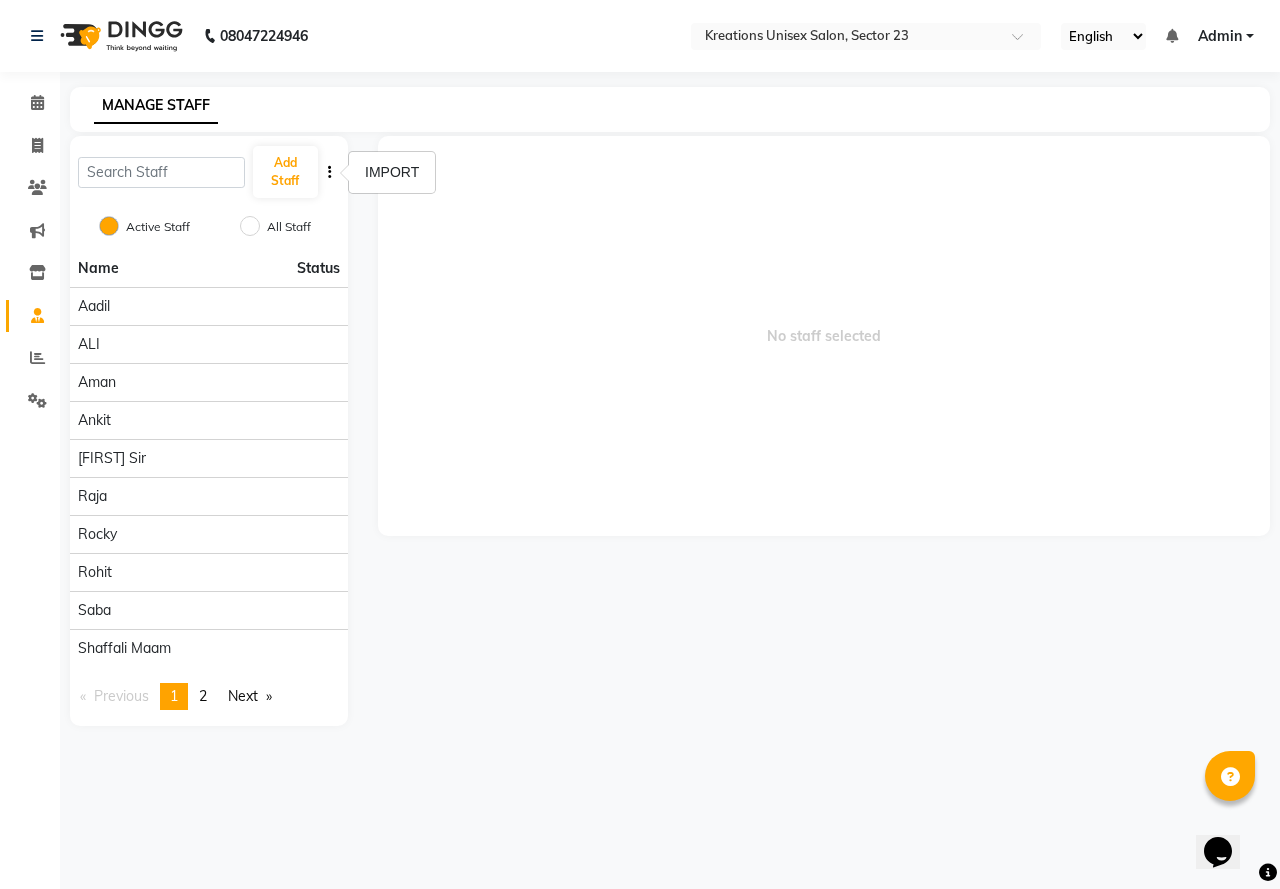 click on "No staff selected" at bounding box center [824, 336] 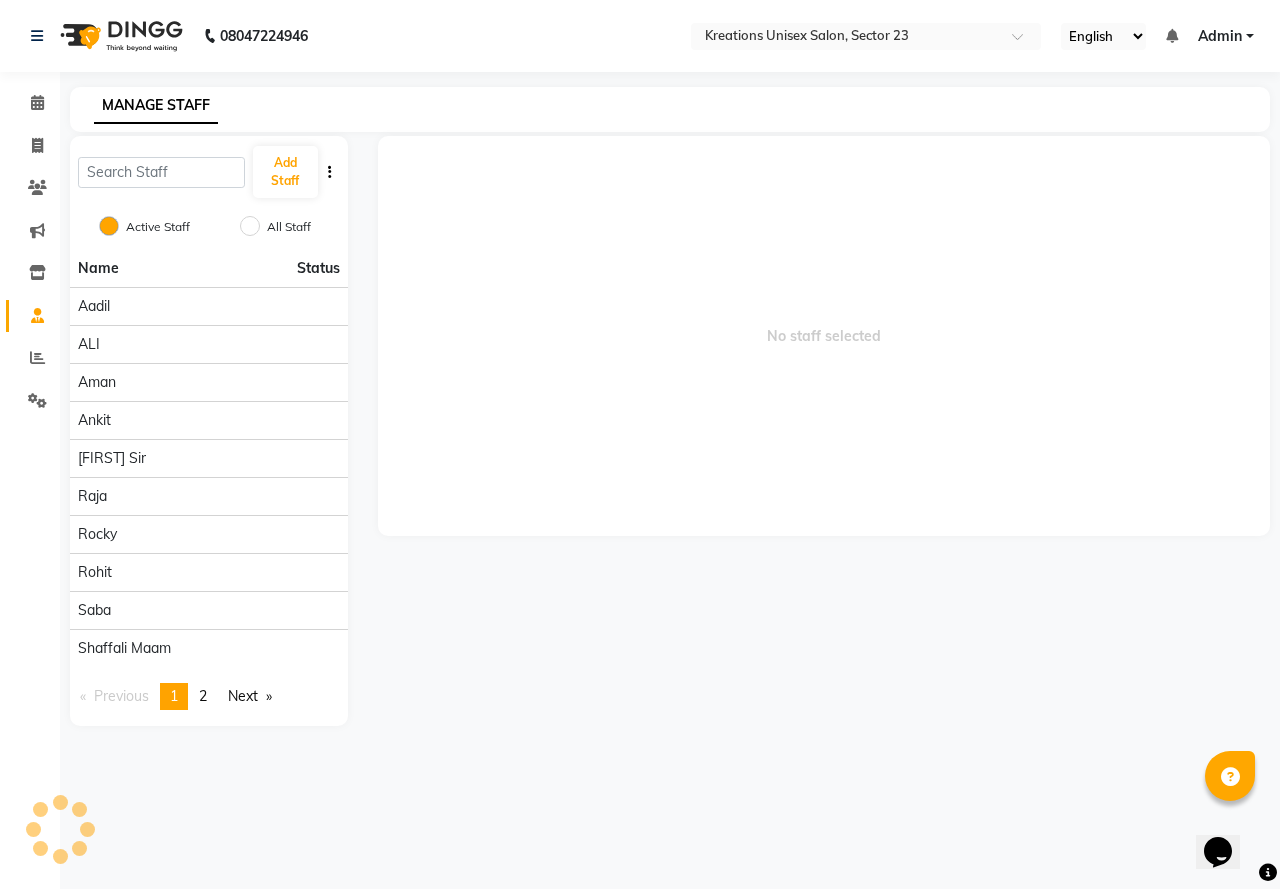 click on "Next  page" at bounding box center [250, 696] 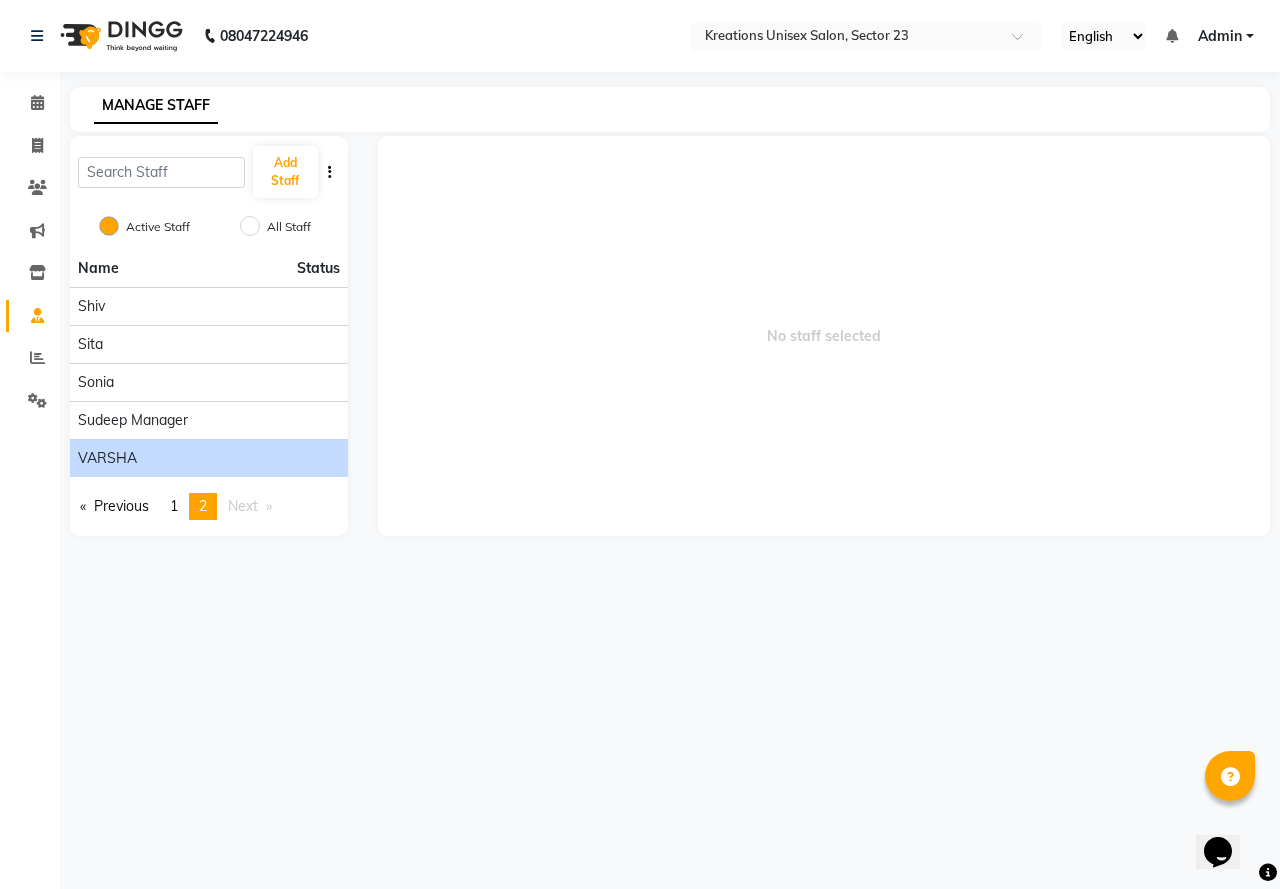 click on "VARSHA" 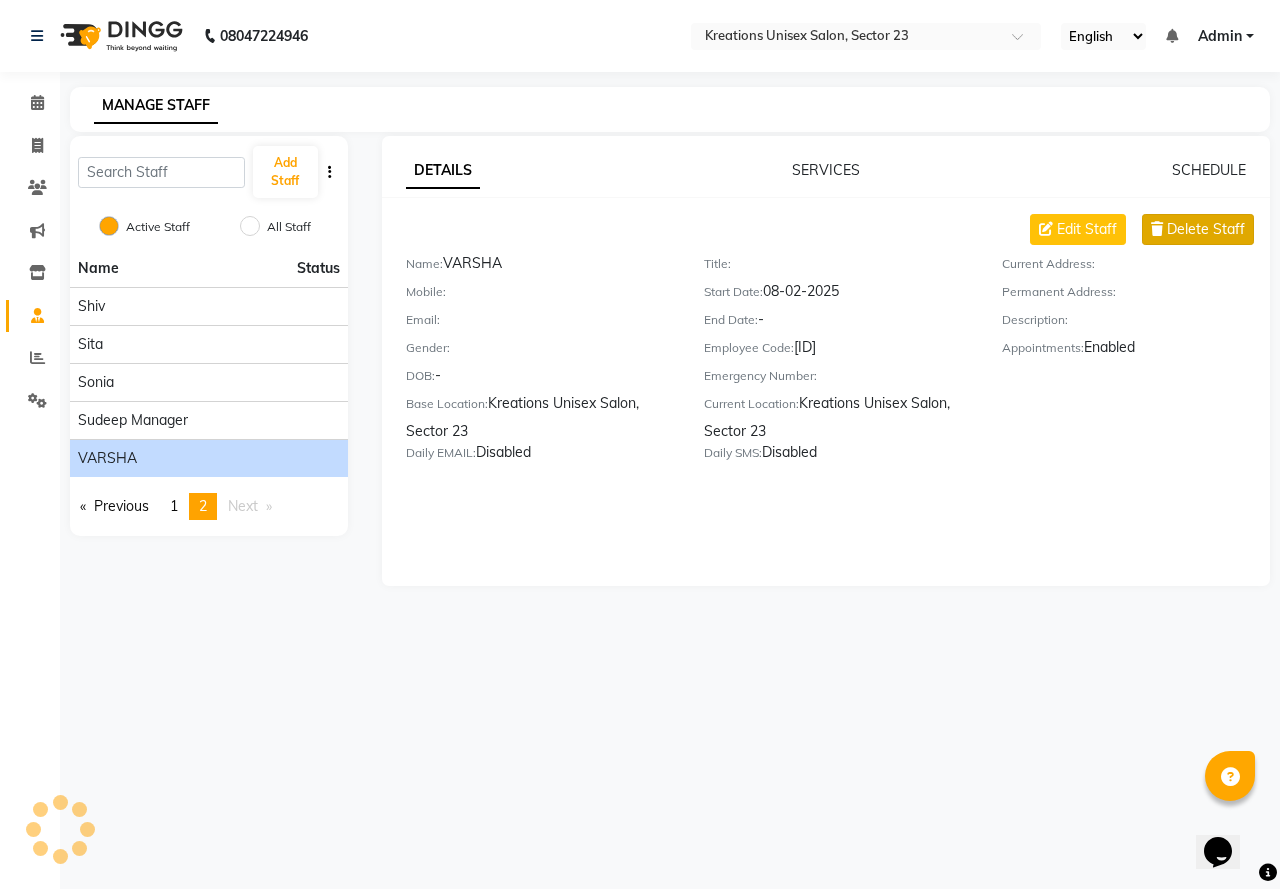 click on "Delete Staff" 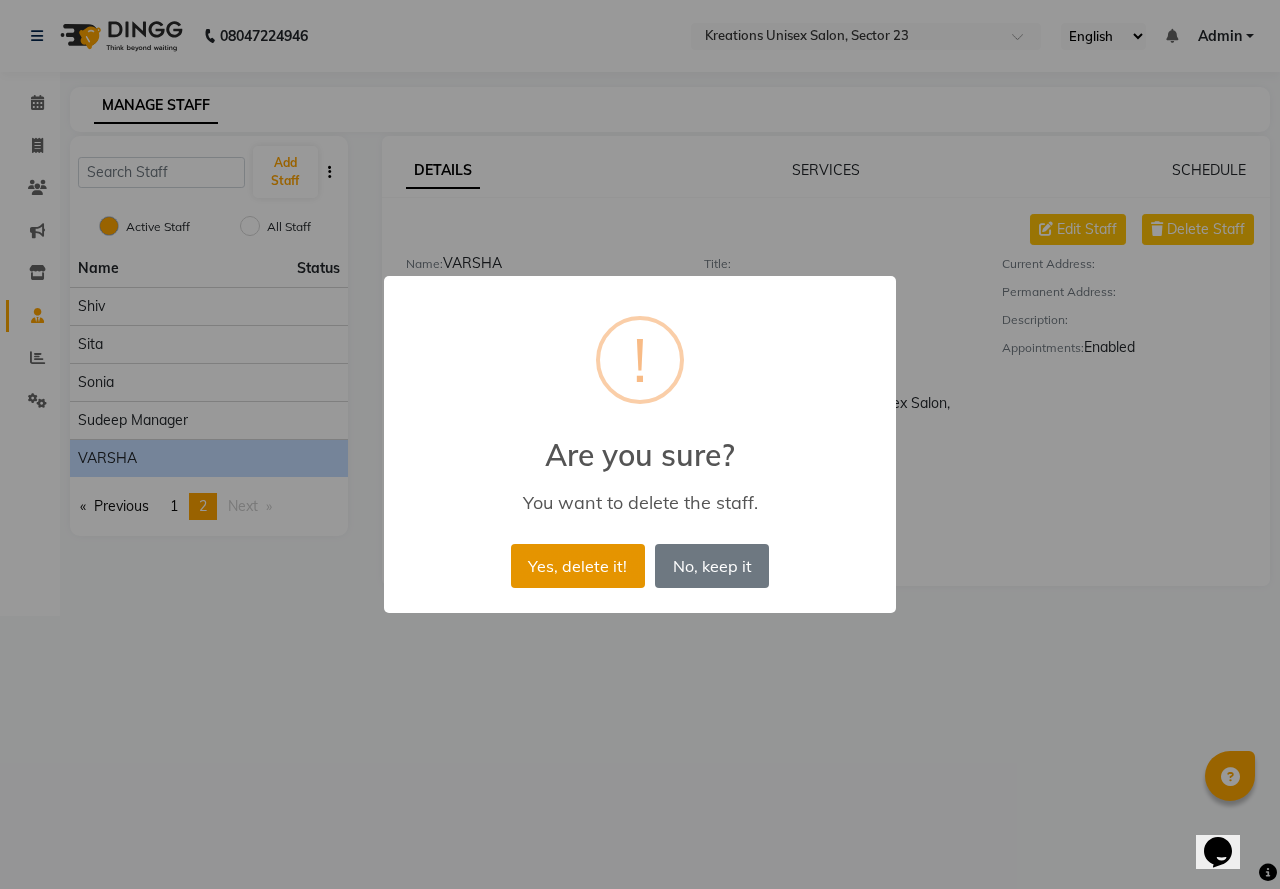 click on "Yes, delete it!" at bounding box center [578, 566] 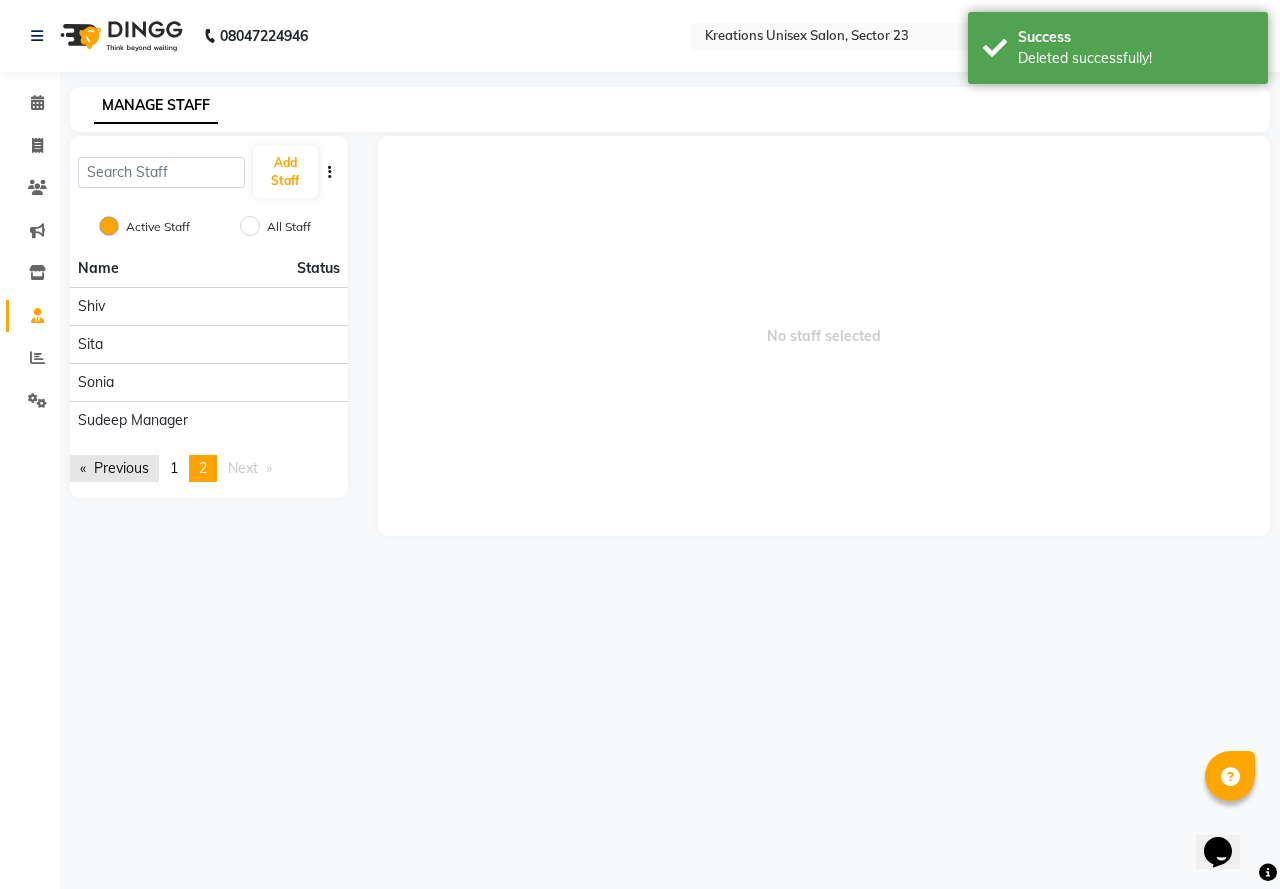 click on "Previous  page" at bounding box center [114, 468] 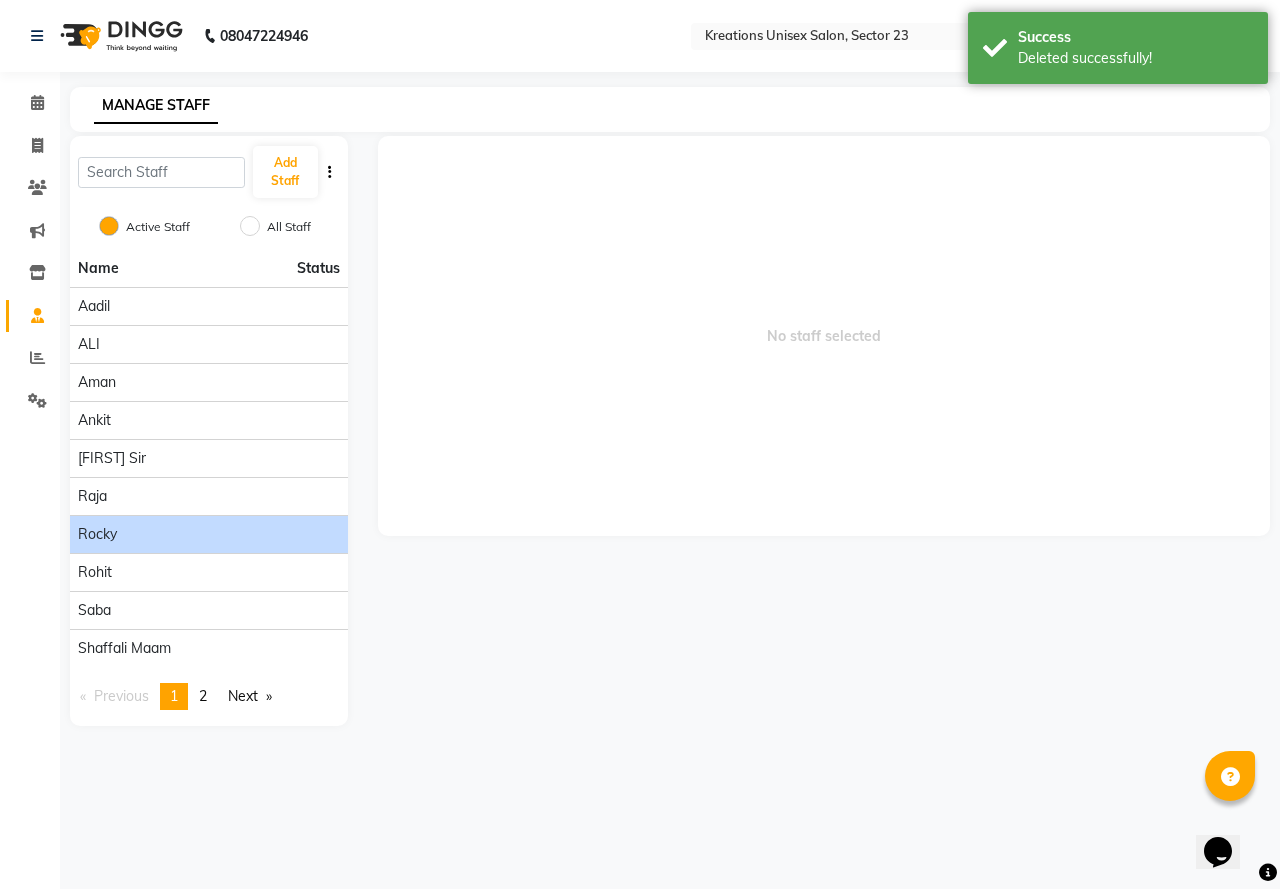 click on "rocky" 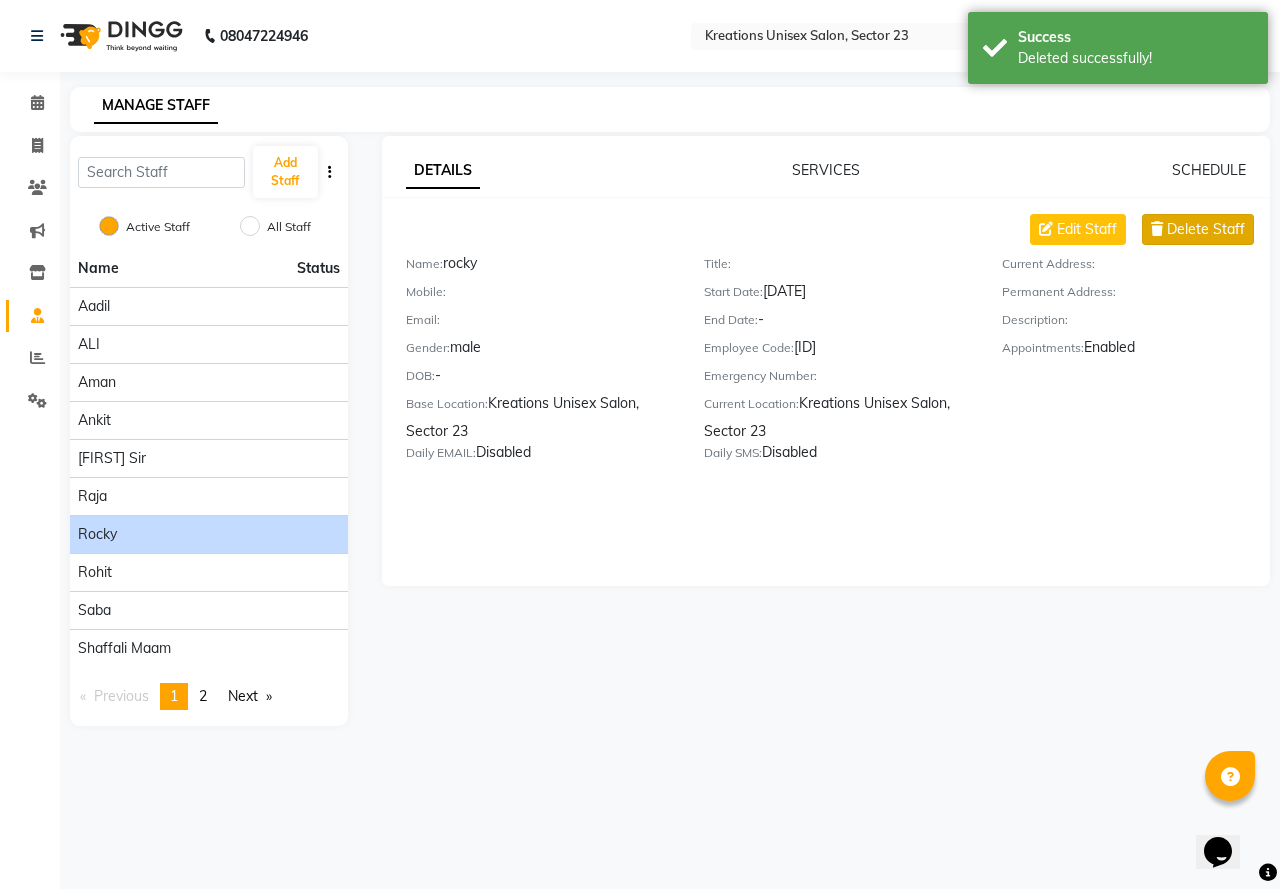 click on "Delete Staff" 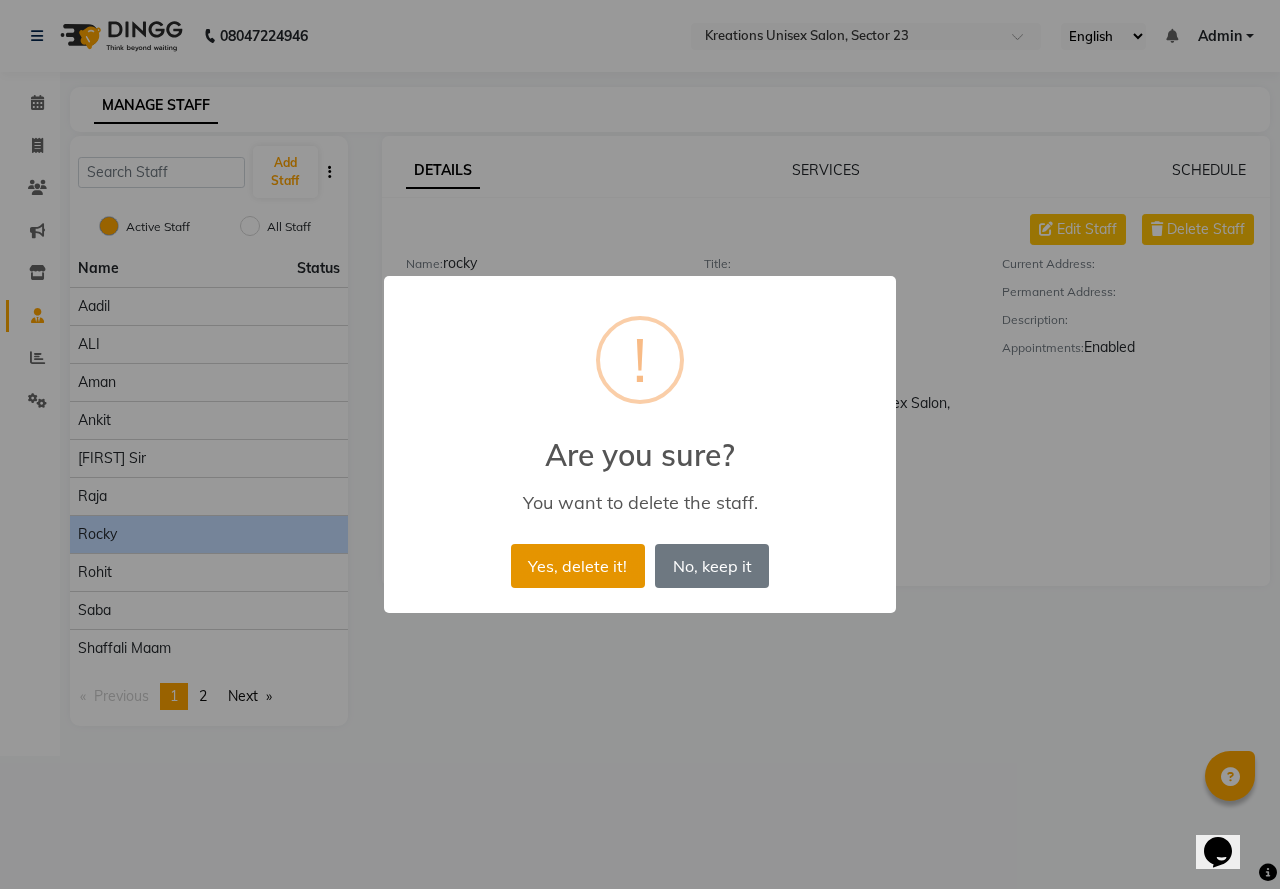 click on "Yes, delete it!" at bounding box center [578, 566] 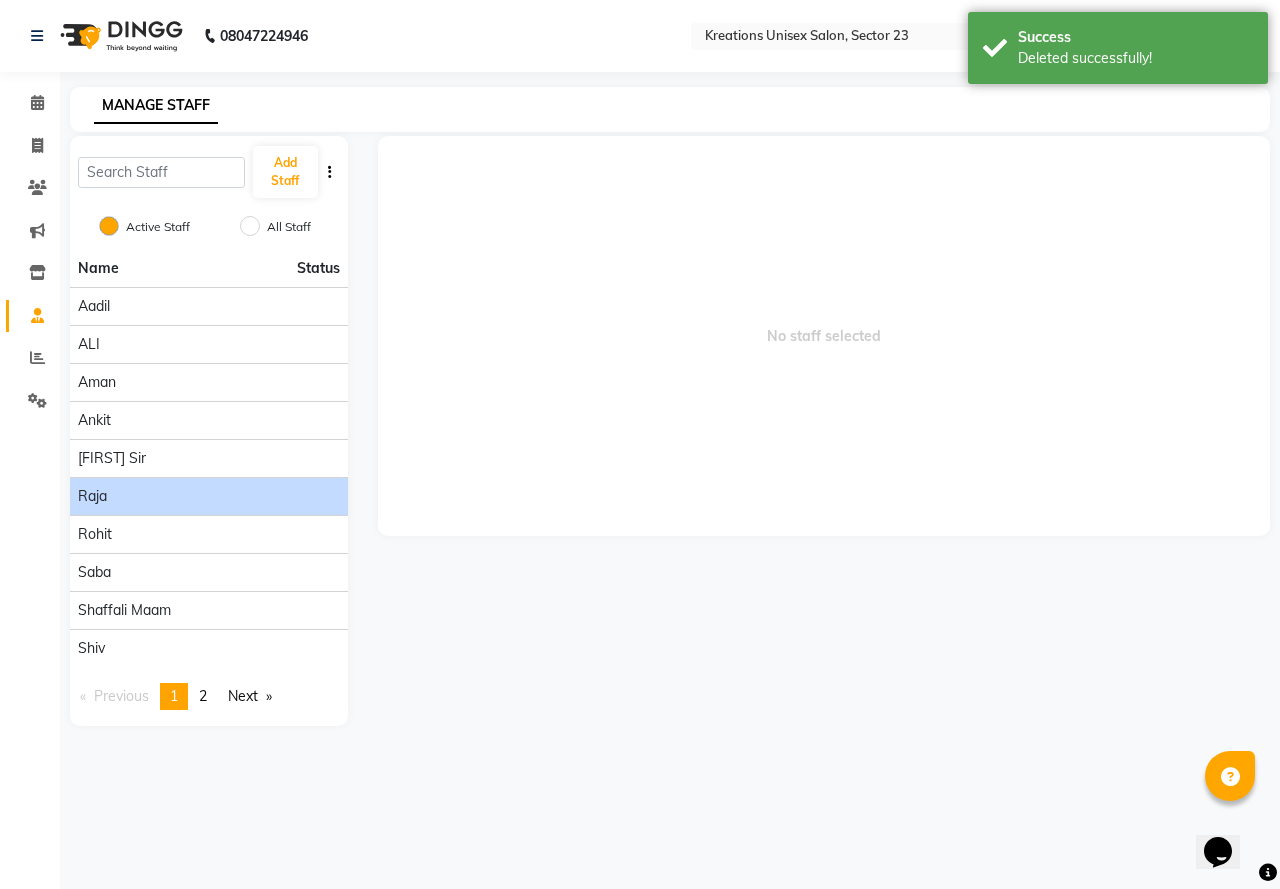 click on "Raja" 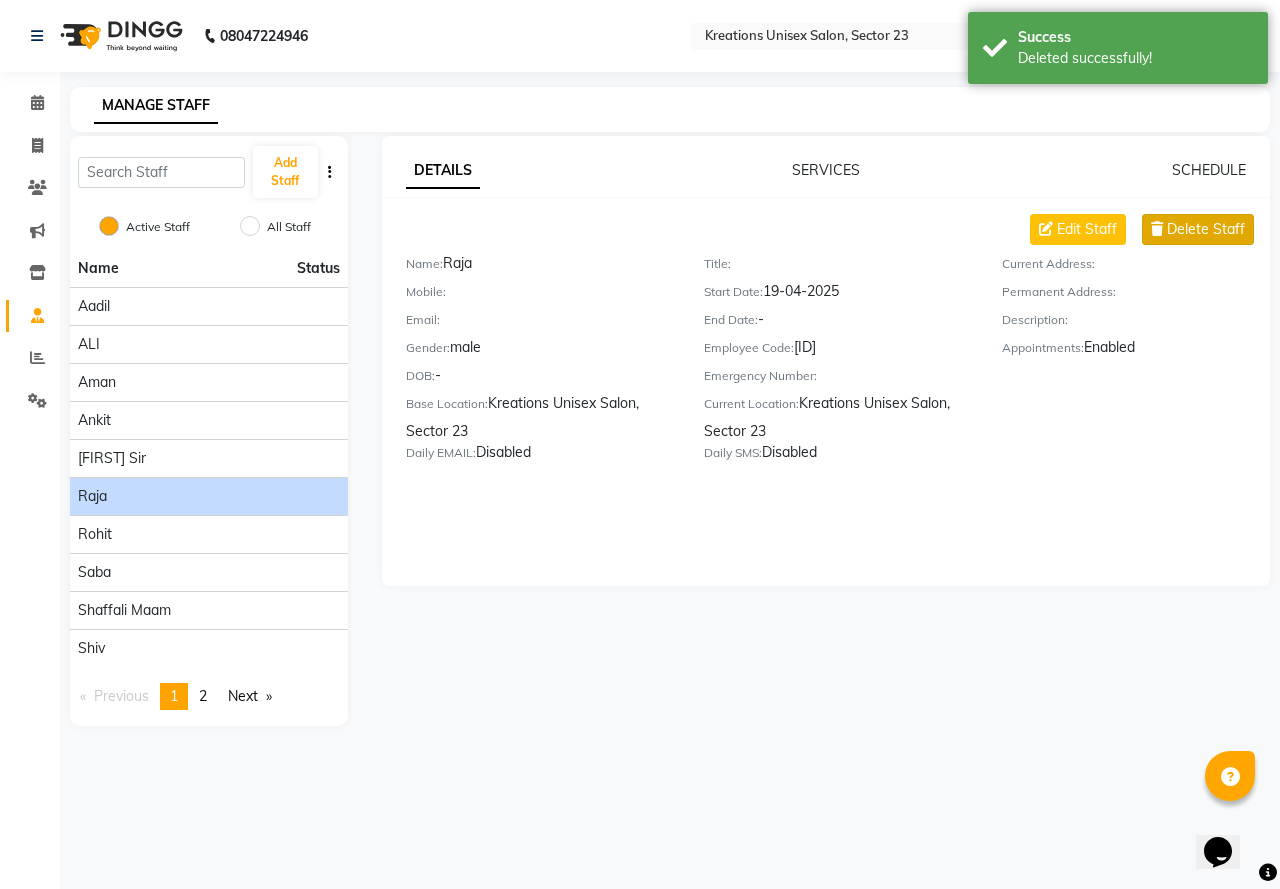 click on "Delete Staff" 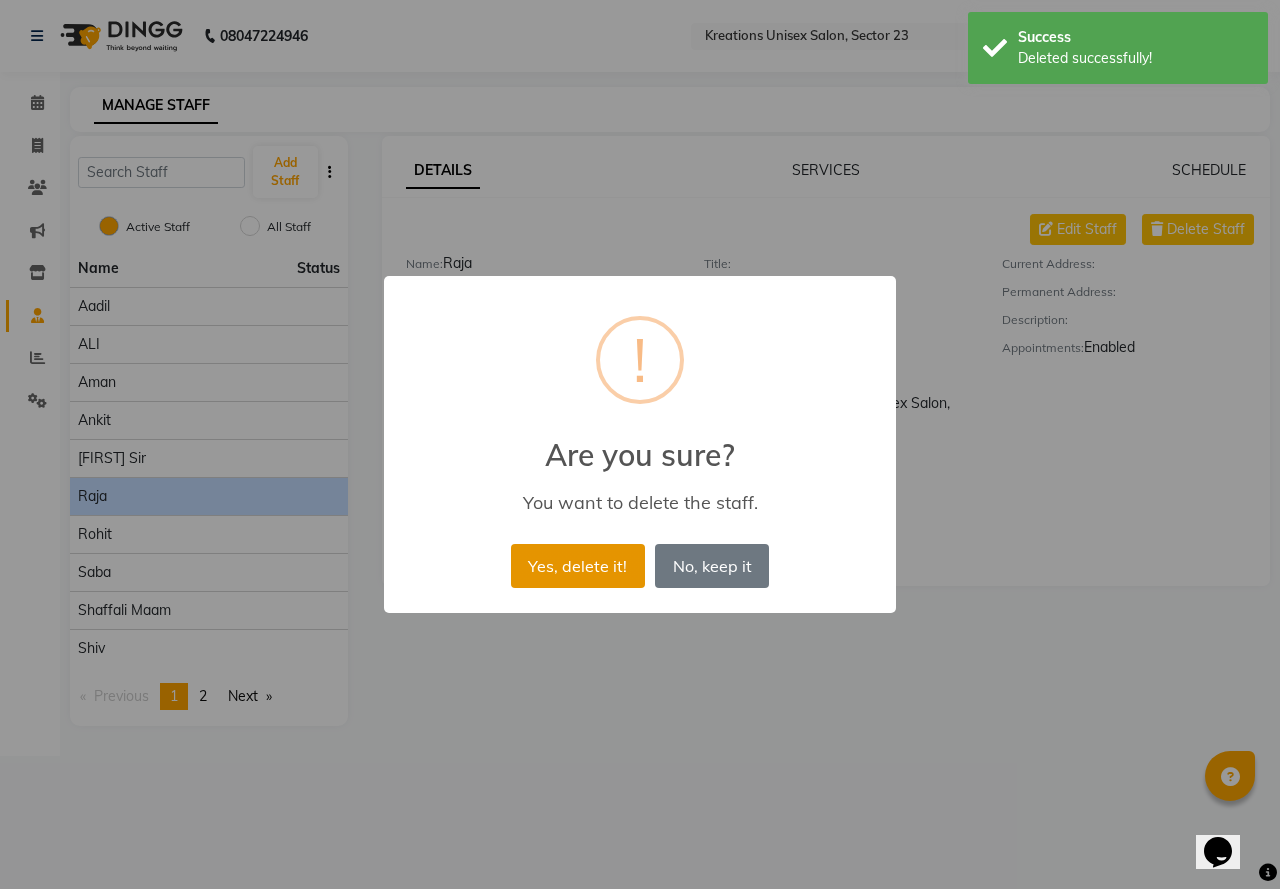 click on "Yes, delete it!" at bounding box center (578, 566) 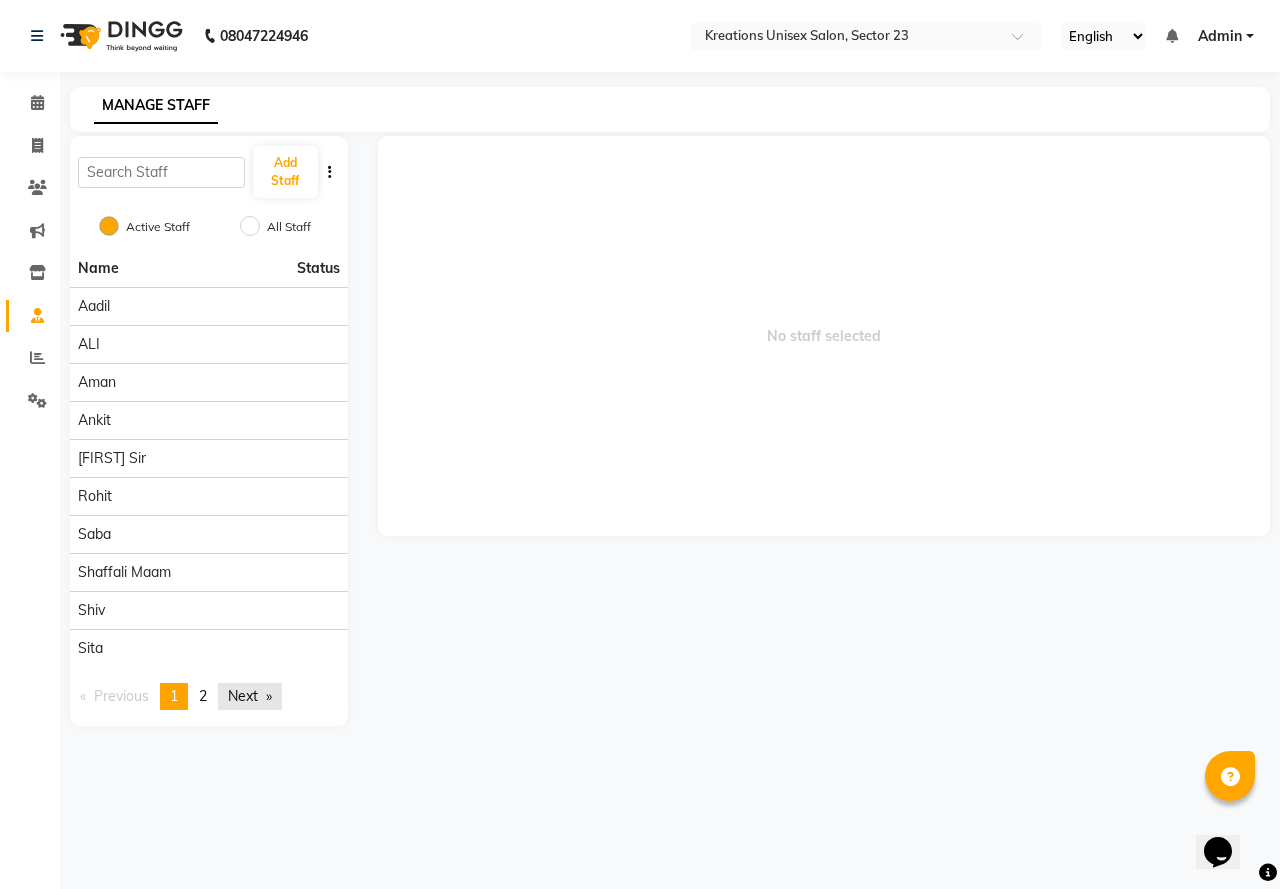 click on "Next  page" at bounding box center (250, 696) 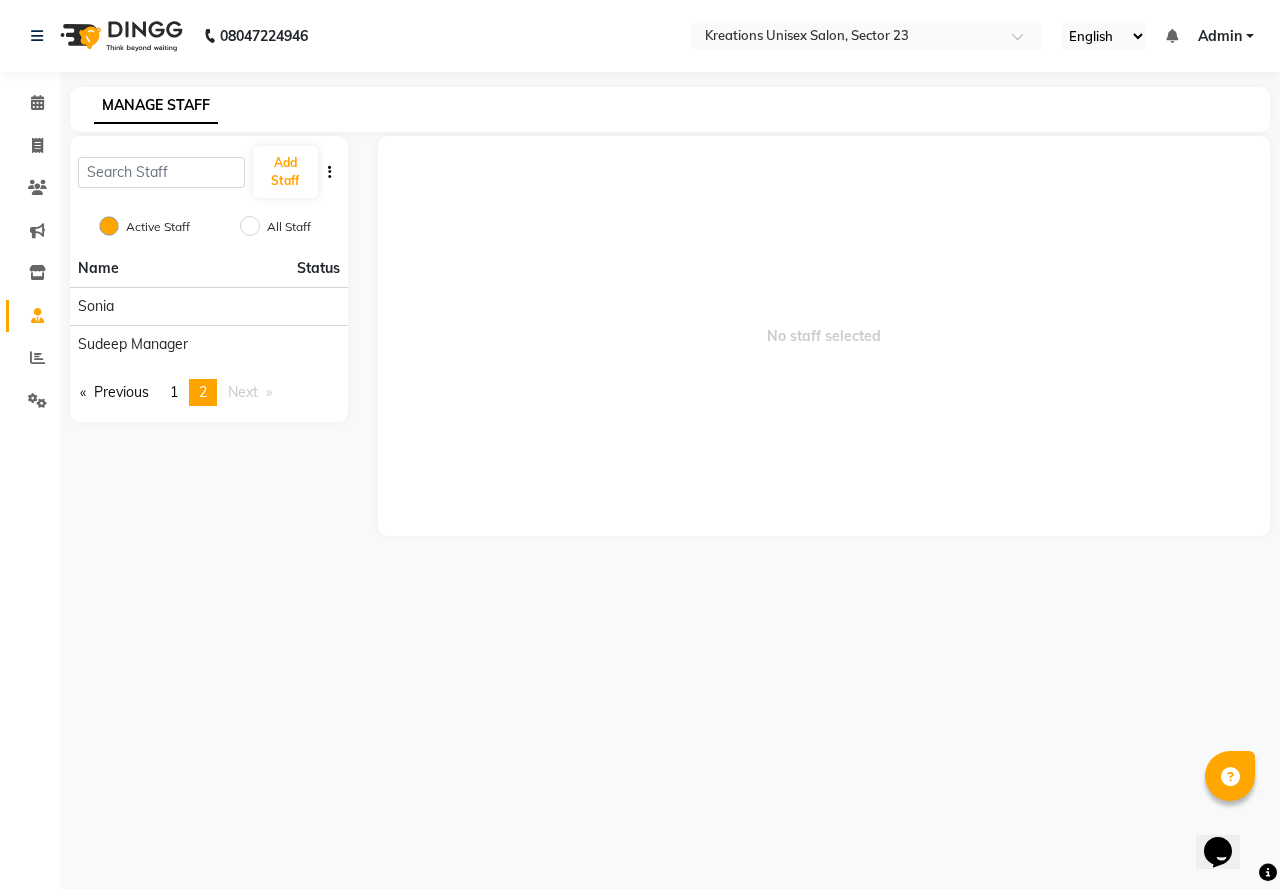click on "08047224946 Select Location × Kreations Unisex Salon, Sector 23 English ENGLISH Español العربية मराठी हिंदी ગુજરાતી தமிழ் 中文 Notifications nothing to show Admin Manage Profile Change Password Sign out  Version:3.15.11  ☀ Kreations Unisex Salon, Sector 23 ☀ Kreations Unisex Salon, Sector 22  Calendar  Invoice  Clients  Marketing  Inventory  Staff  Reports  Settings Completed InProgress Upcoming Dropped Tentative Check-In Confirm Bookings Generate Report Segments Page Builder MANAGE STAFF Add Staff  Active Staff   All Staff  Name Status Sonia Sudeep Manager  Previous  page  2 / 2  page  1 You're on page  2  Next  page  No staff selected" at bounding box center (640, 444) 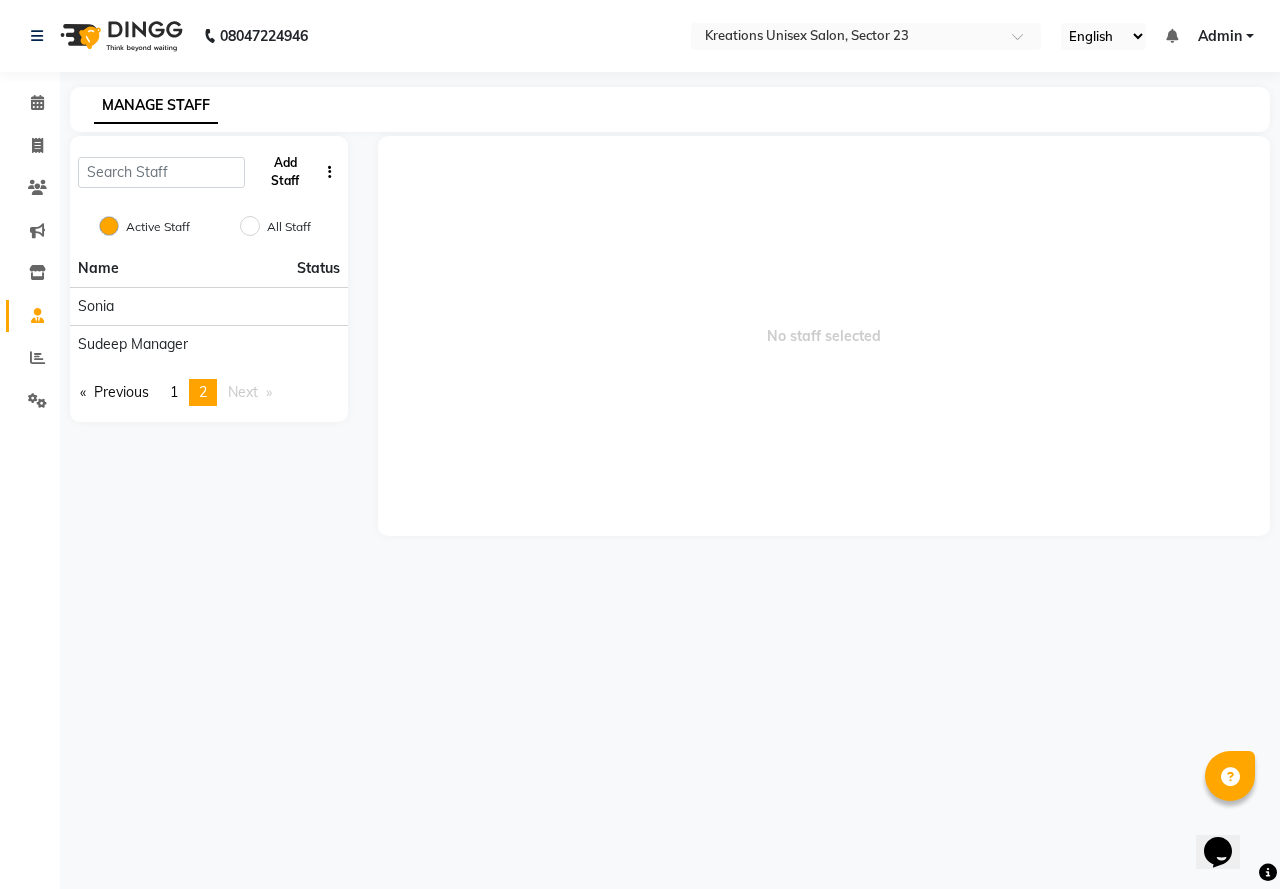 click on "Add Staff" 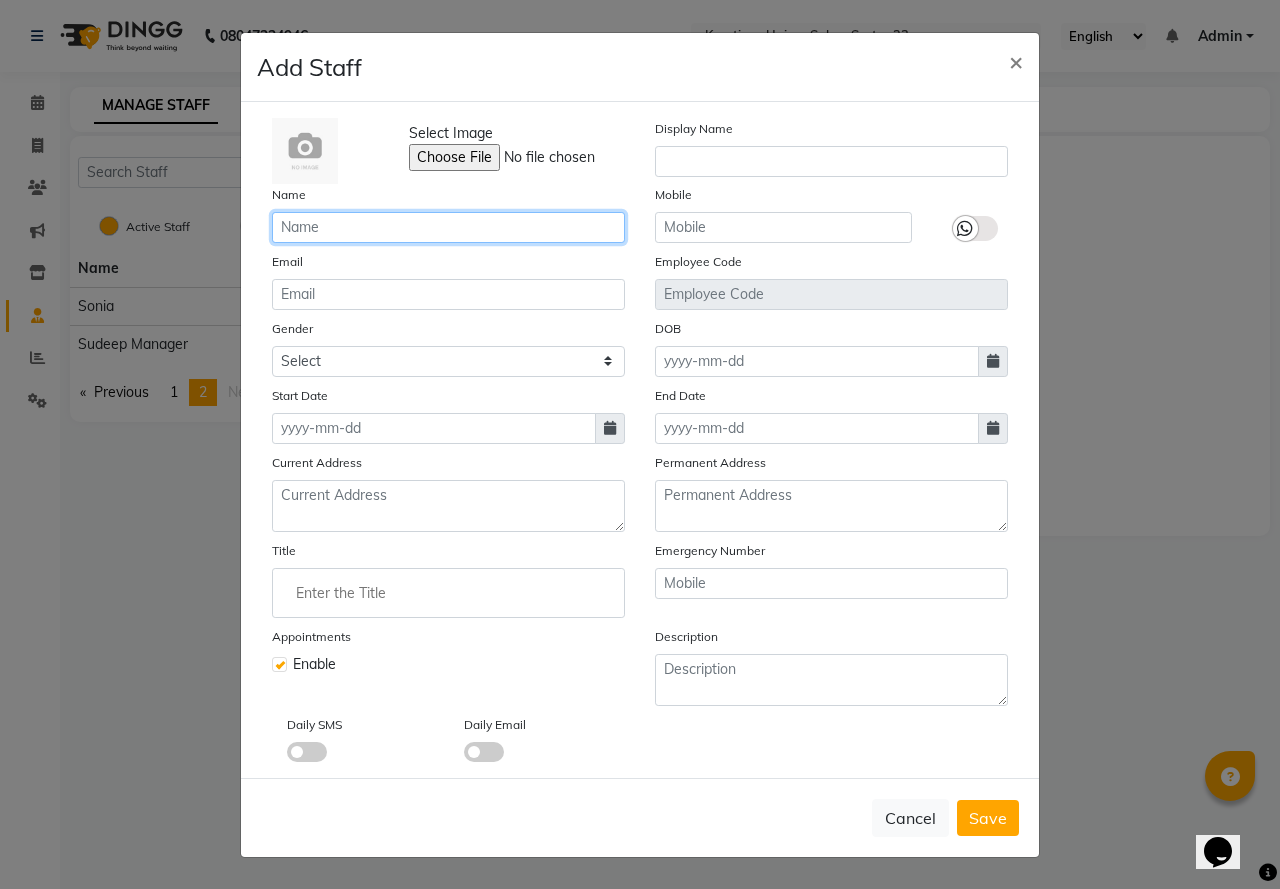 click 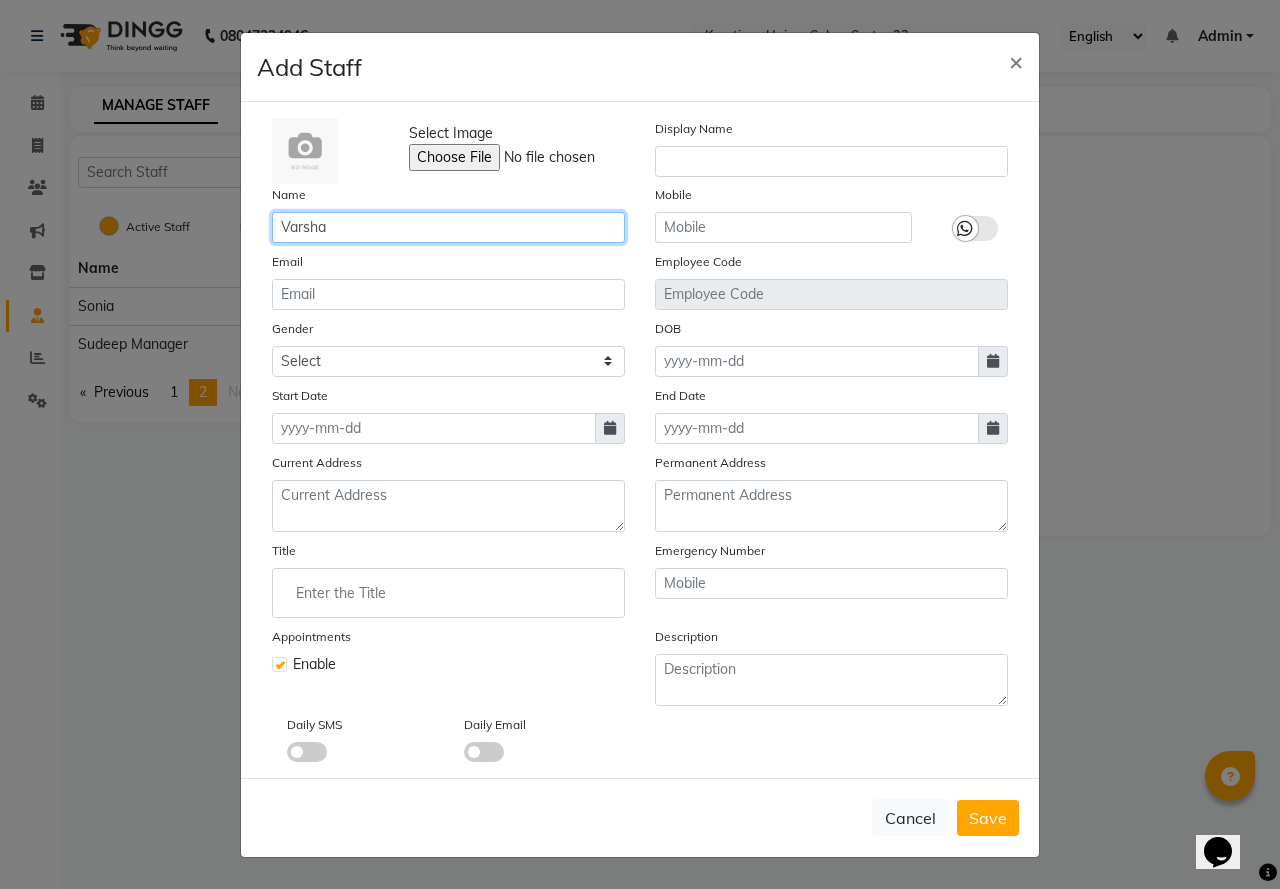 type on "Varsha" 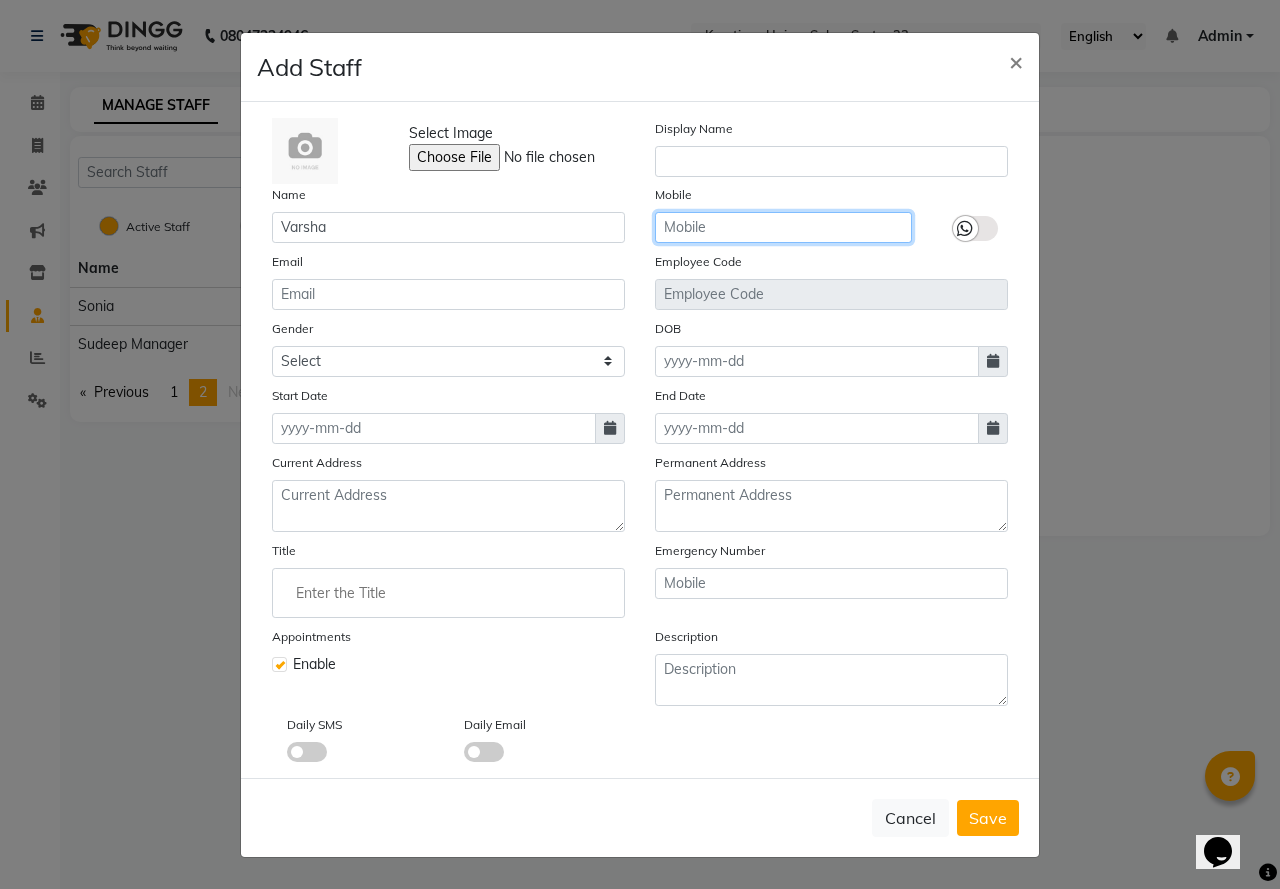 click 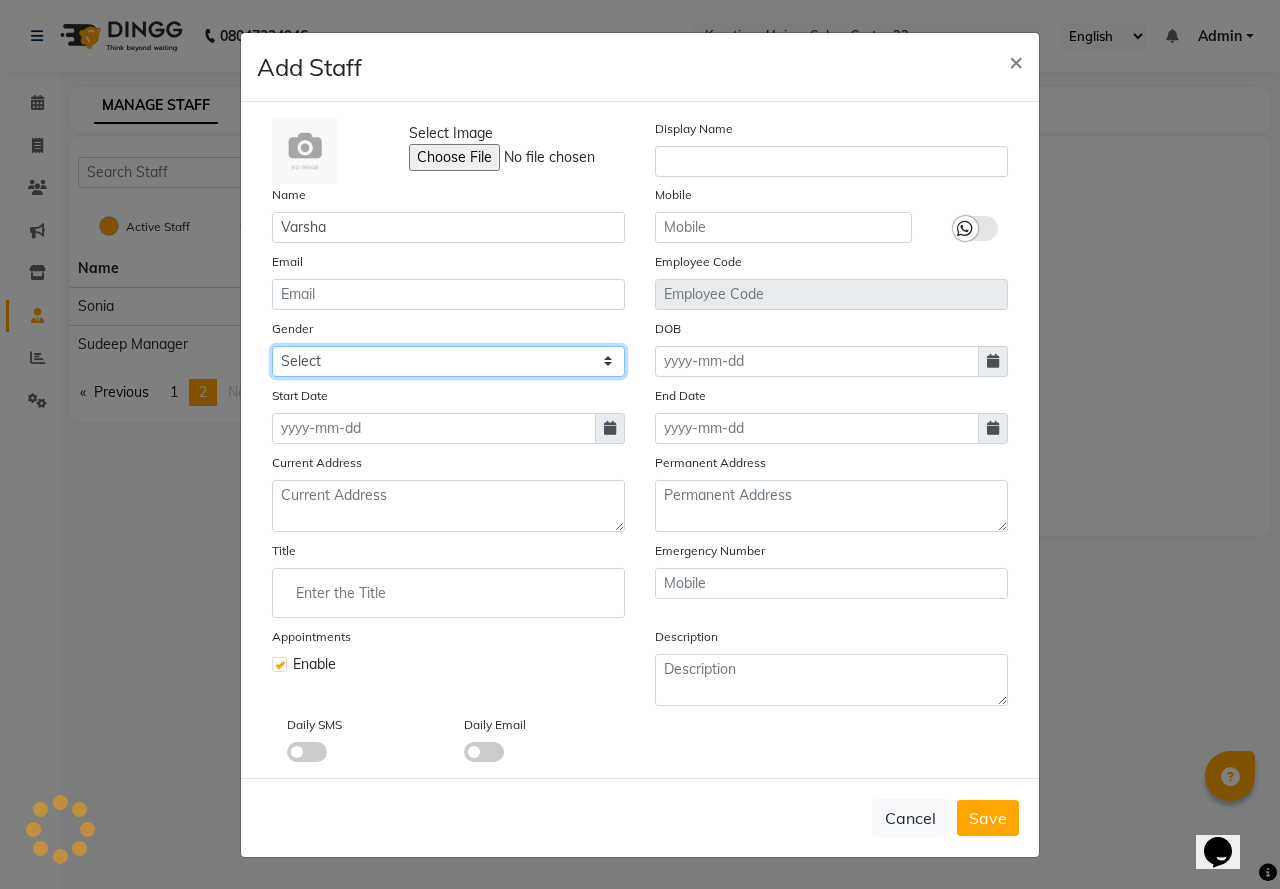 click on "Select Male Female Other Prefer Not To Say" 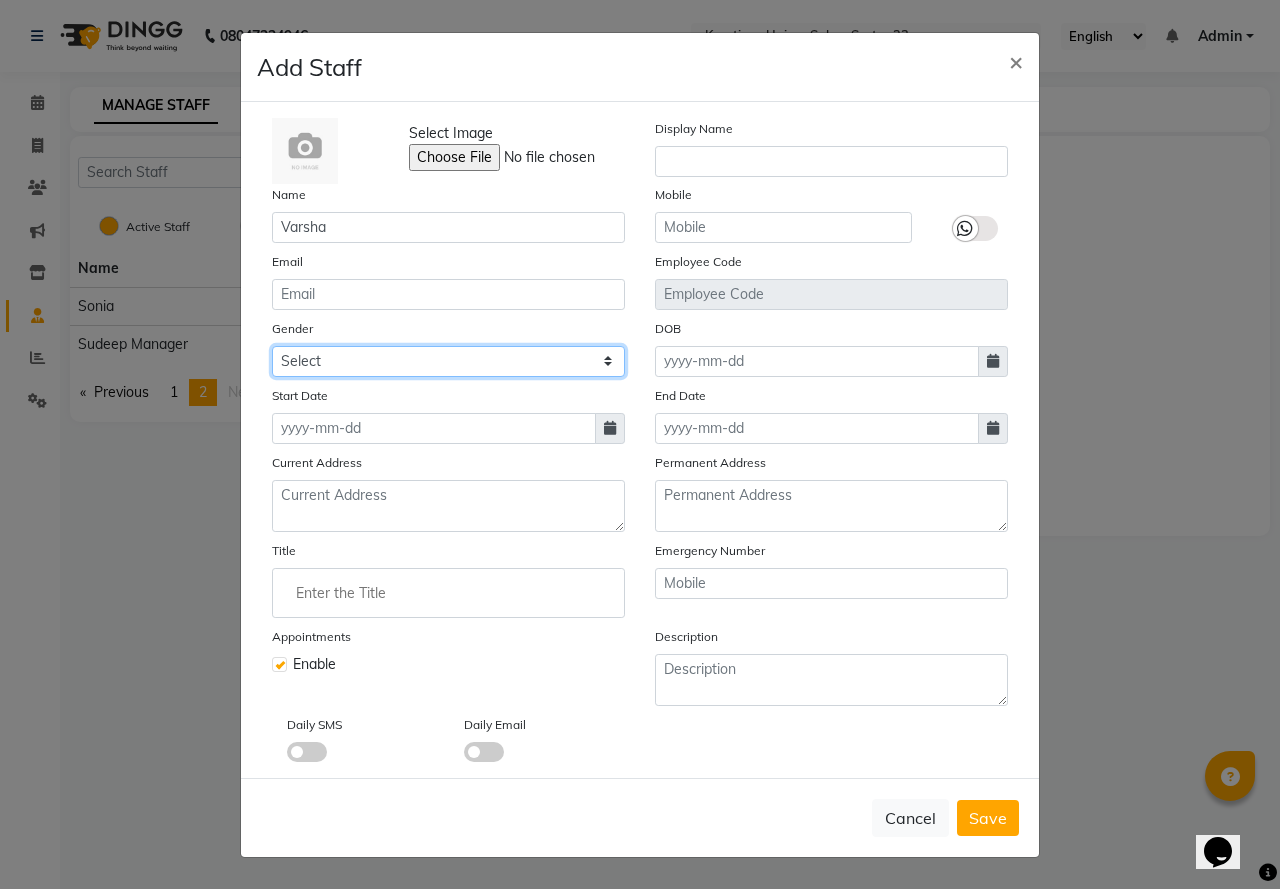 select on "female" 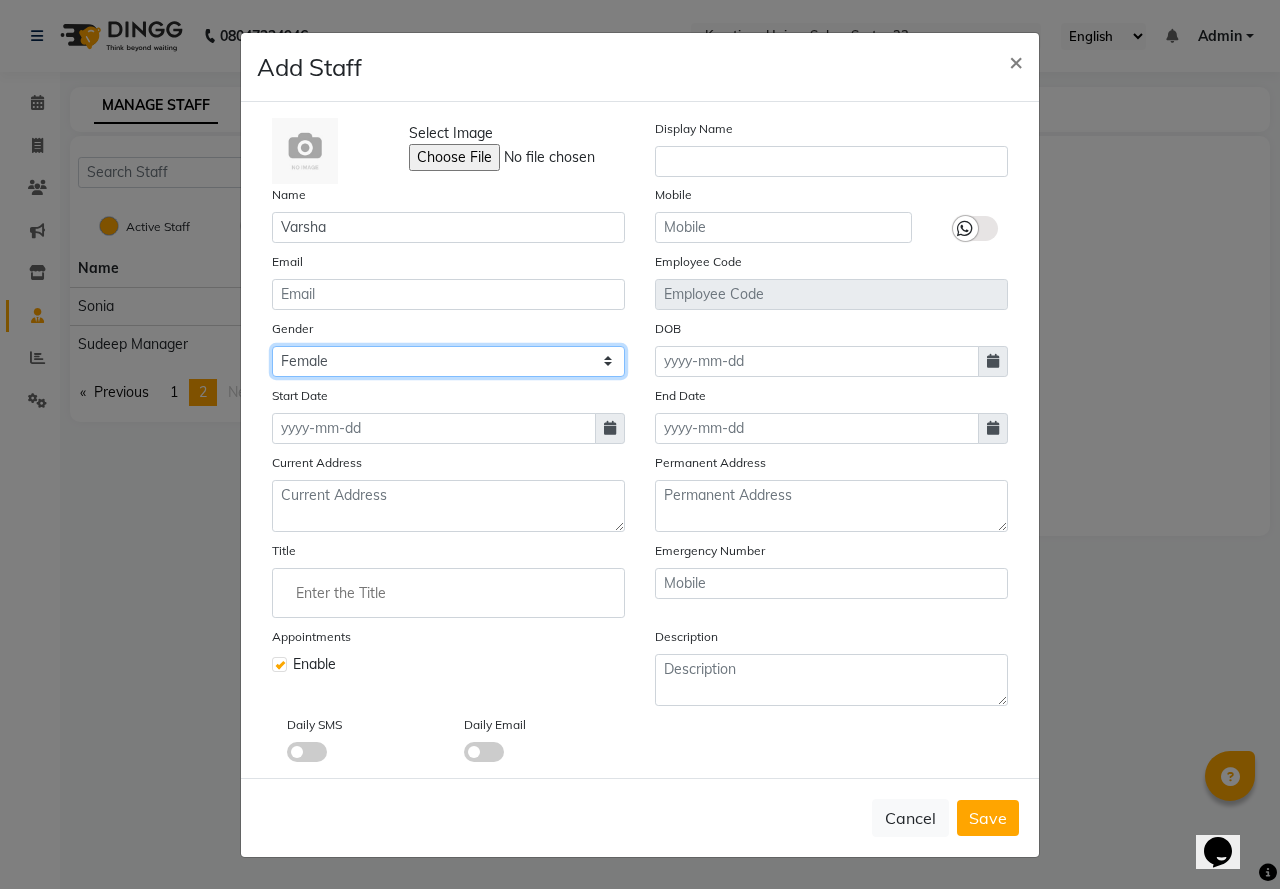 click on "Select Male Female Other Prefer Not To Say" 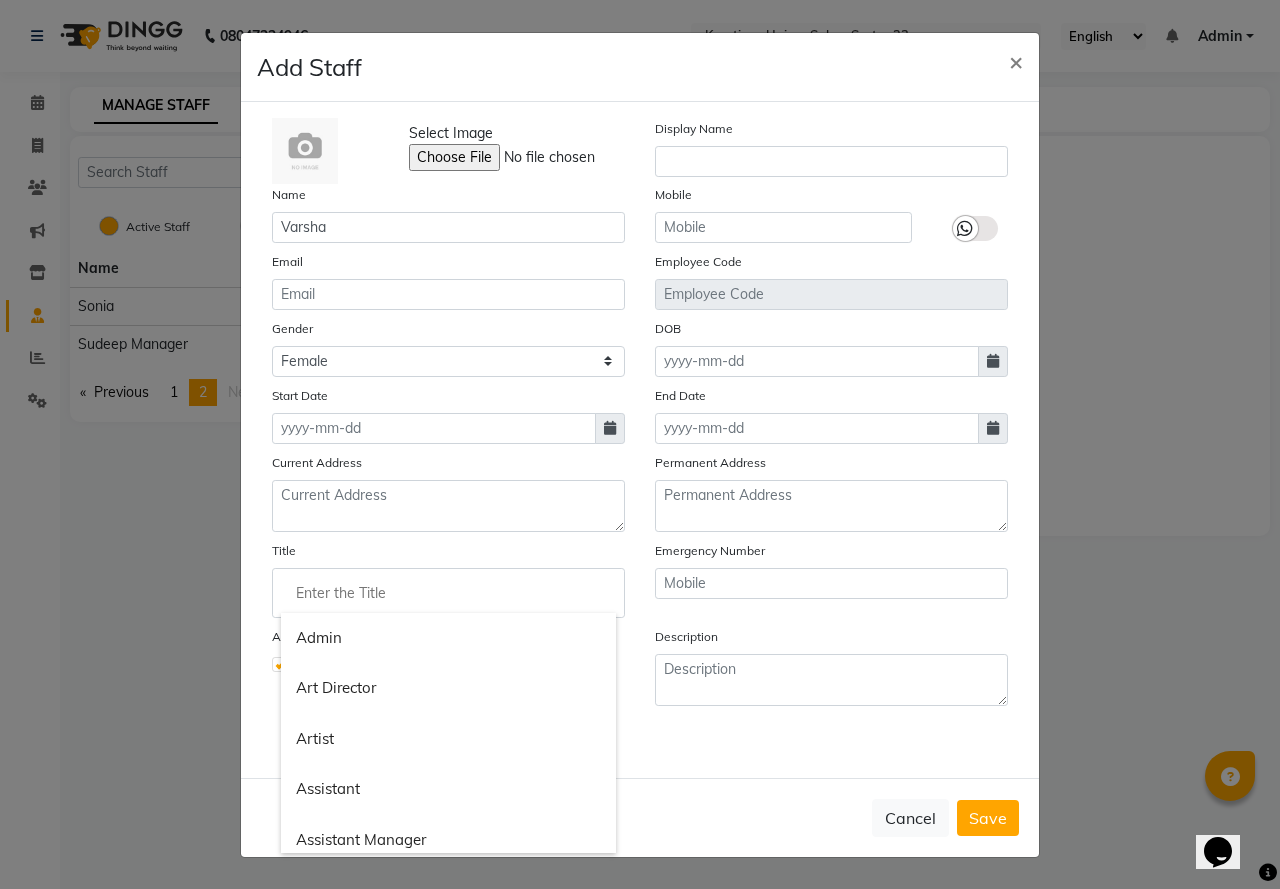 click 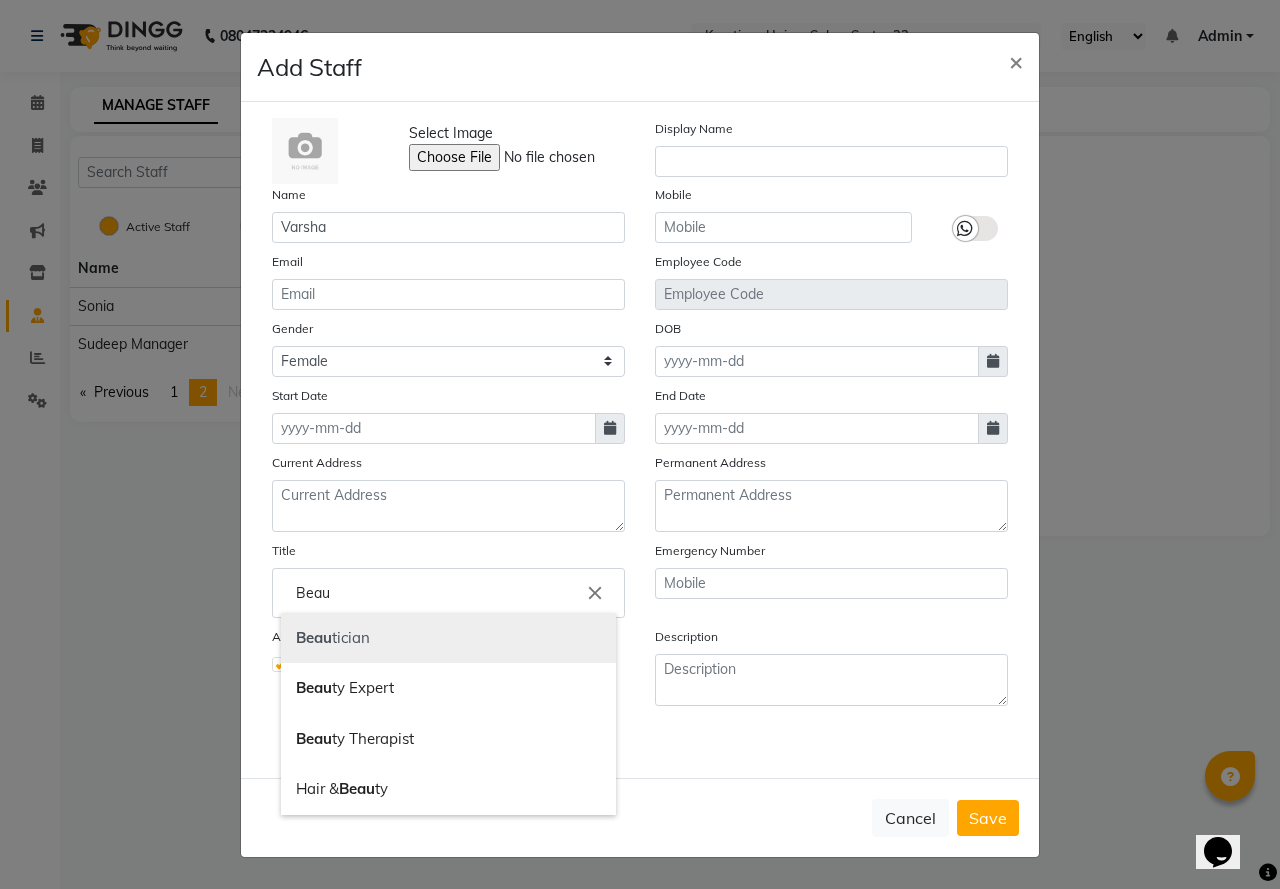 click on "Beau tician" at bounding box center [448, 638] 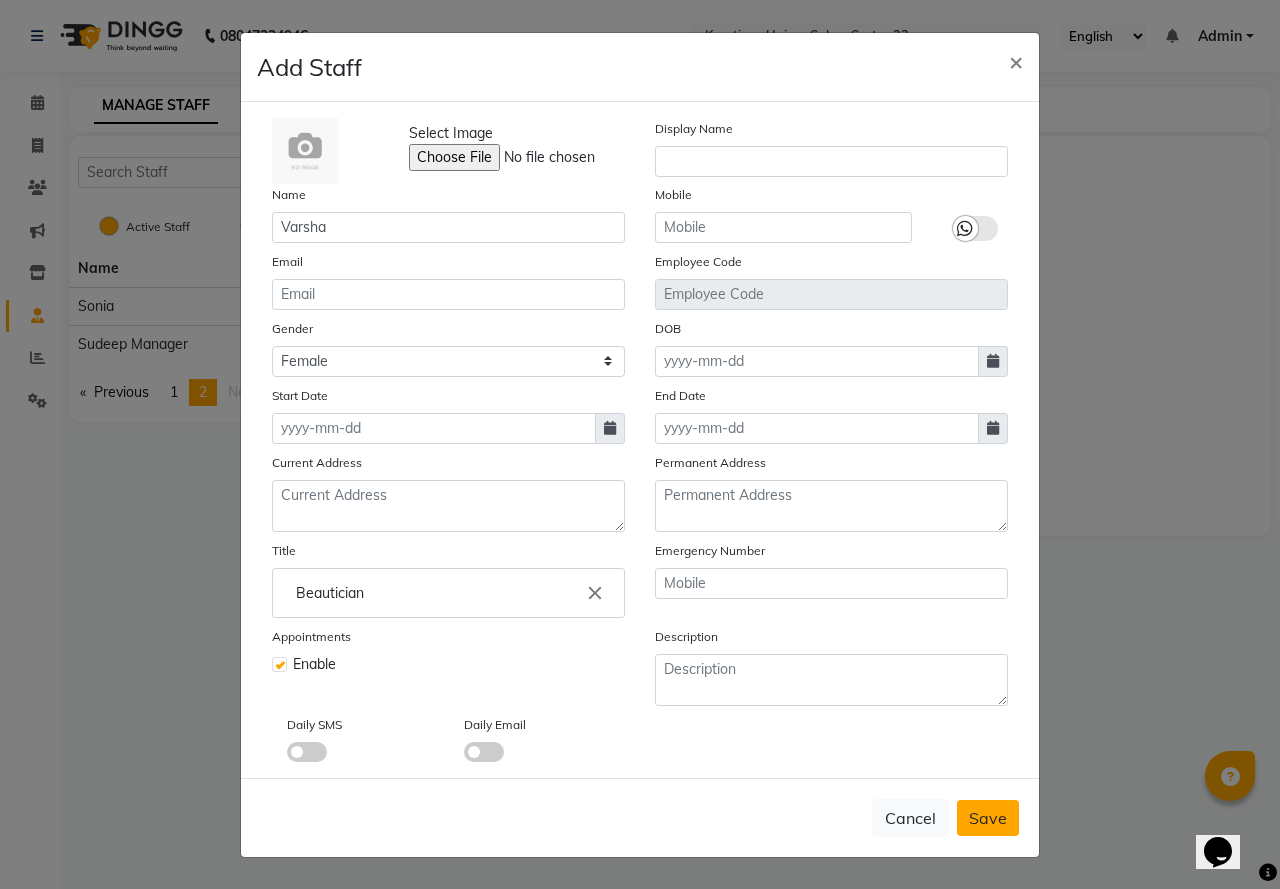 click on "Save" at bounding box center [988, 818] 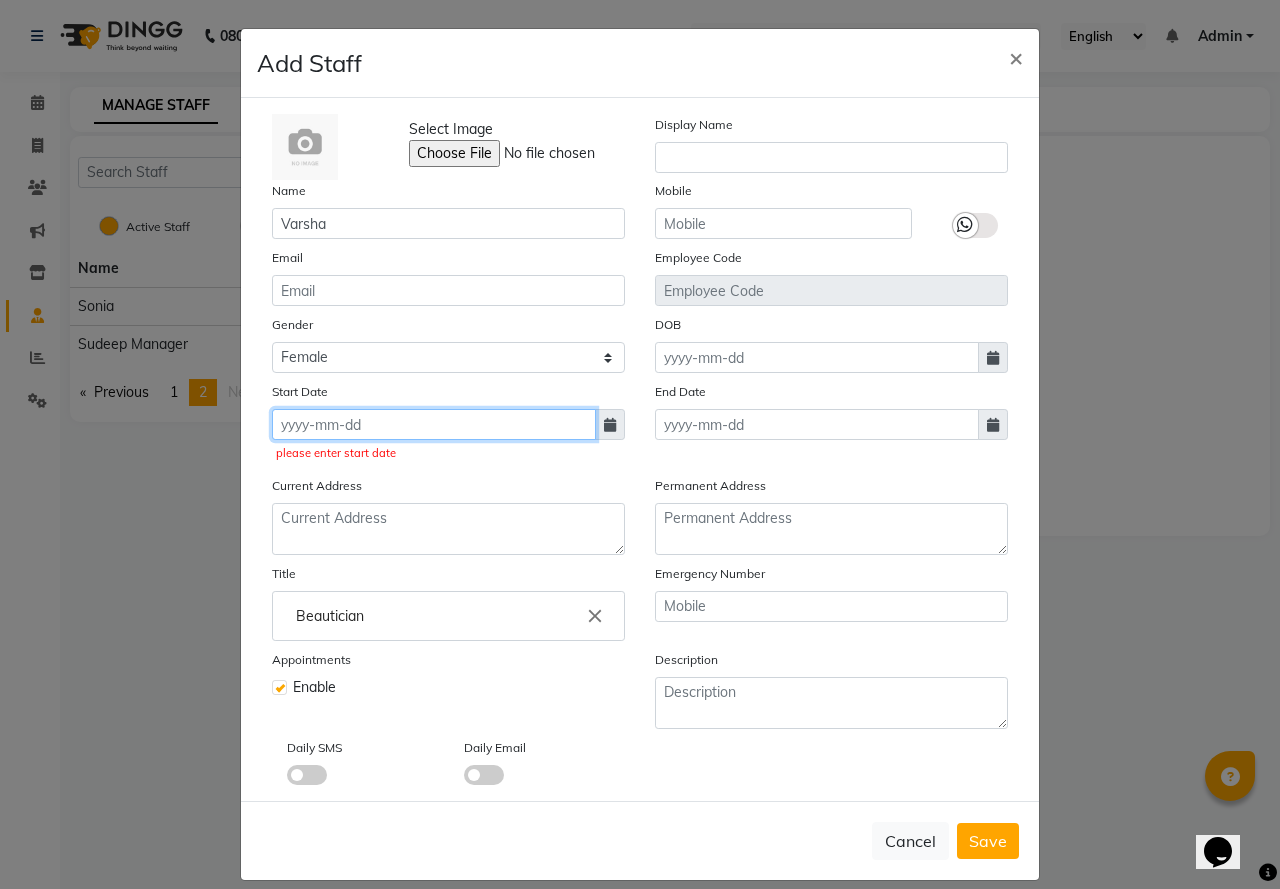 click 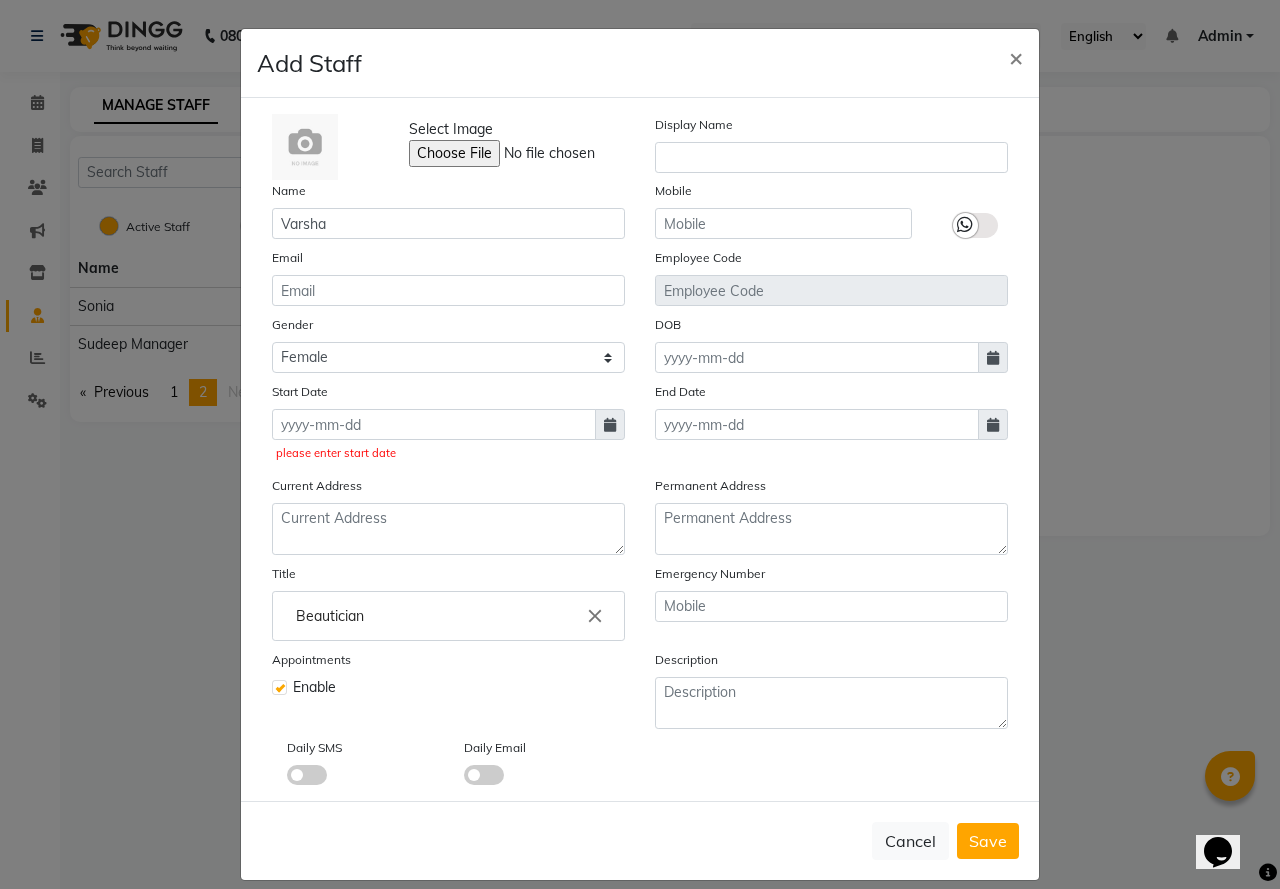 select on "8" 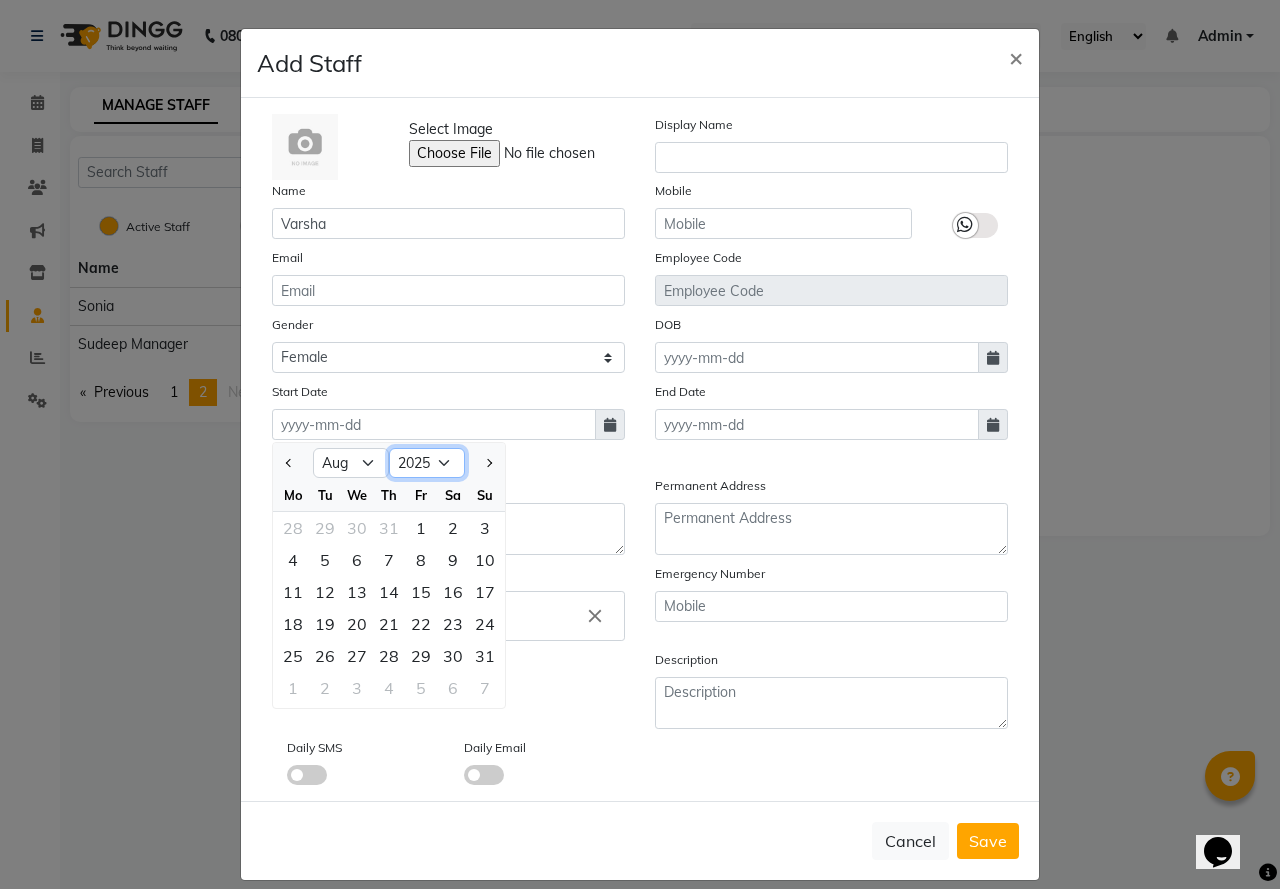 click on "2015 2016 2017 2018 2019 2020 2021 2022 2023 2024 2025 2026 2027 2028 2029 2030 2031 2032 2033 2034 2035" 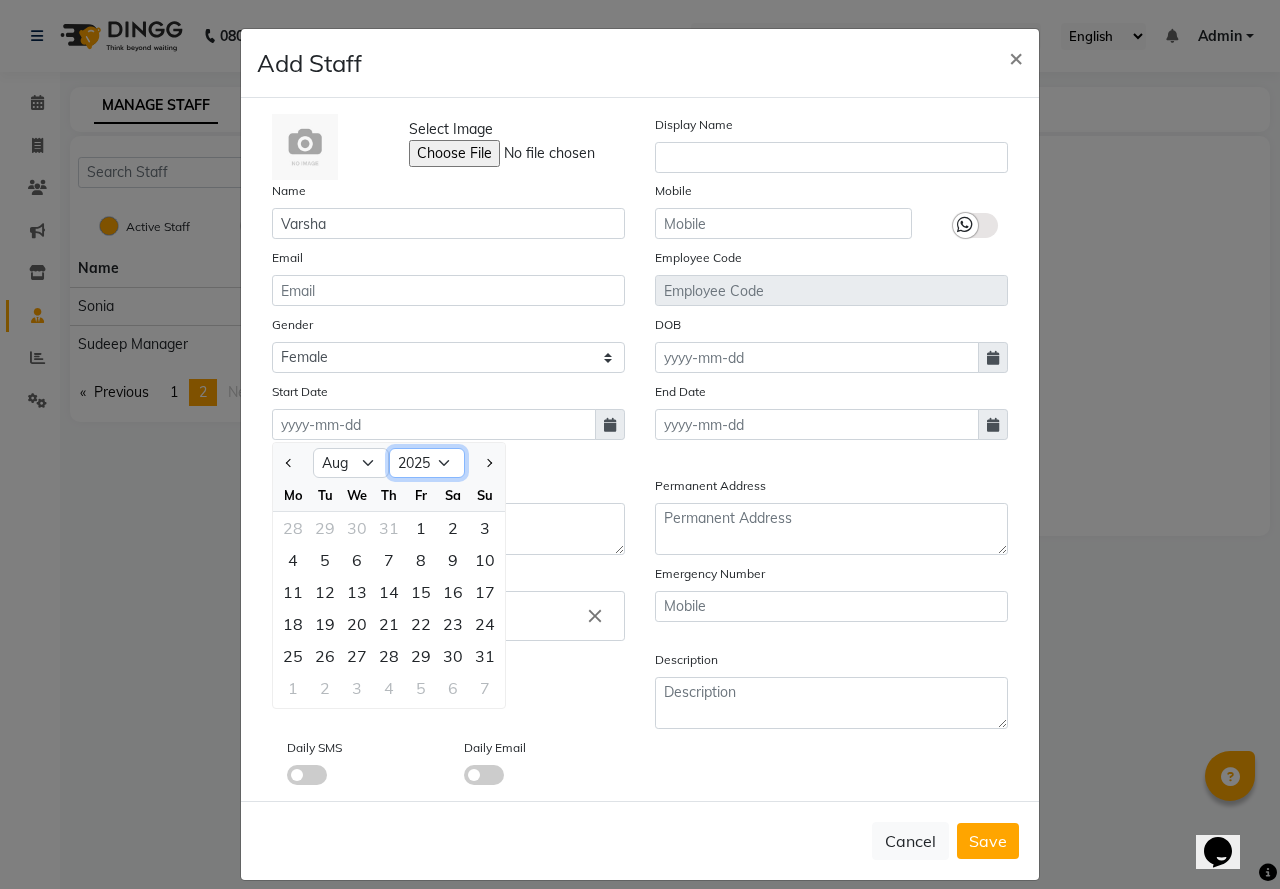 select on "2024" 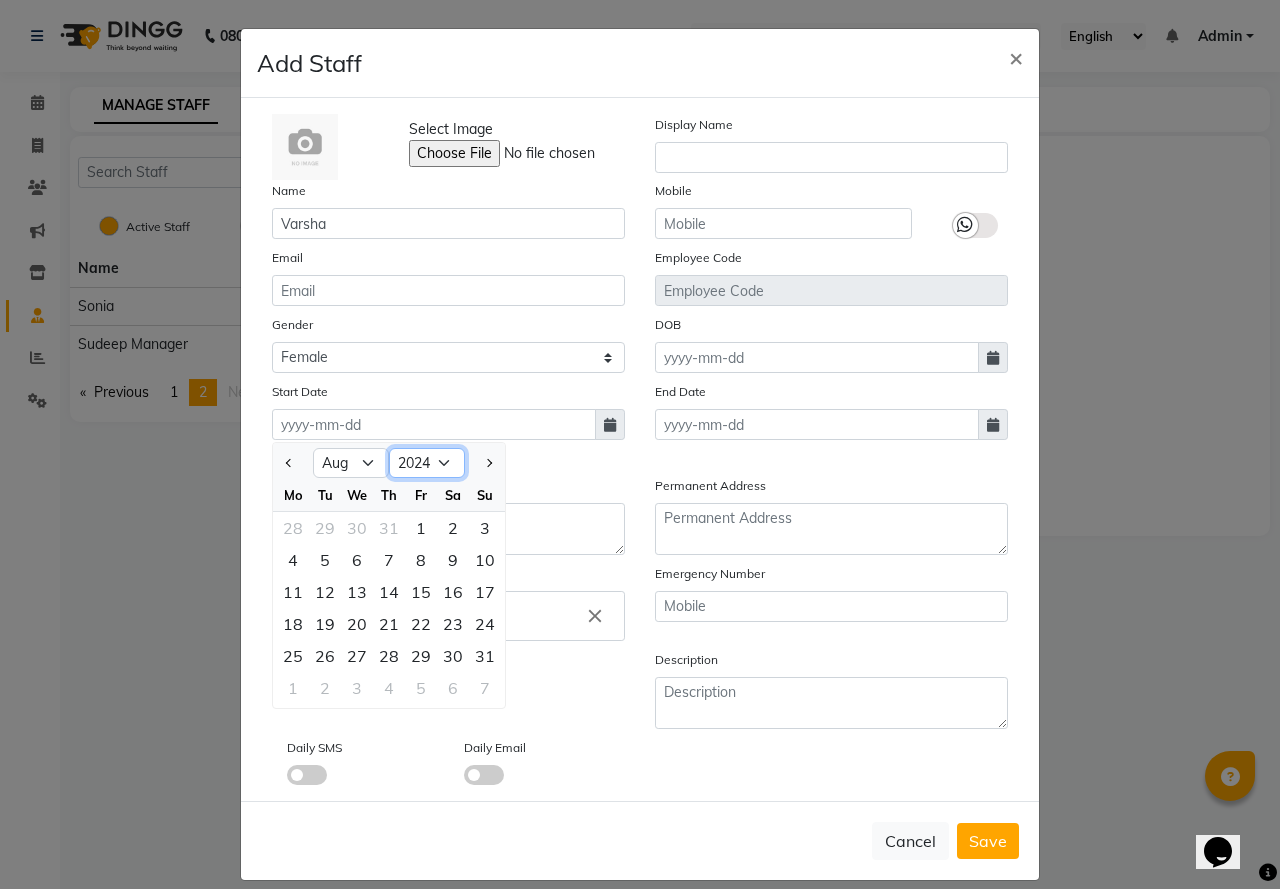 click on "2015 2016 2017 2018 2019 2020 2021 2022 2023 2024 2025 2026 2027 2028 2029 2030 2031 2032 2033 2034 2035" 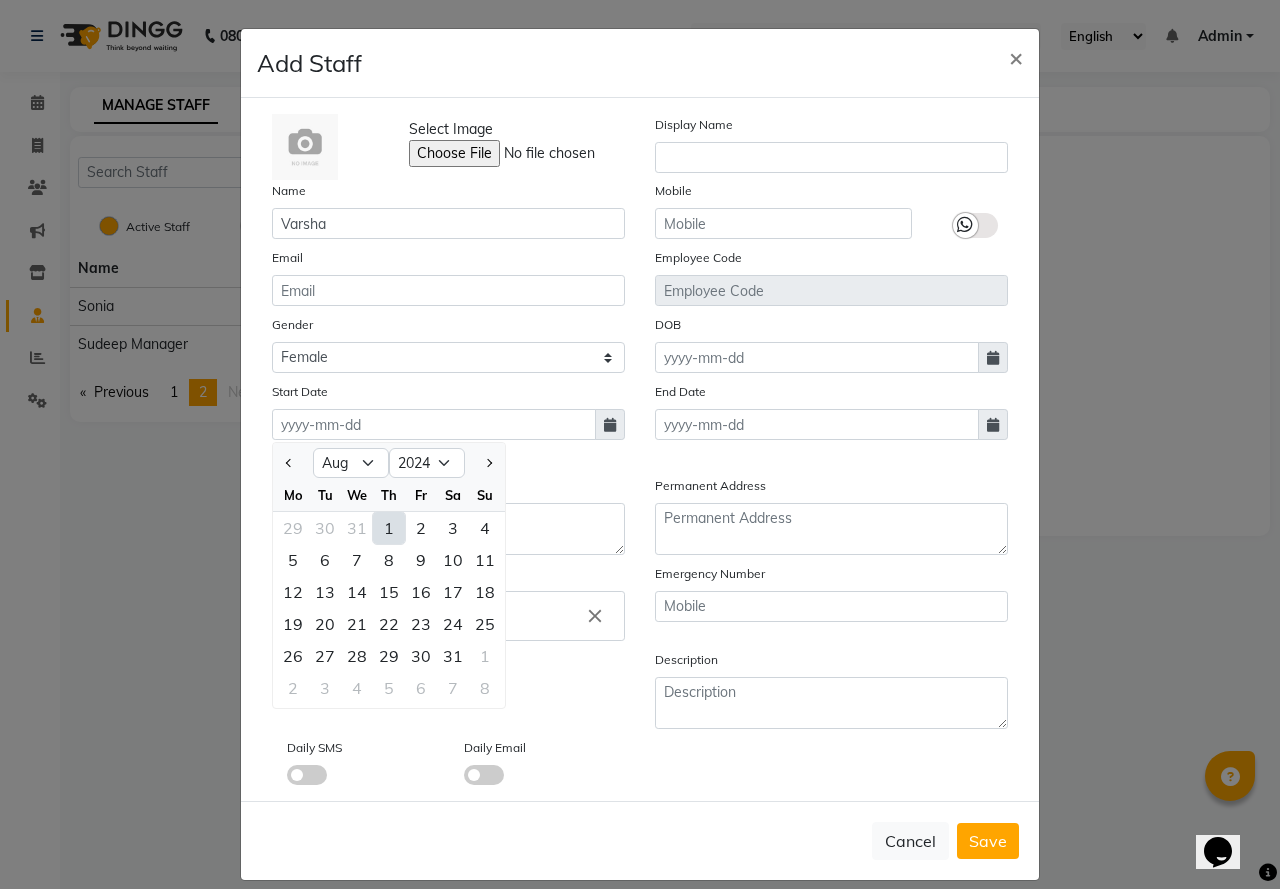 click on "1" 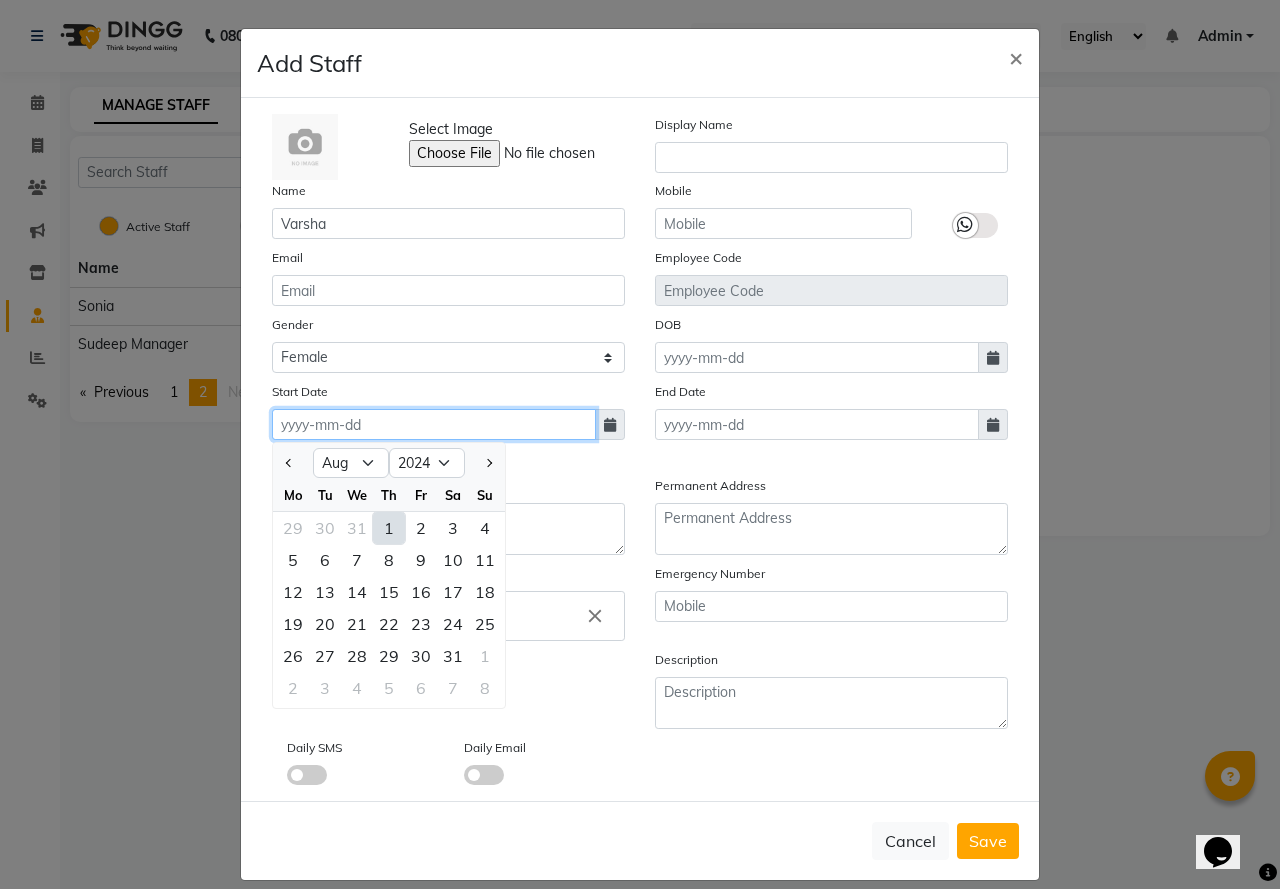 type on "01-08-2024" 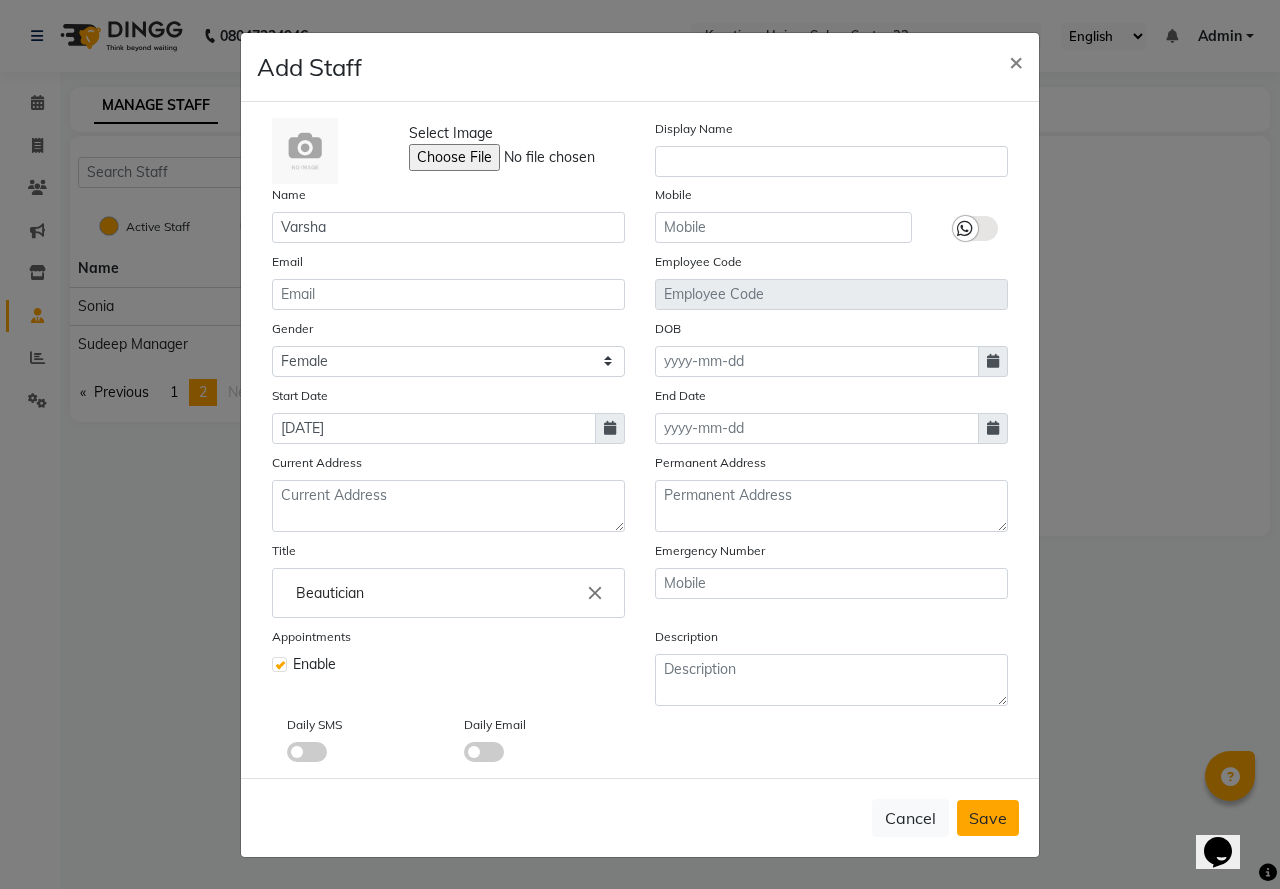 click on "Save" at bounding box center [988, 818] 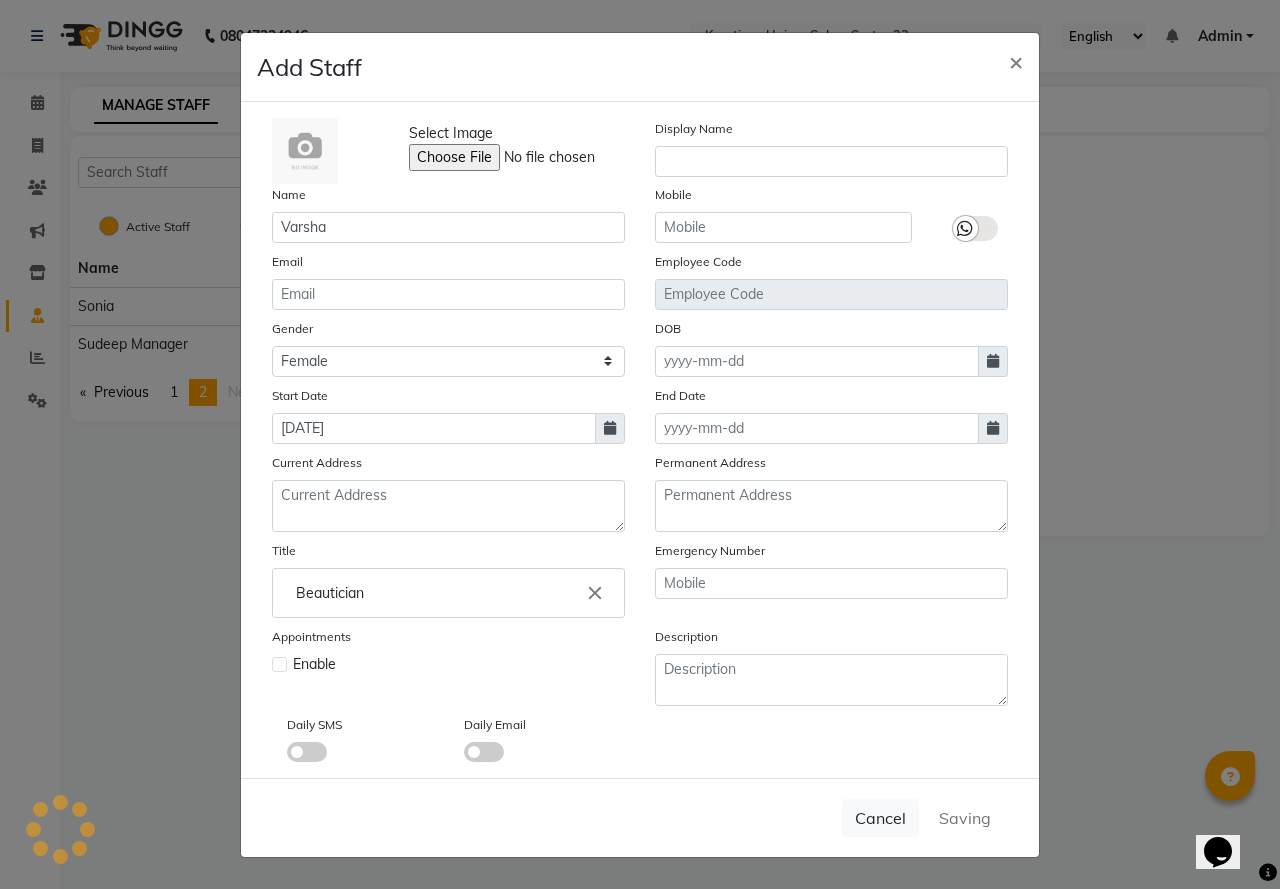 type 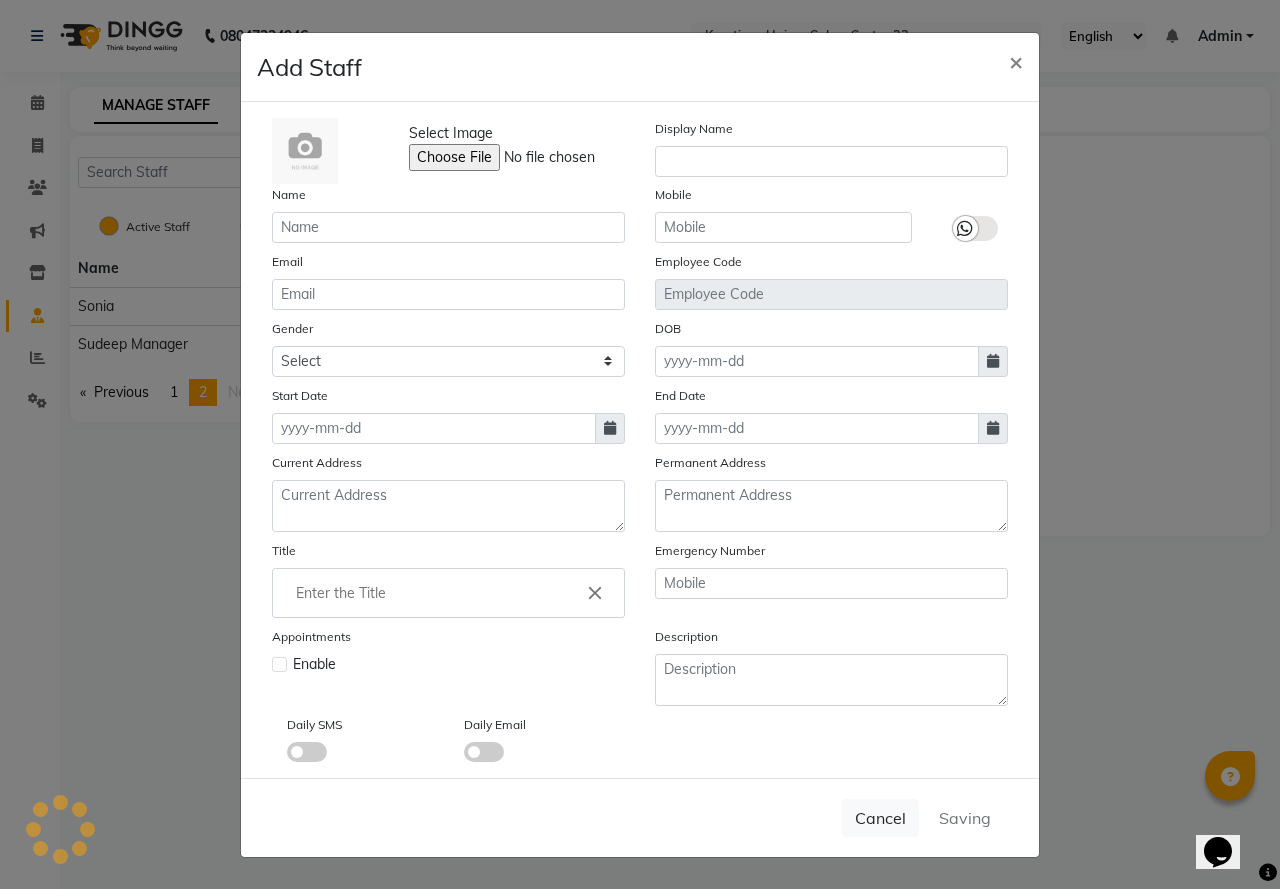 checkbox on "false" 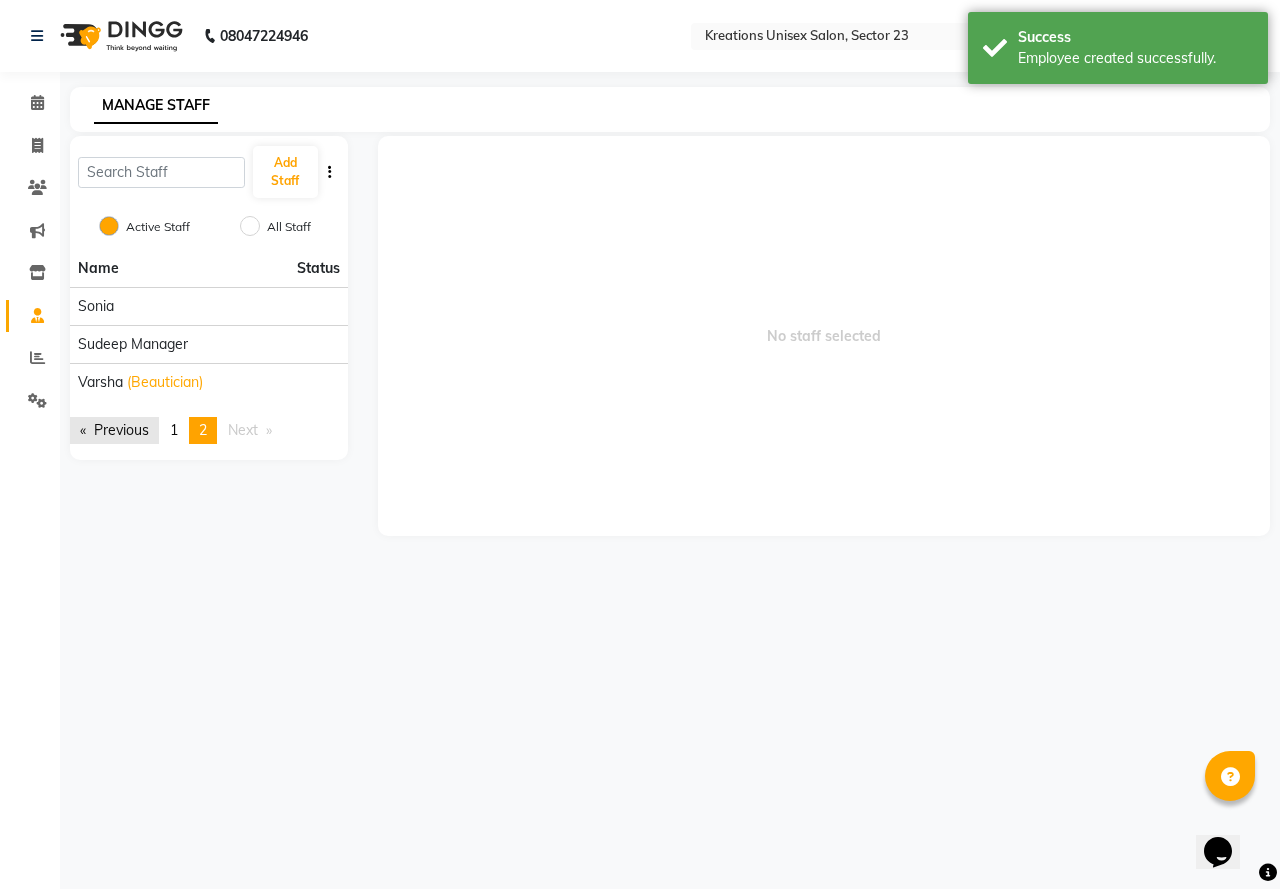 click on "Previous  page" at bounding box center [114, 430] 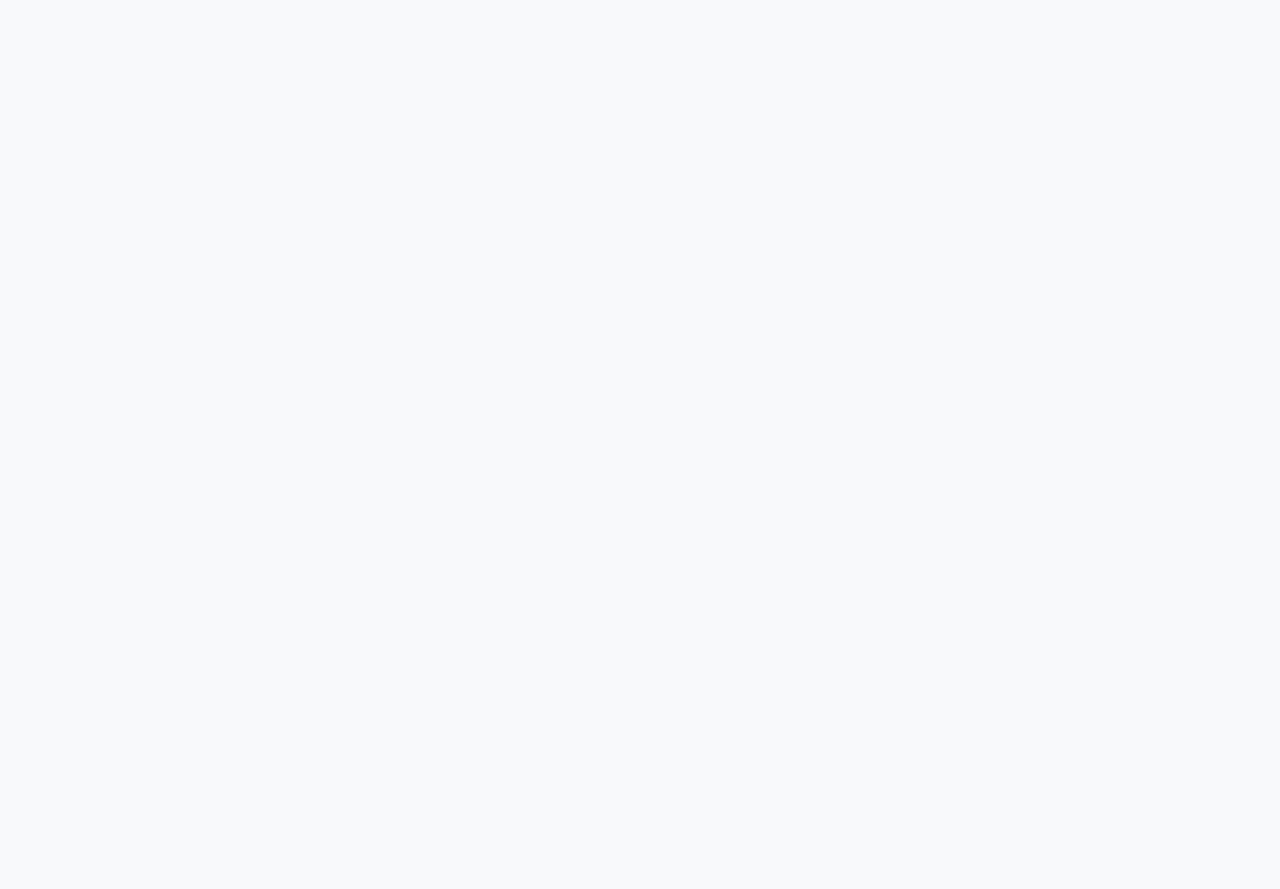 scroll, scrollTop: 0, scrollLeft: 0, axis: both 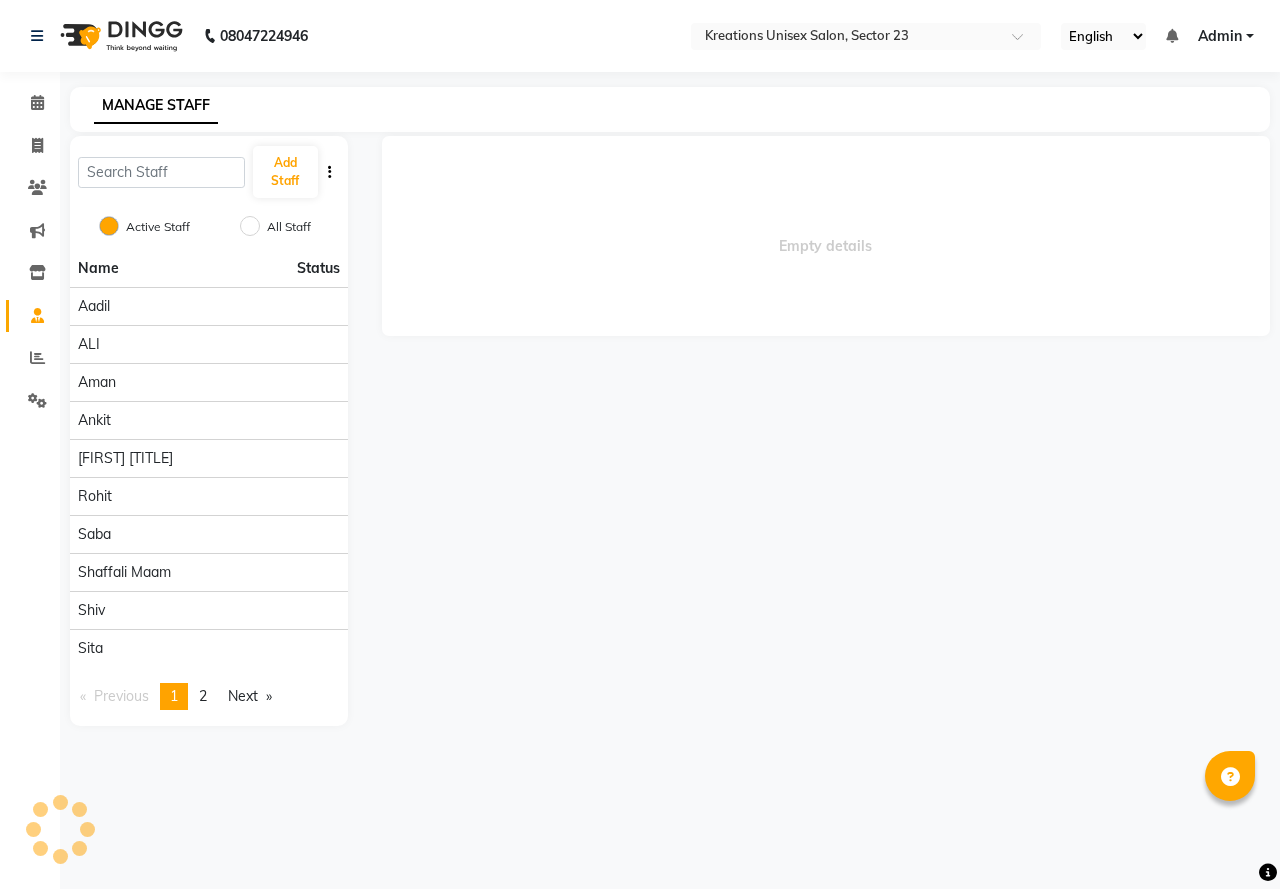 select on "en" 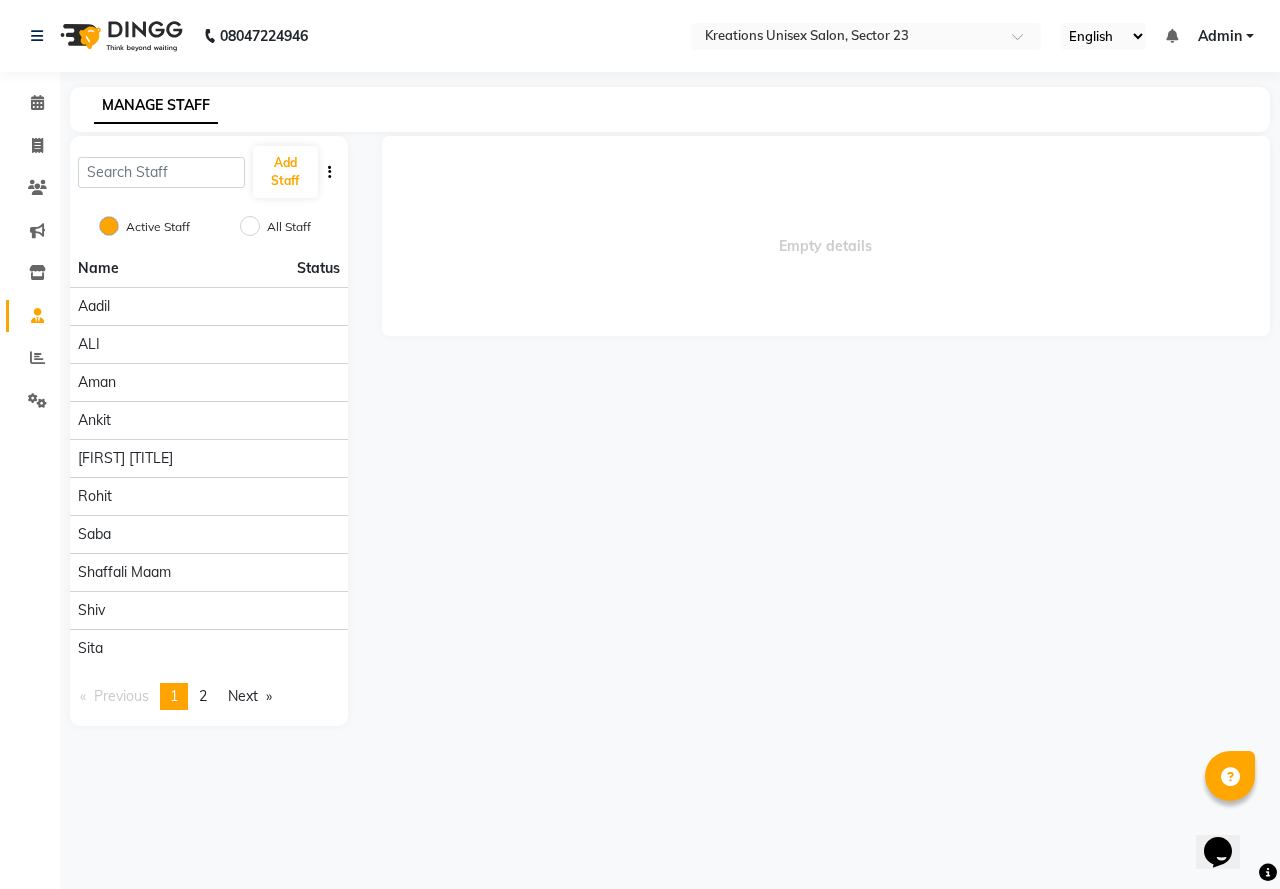 scroll, scrollTop: 0, scrollLeft: 0, axis: both 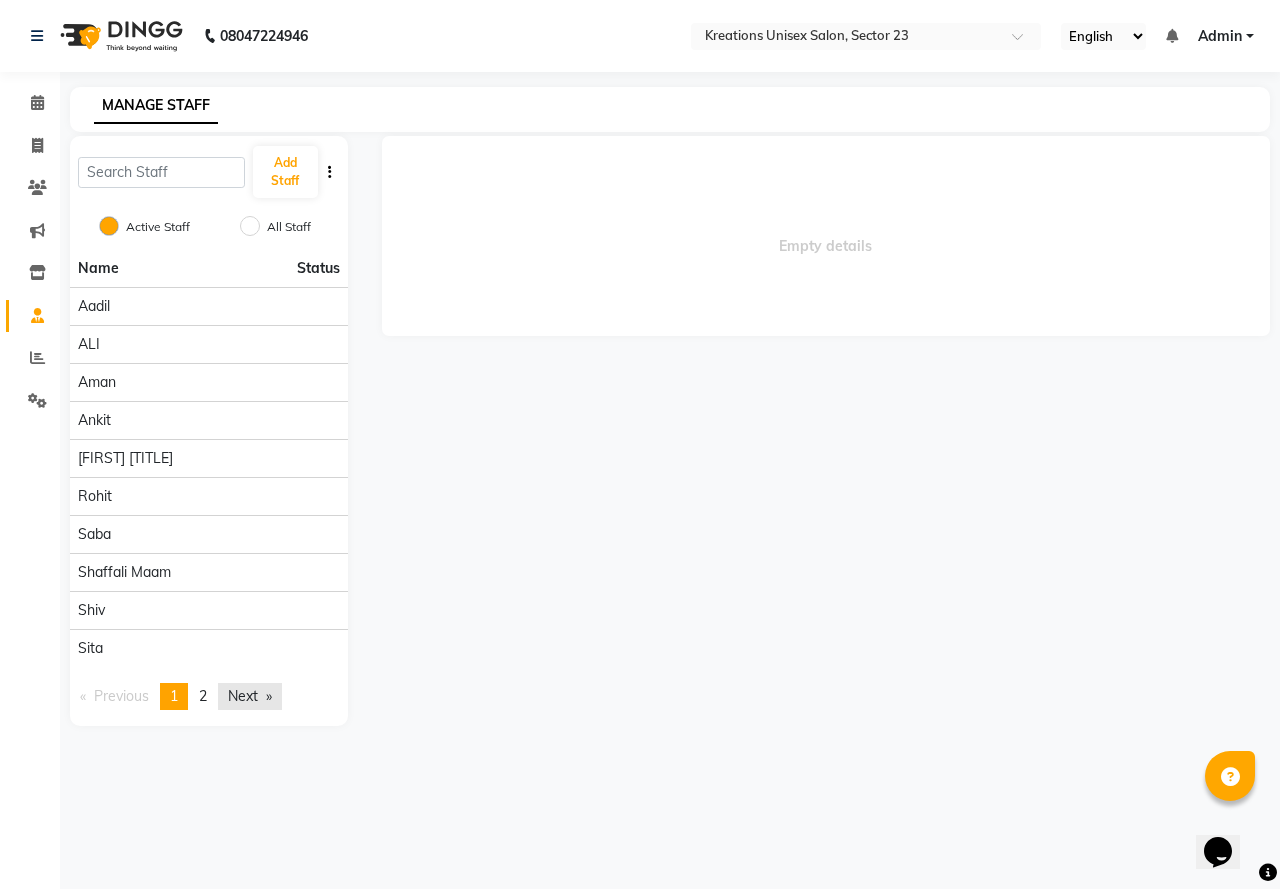 click on "Next  page" at bounding box center [250, 696] 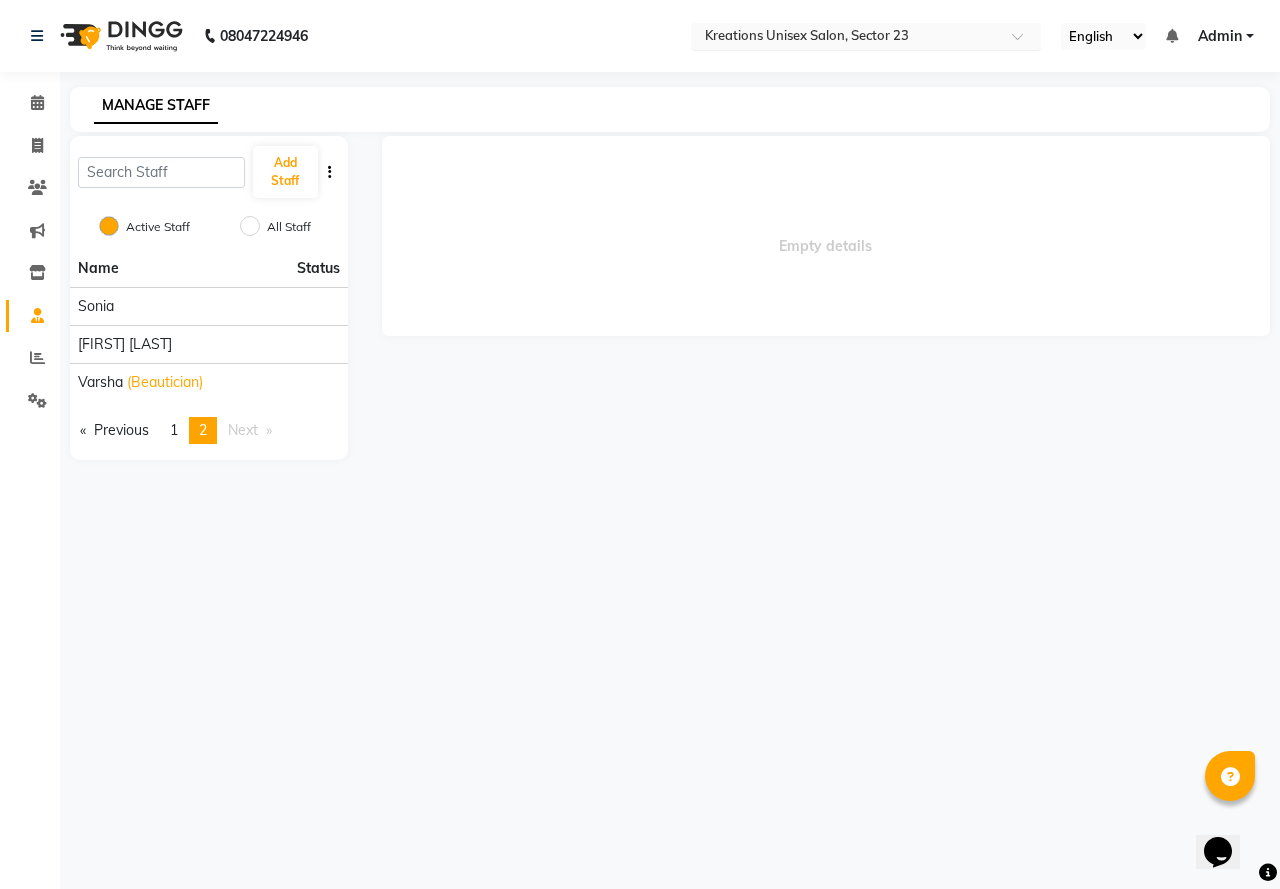 click at bounding box center [1024, 42] 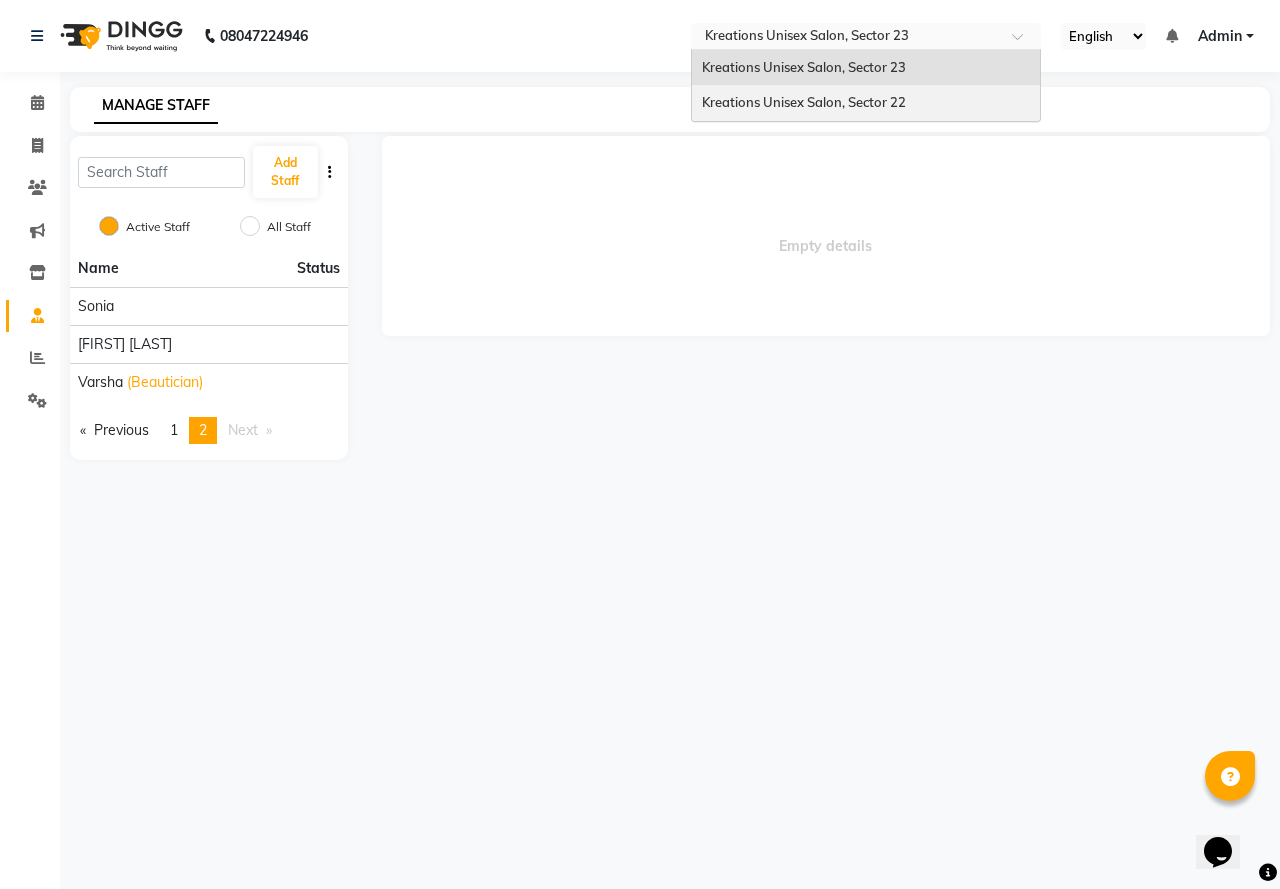 click on "Kreations Unisex Salon, Sector 22" at bounding box center (804, 102) 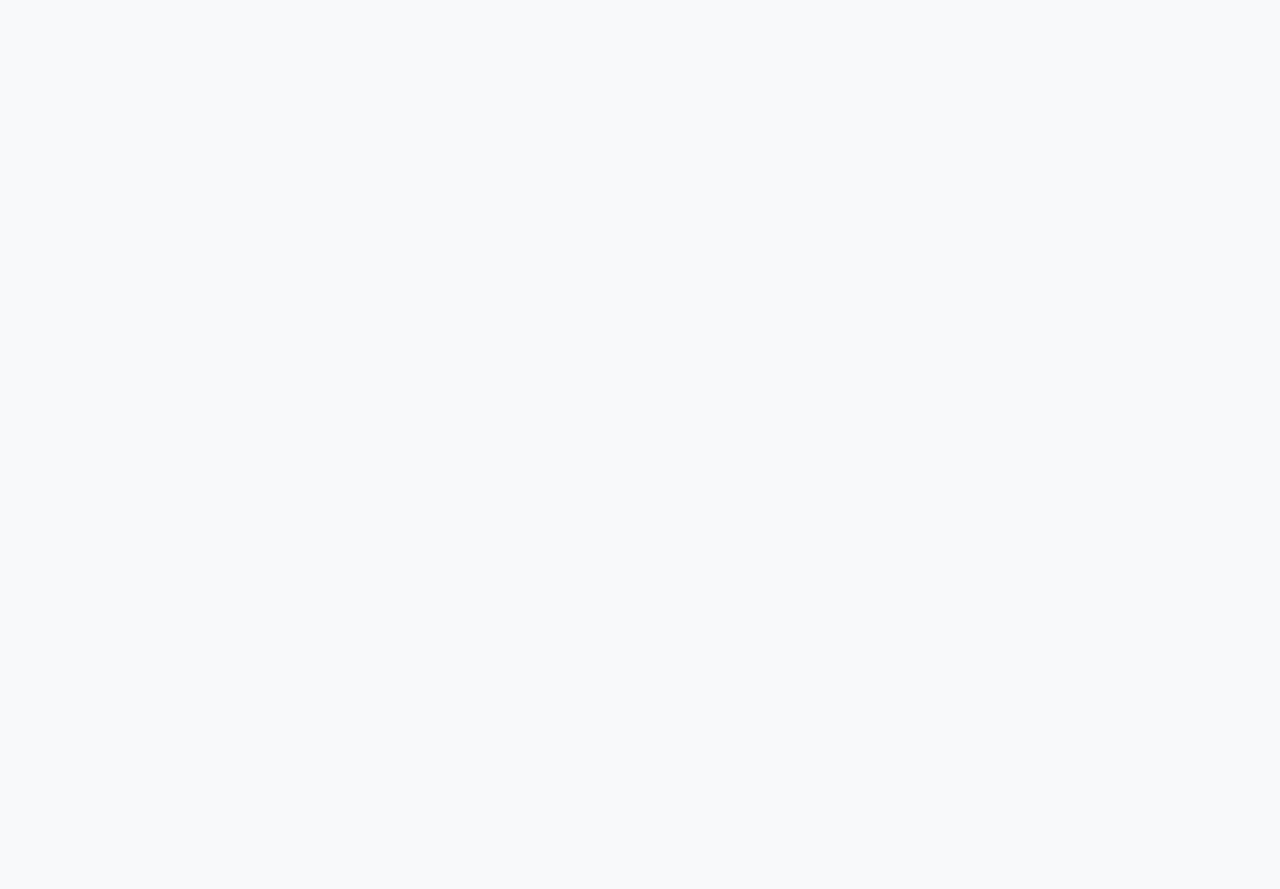 scroll, scrollTop: 0, scrollLeft: 0, axis: both 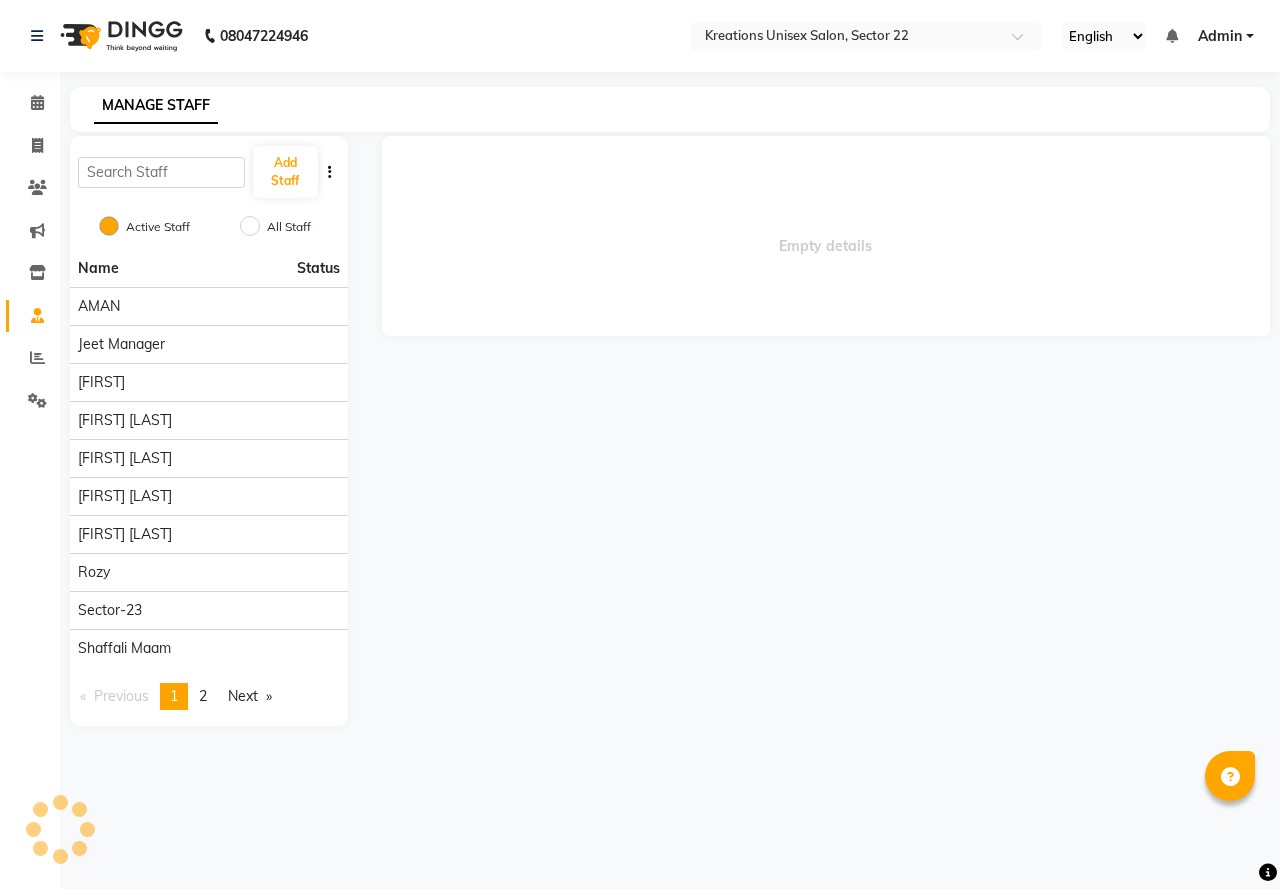 select on "en" 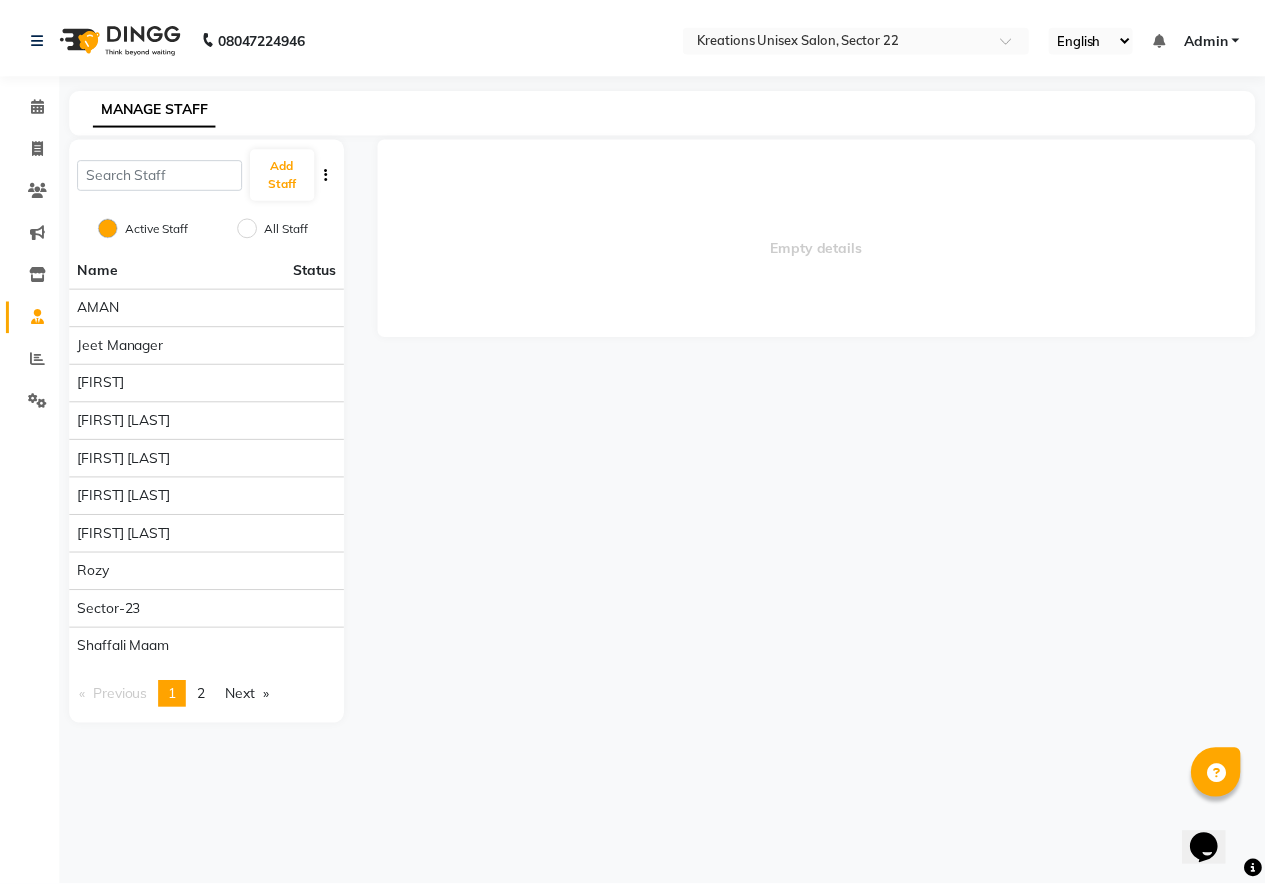 scroll, scrollTop: 0, scrollLeft: 0, axis: both 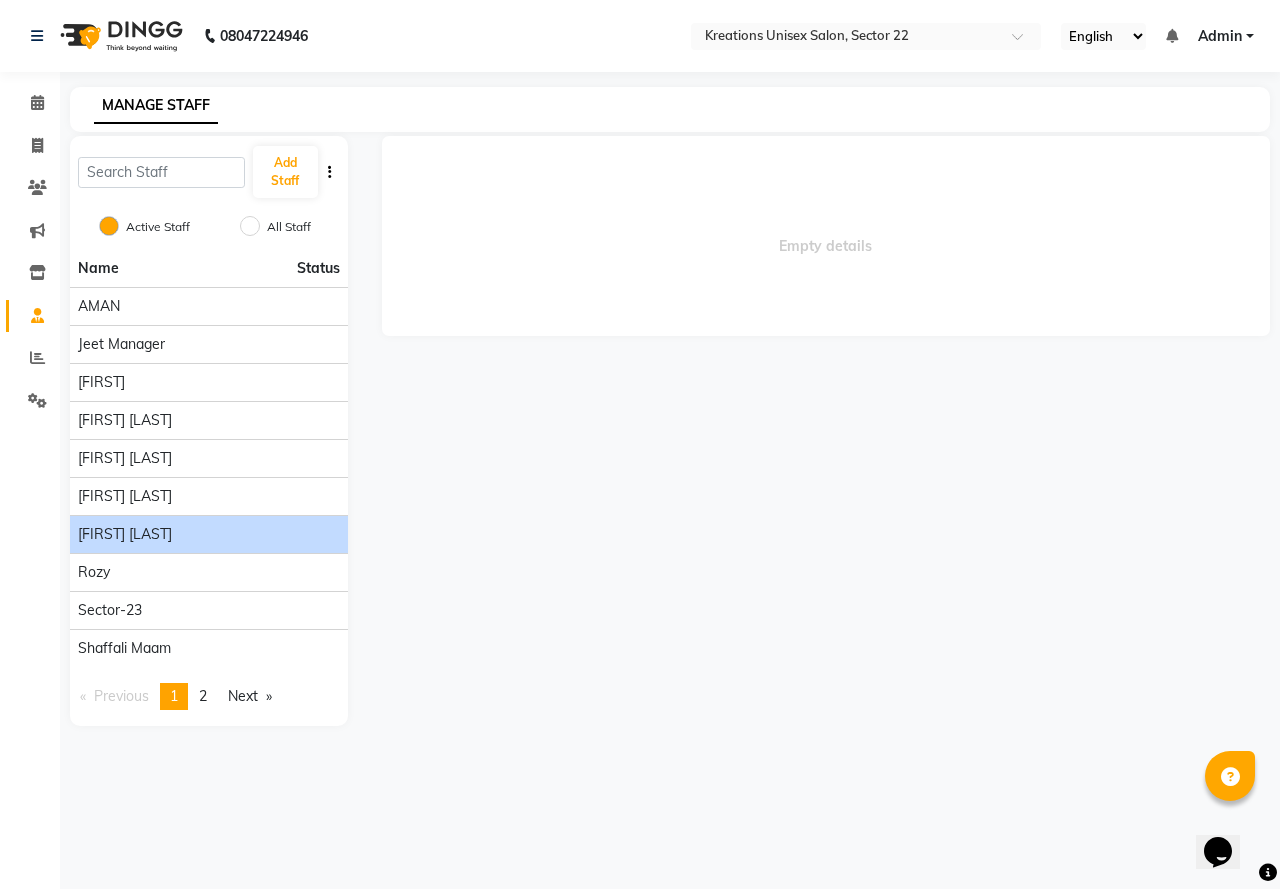 click on "[FIRST] [LAST]" 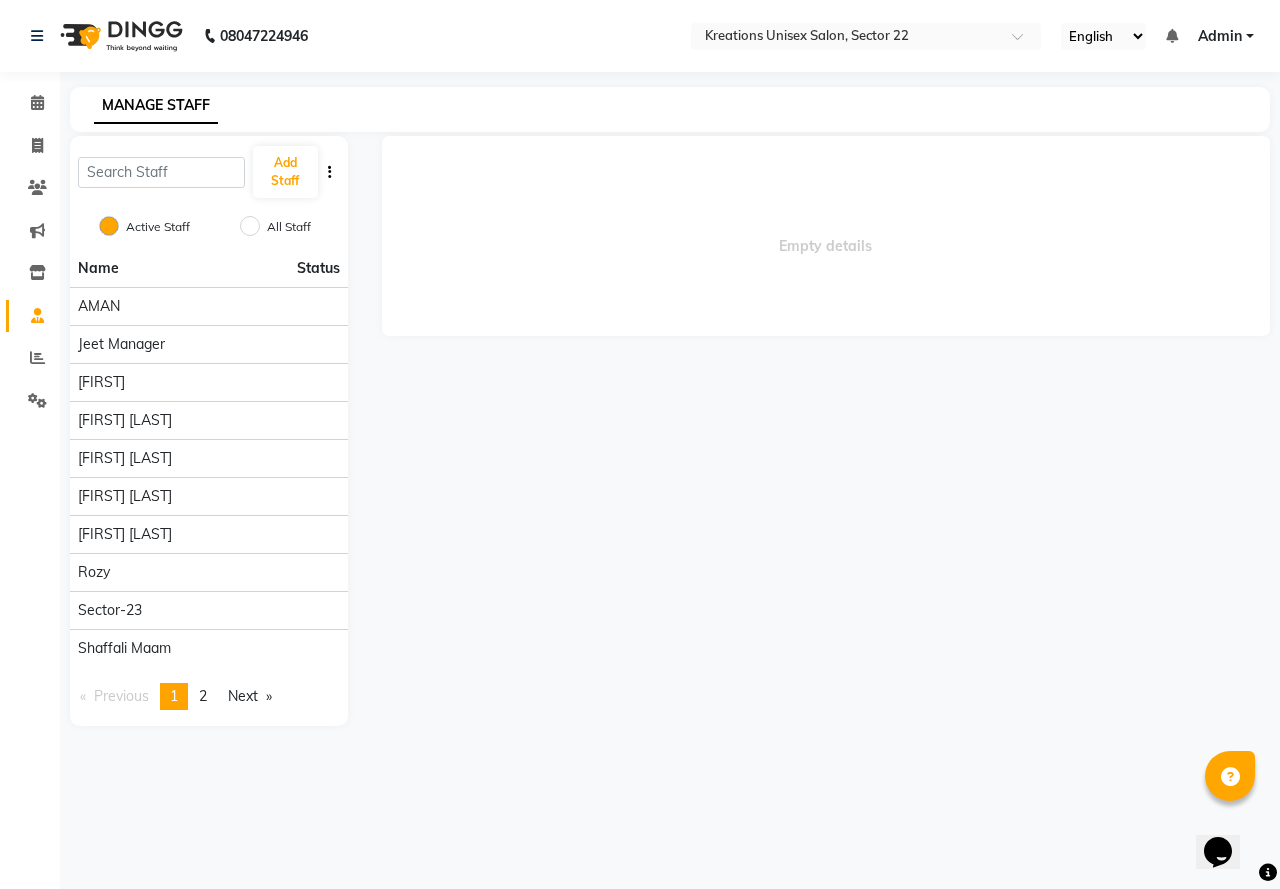 click on "Empty details" 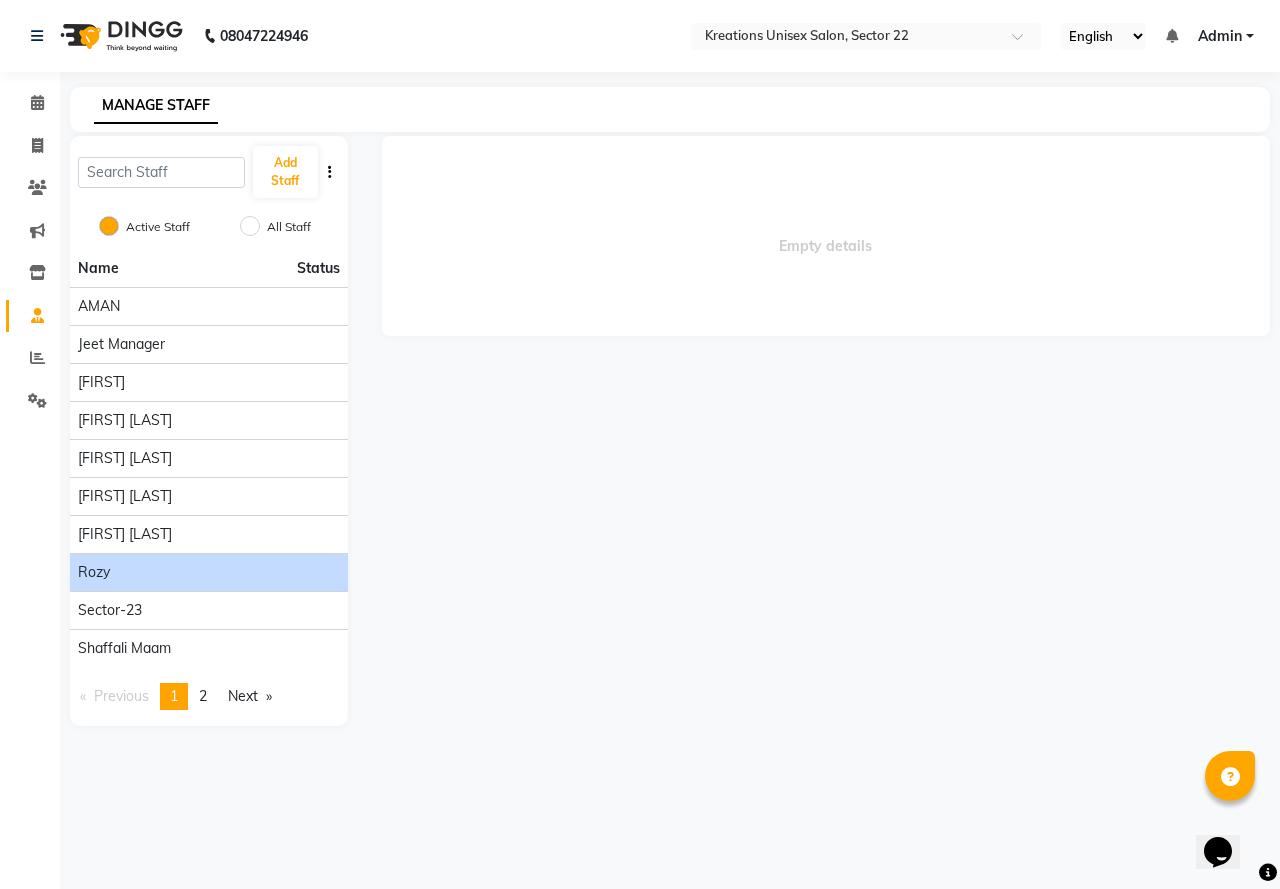 click on "rozy" 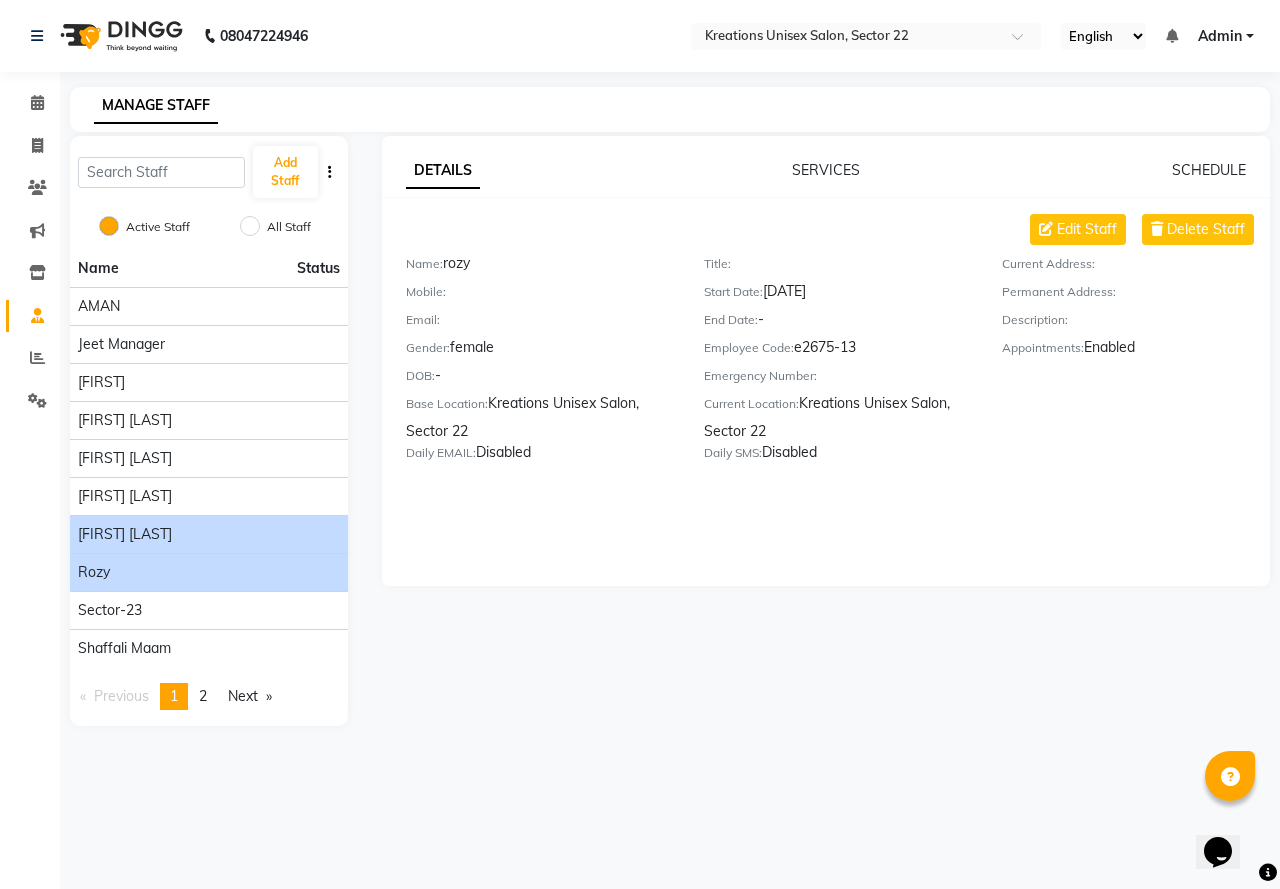 click on "[FIRST] [LAST]" 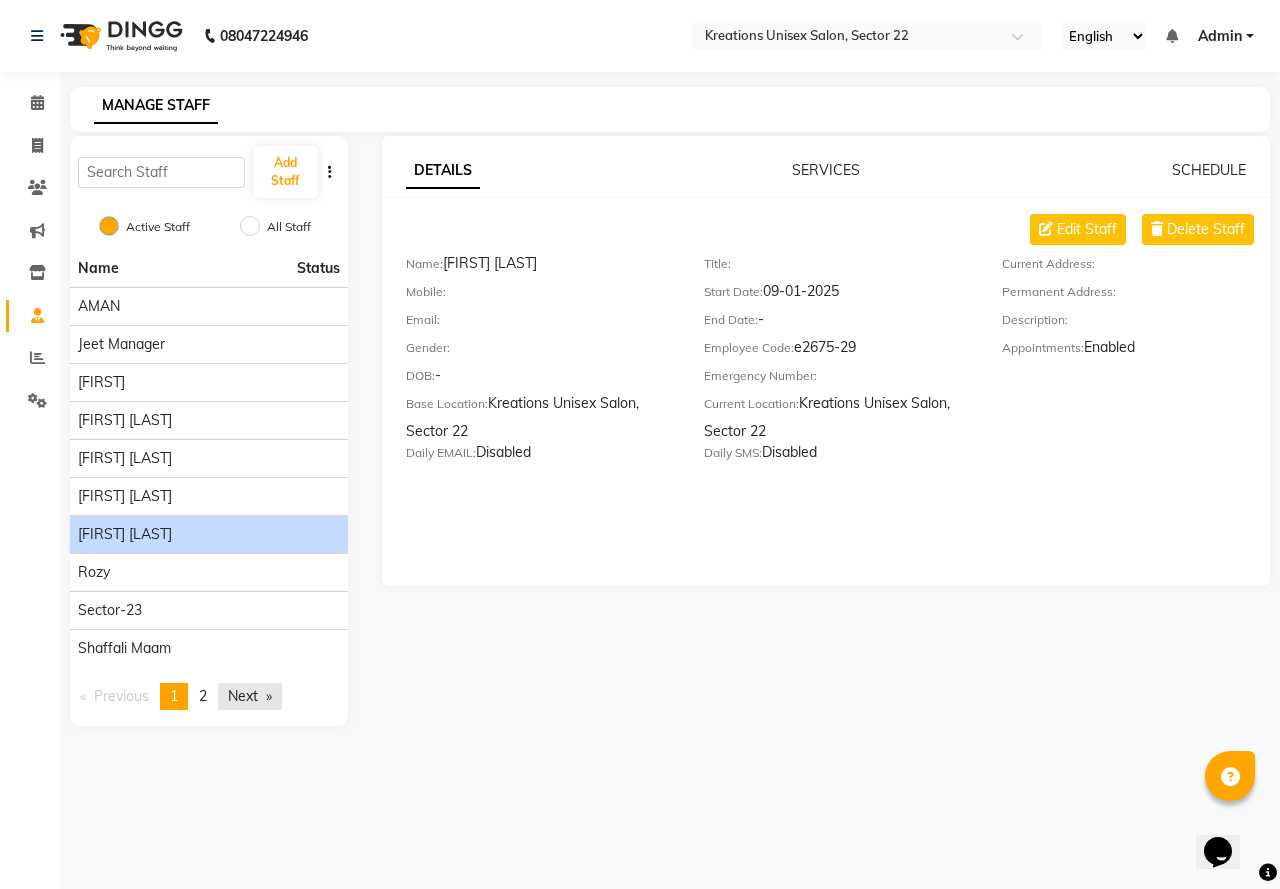 click on "Next  page" at bounding box center (250, 696) 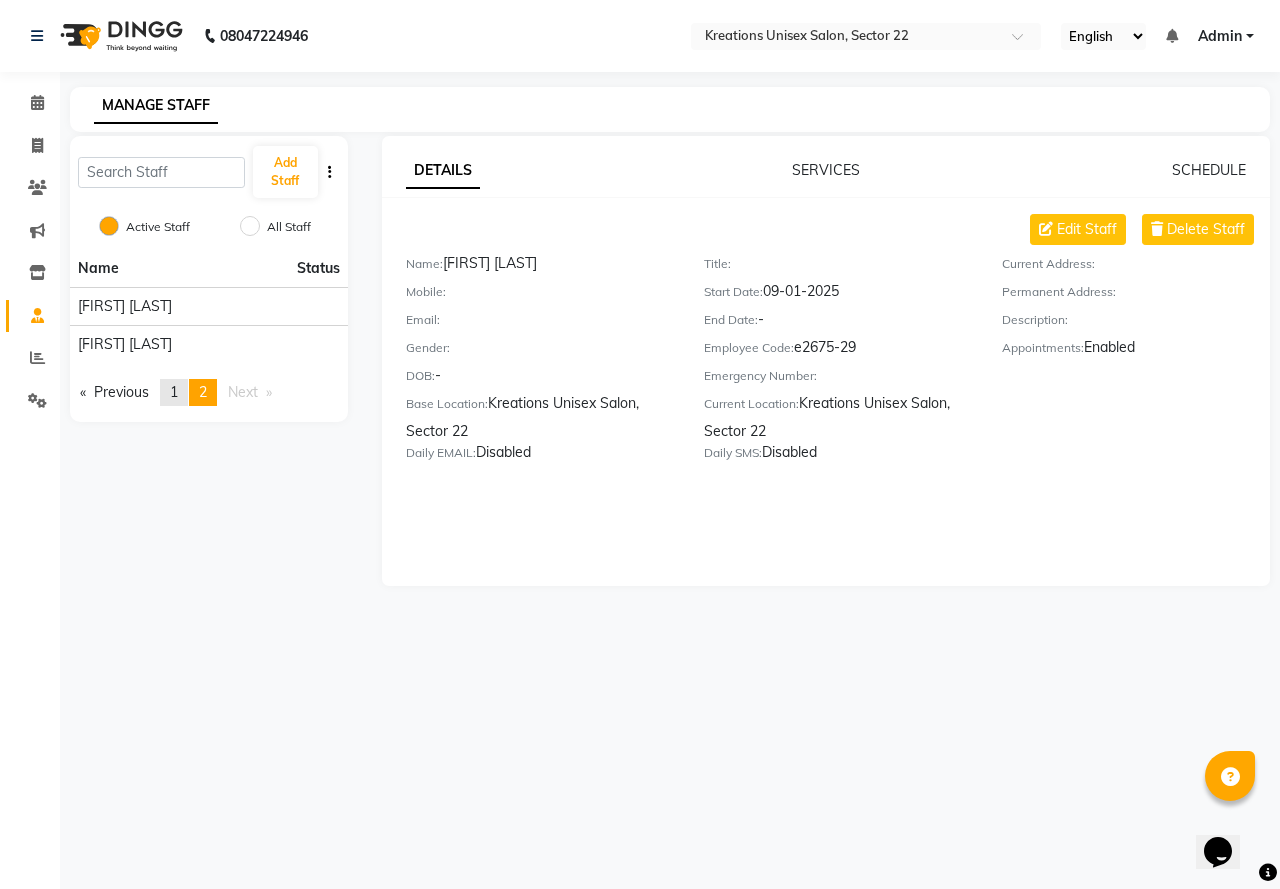 click on "1" at bounding box center [174, 392] 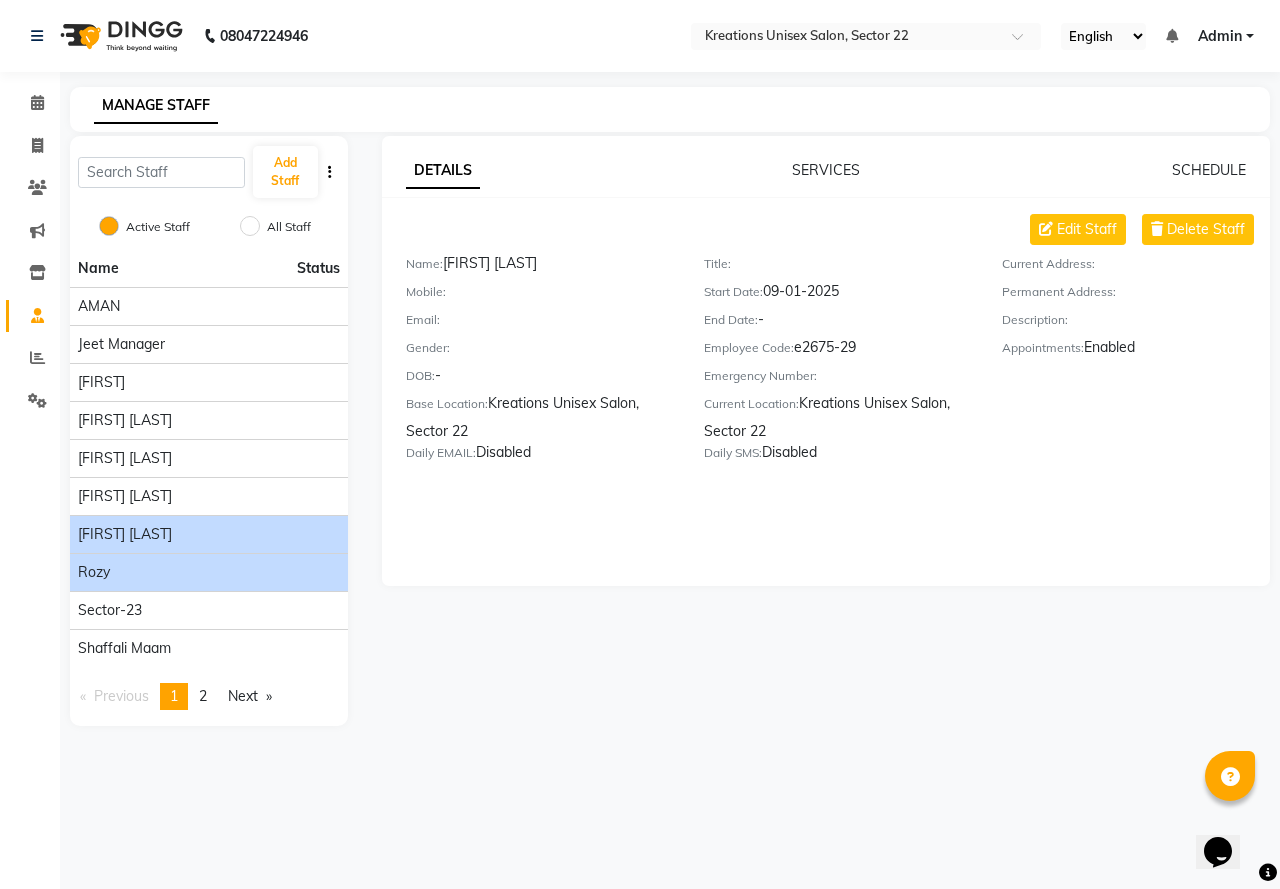 click on "rozy" 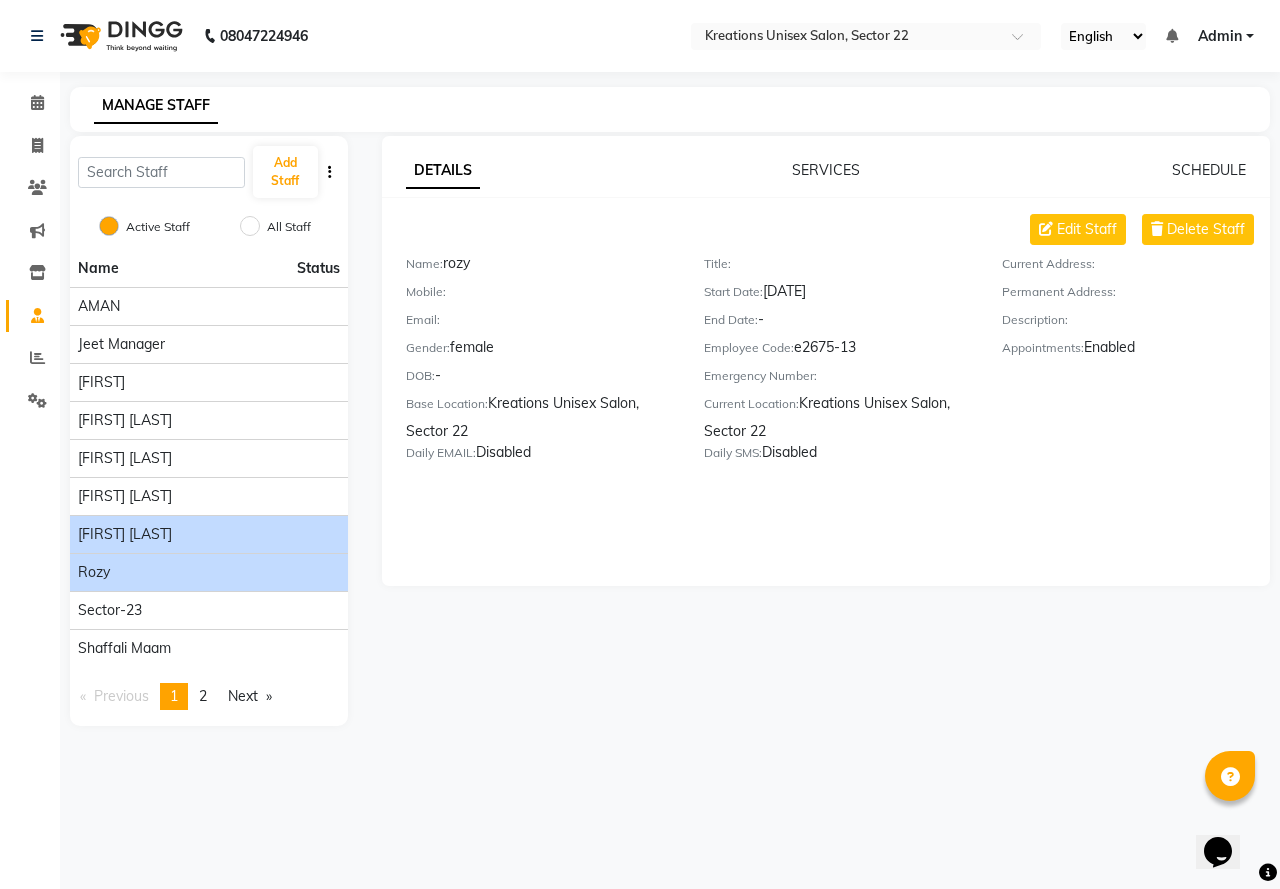 click on "Rocky Kumar" 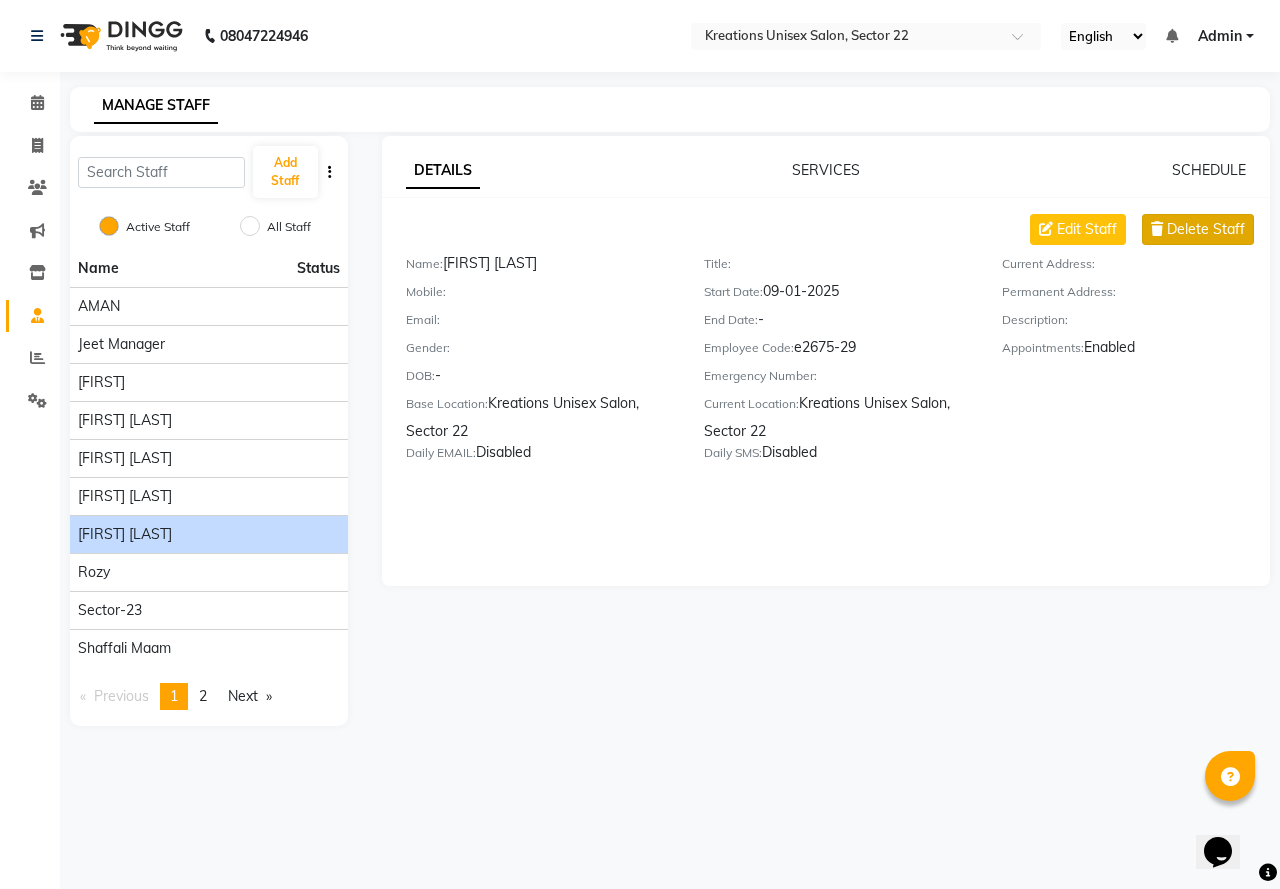 click on "Delete Staff" 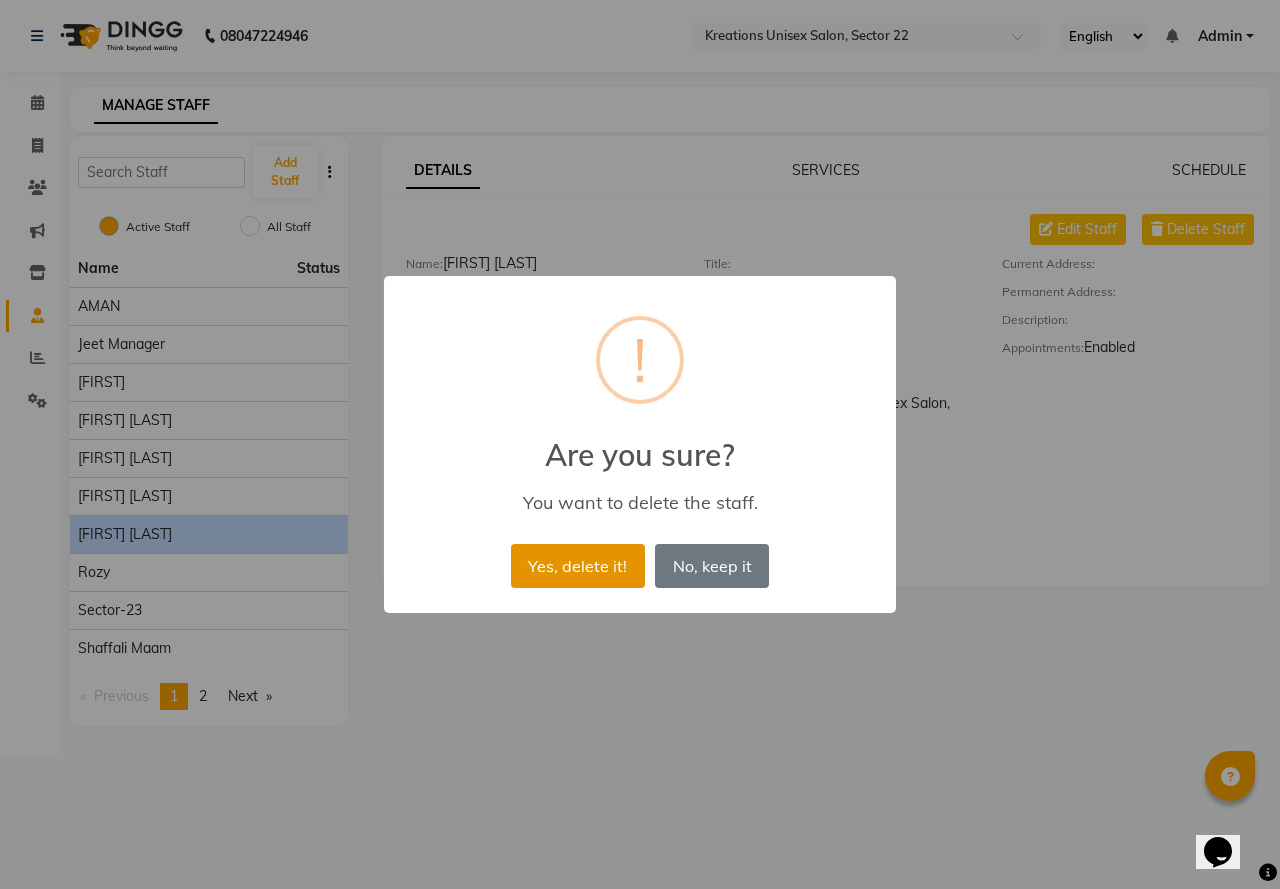 click on "Yes, delete it!" at bounding box center (578, 566) 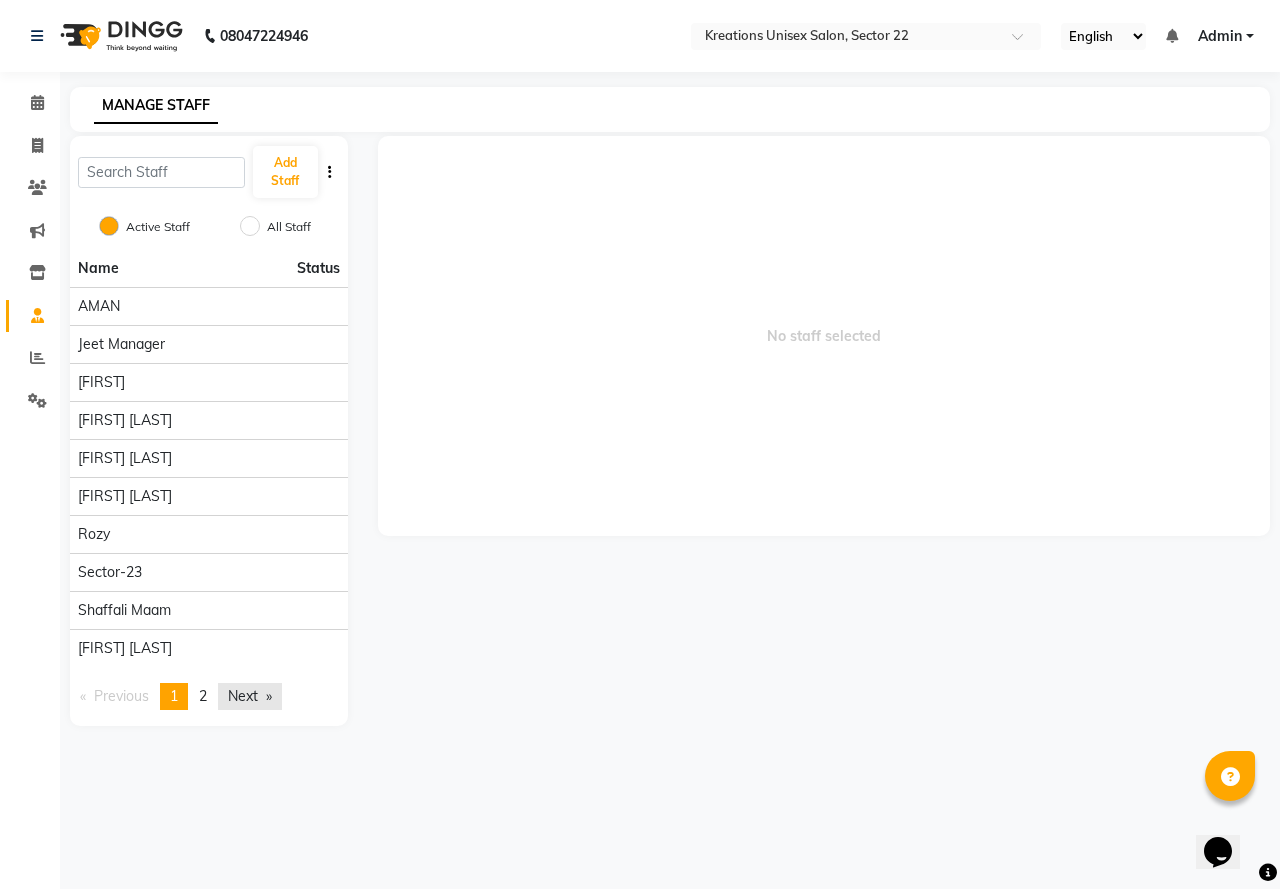 click on "Next  page" at bounding box center (250, 696) 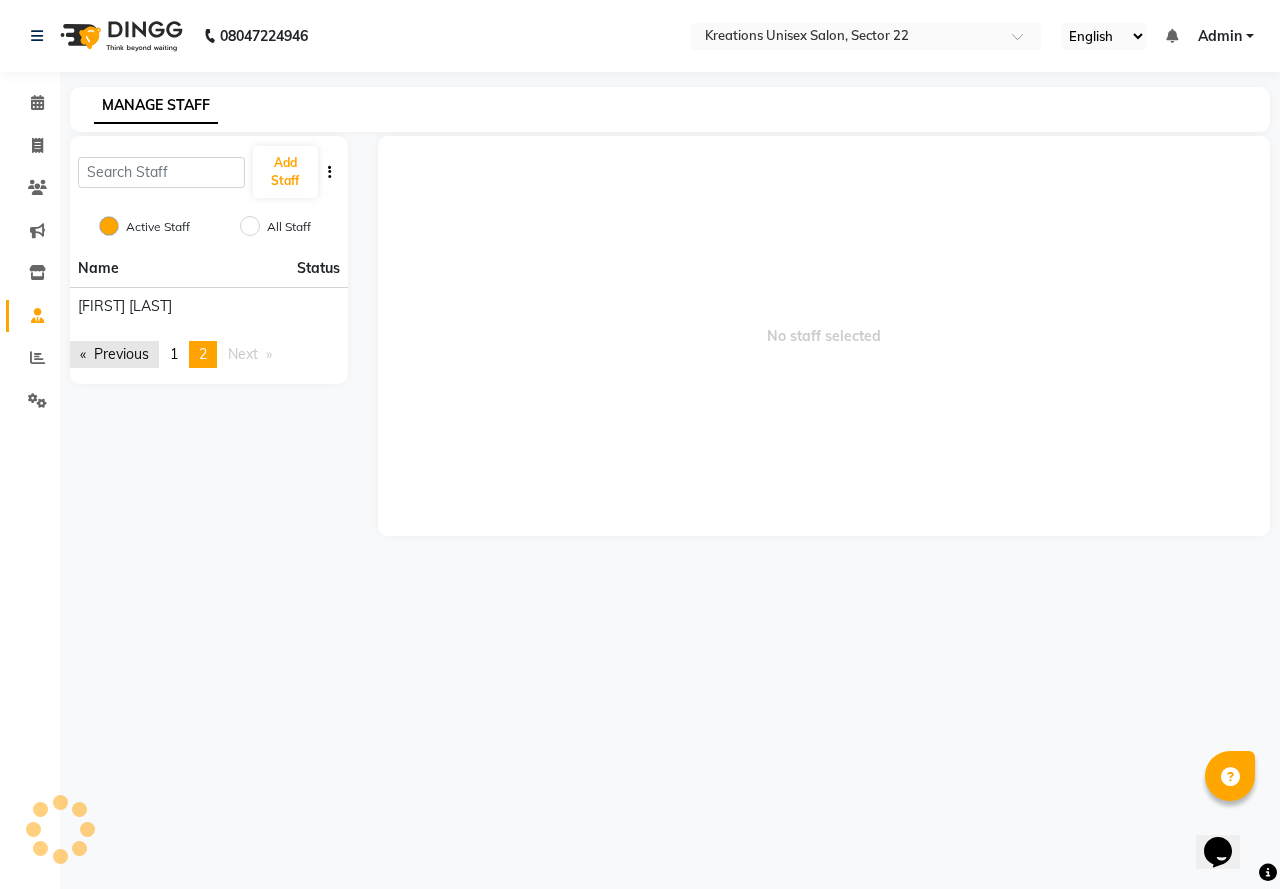 click on "Previous  page" at bounding box center [114, 354] 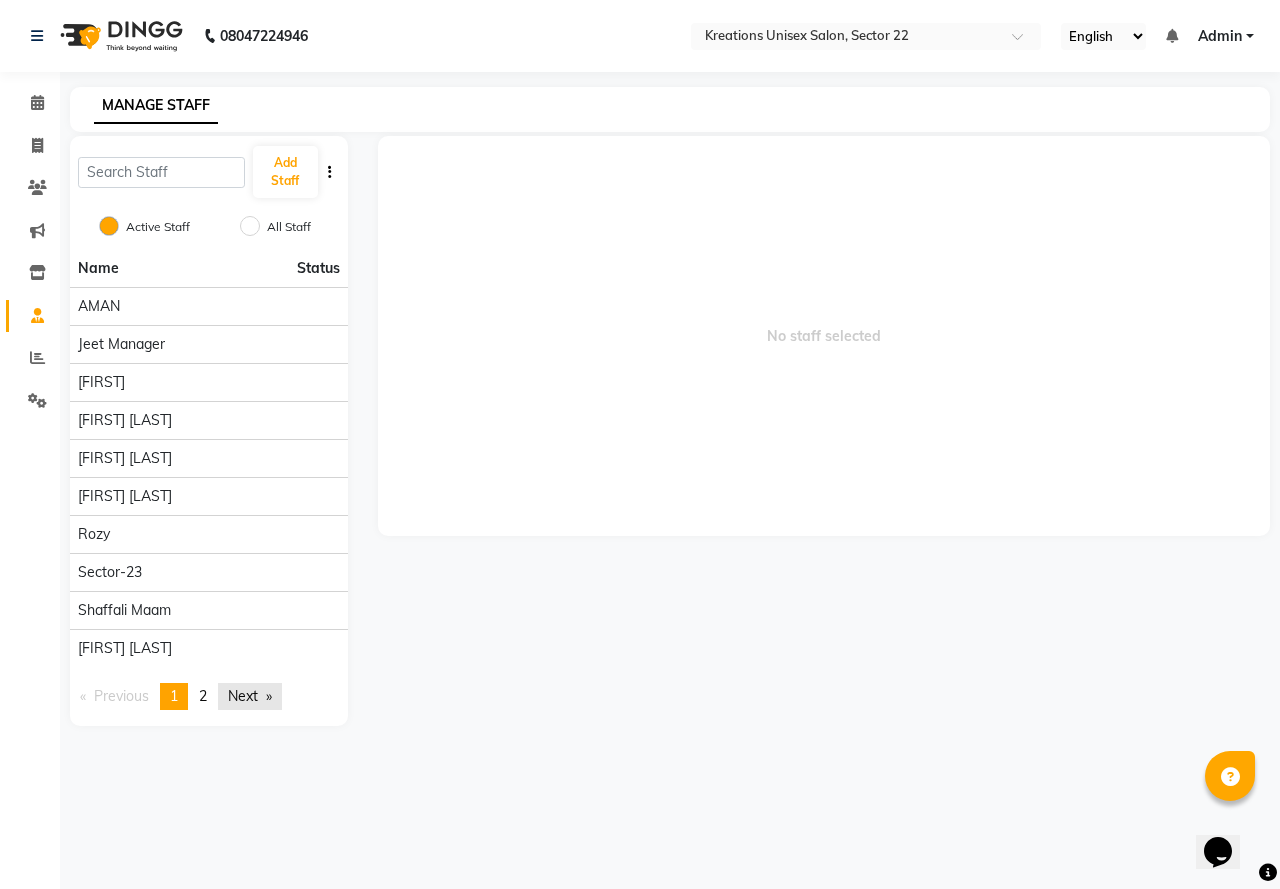 click on "Next  page" at bounding box center (250, 696) 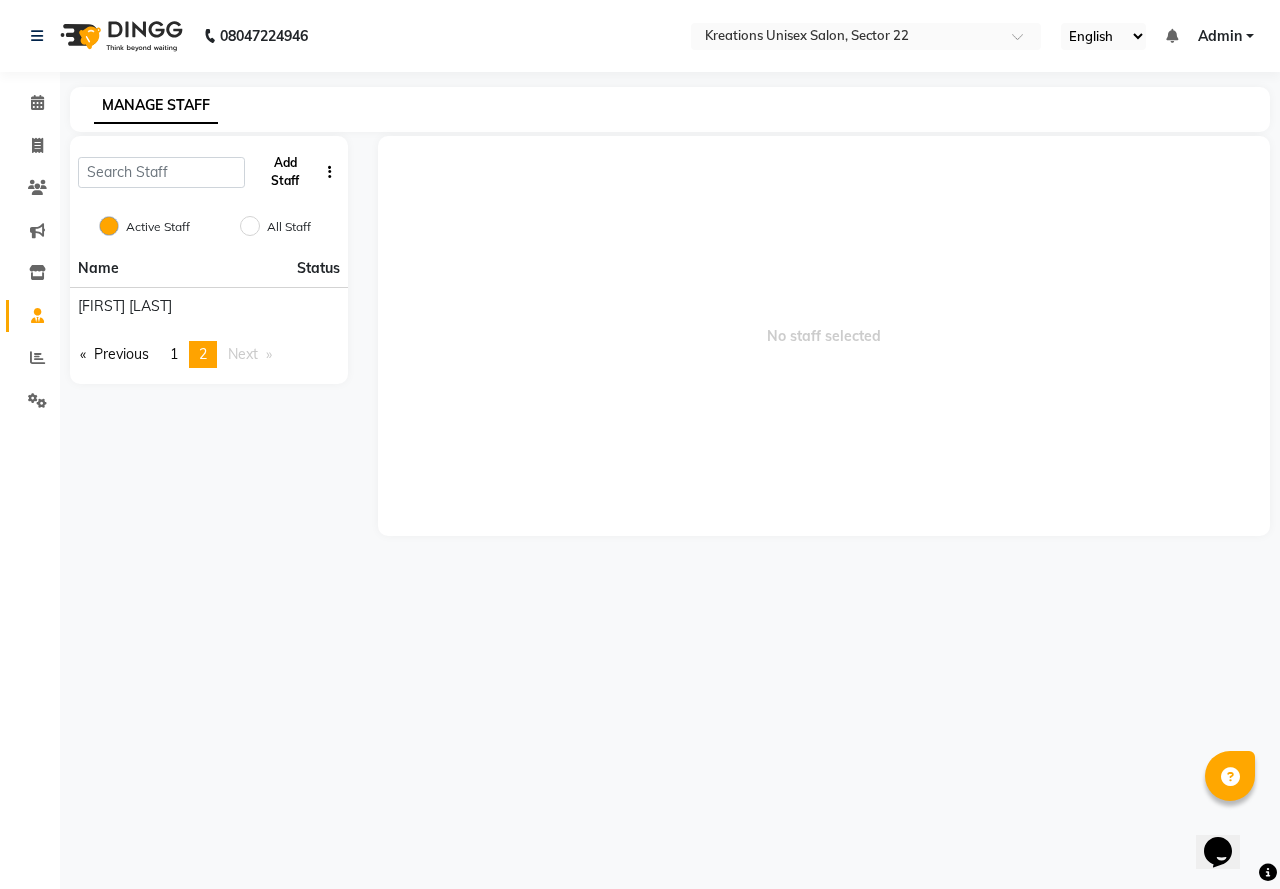 click on "Add Staff" 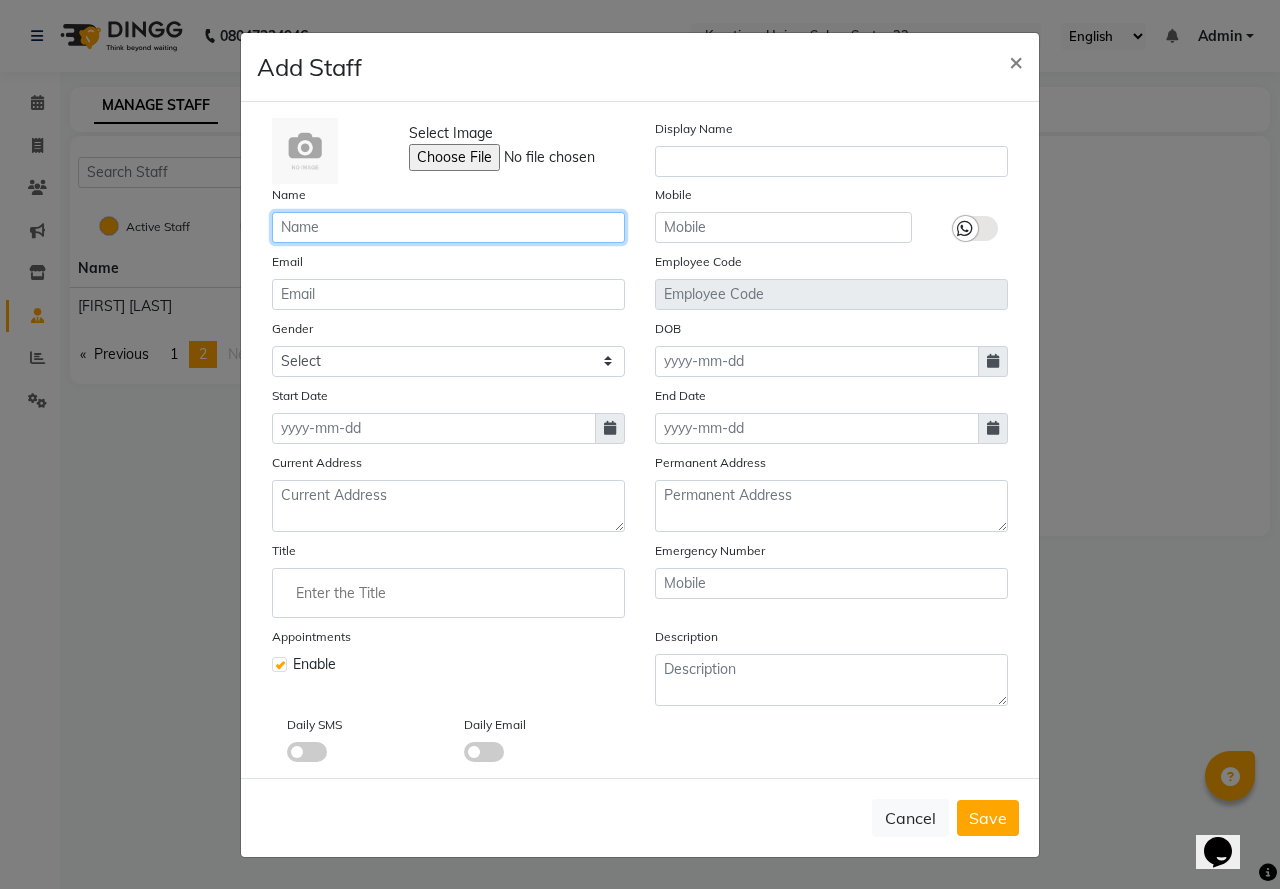 click 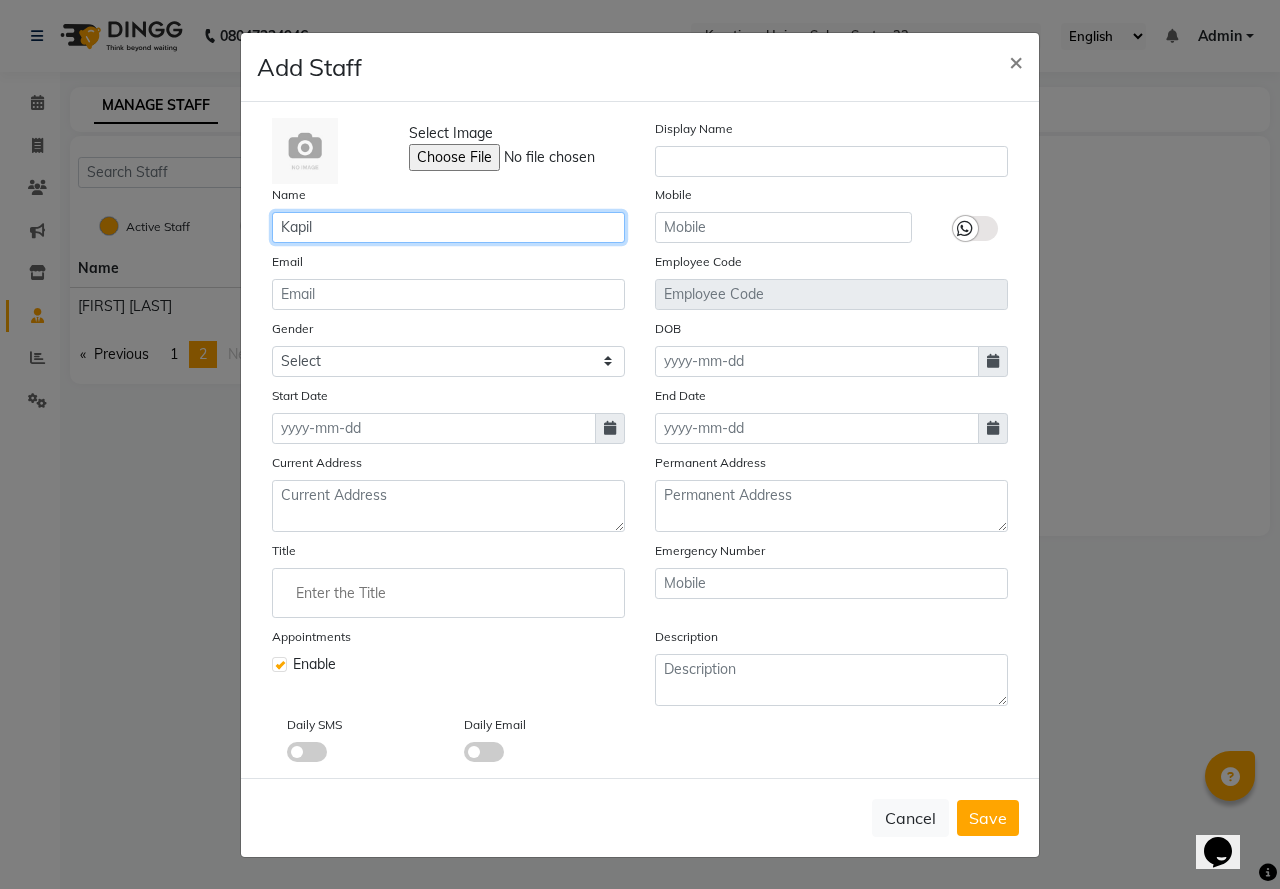 type on "Kapil" 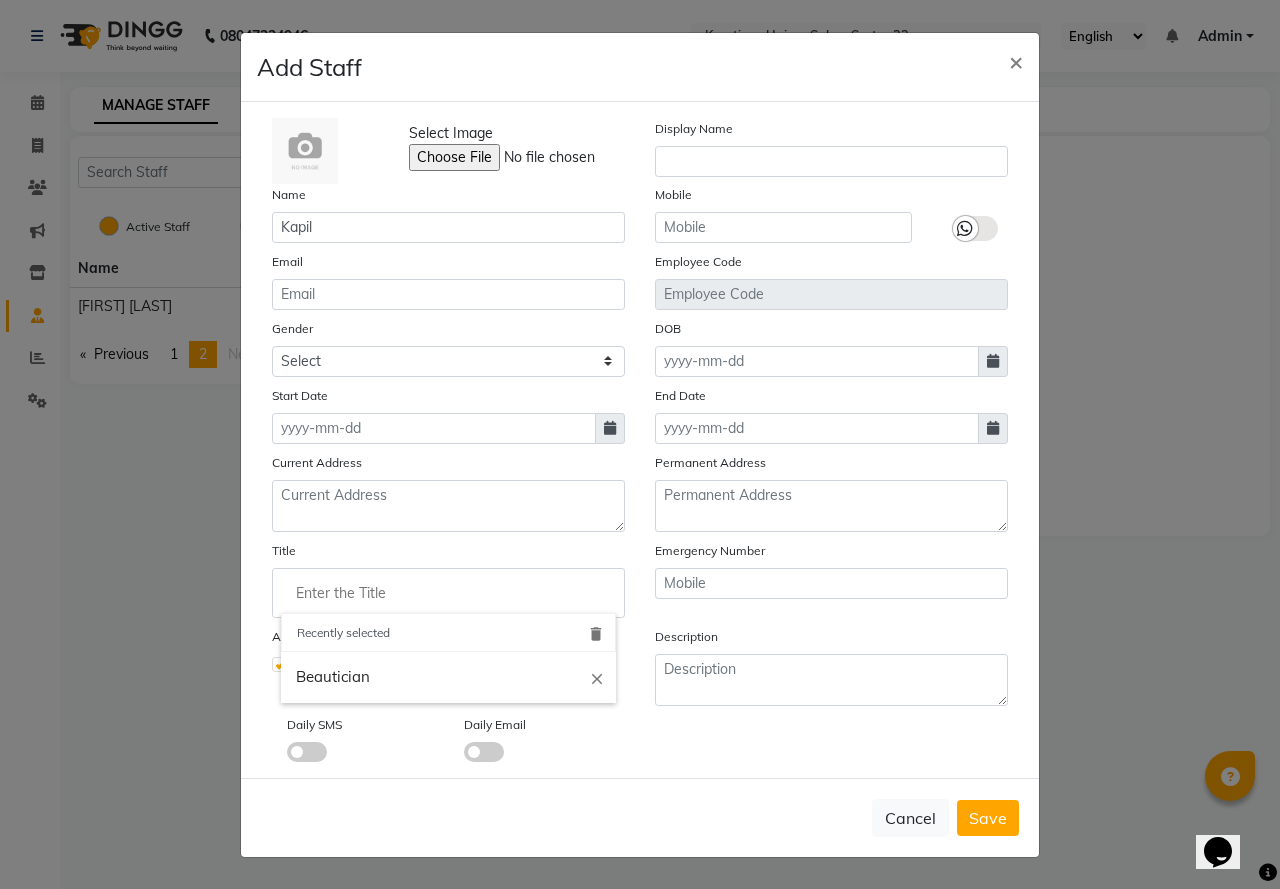 click 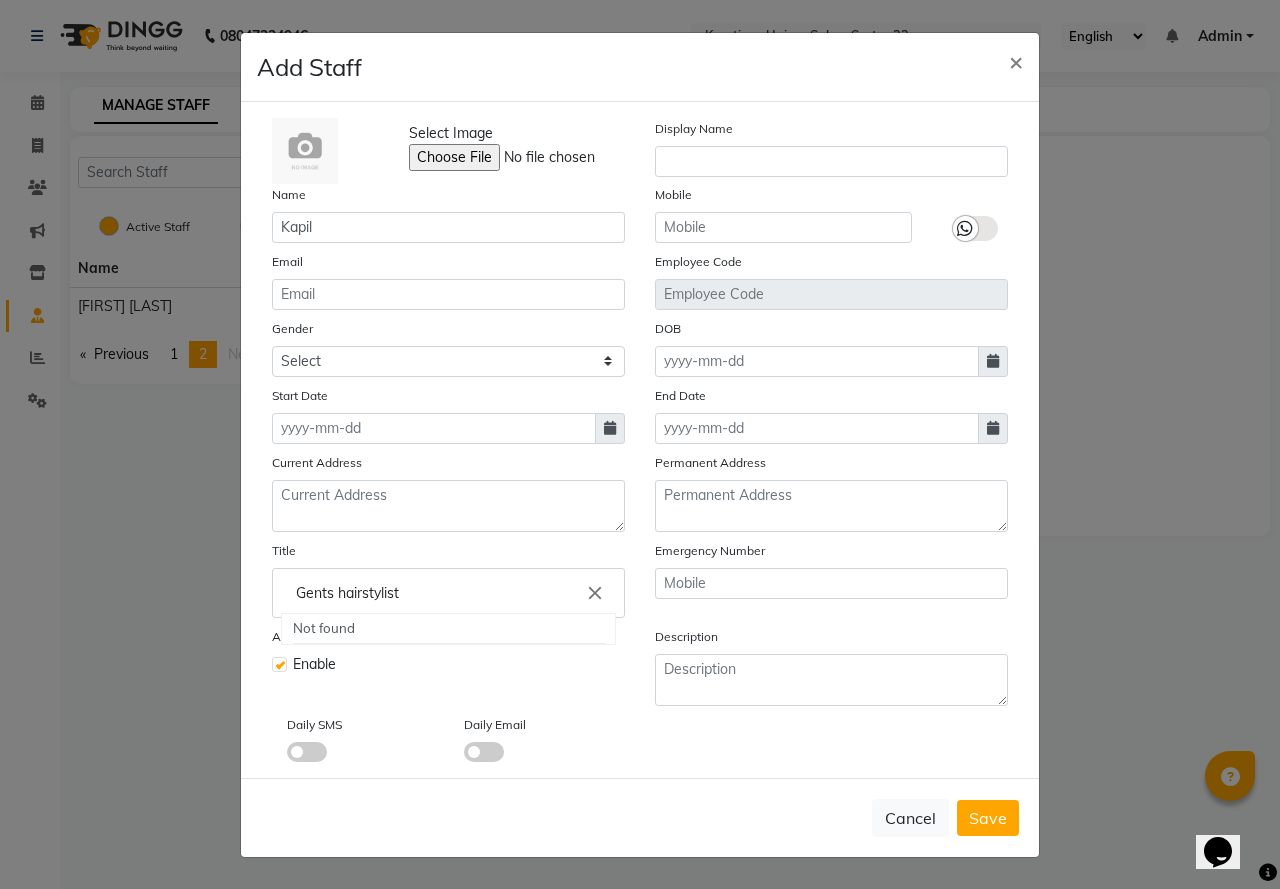 type on "Gents hairstylist" 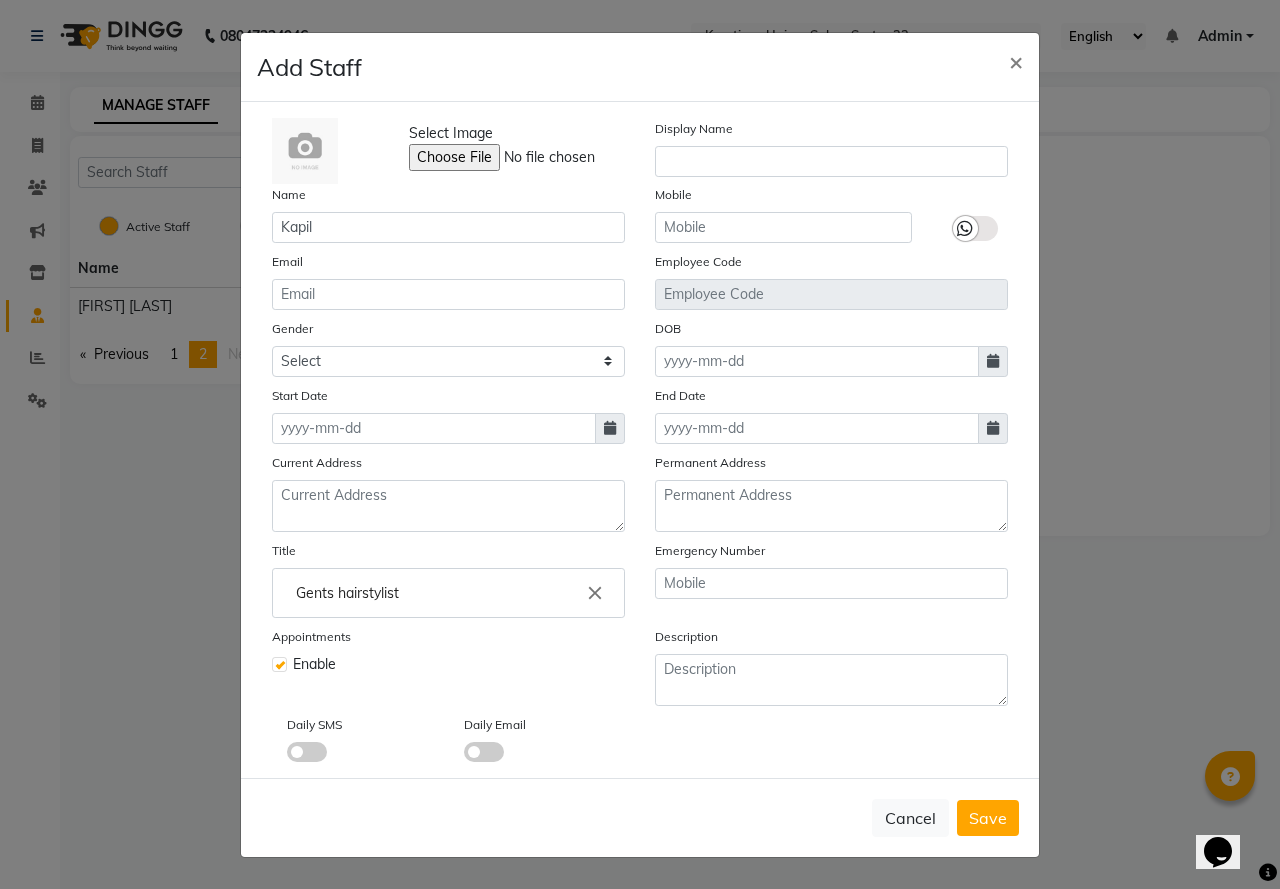 click 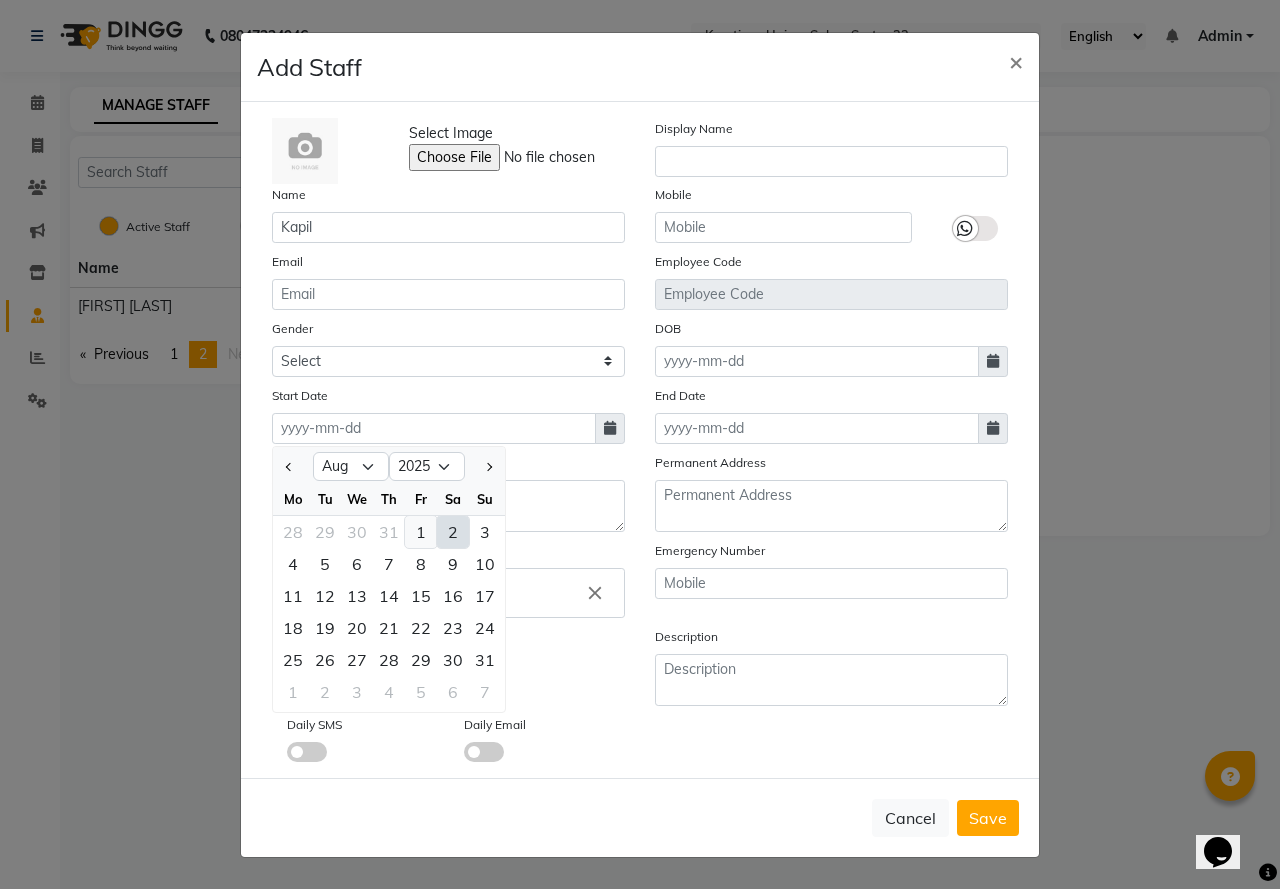 click on "1" 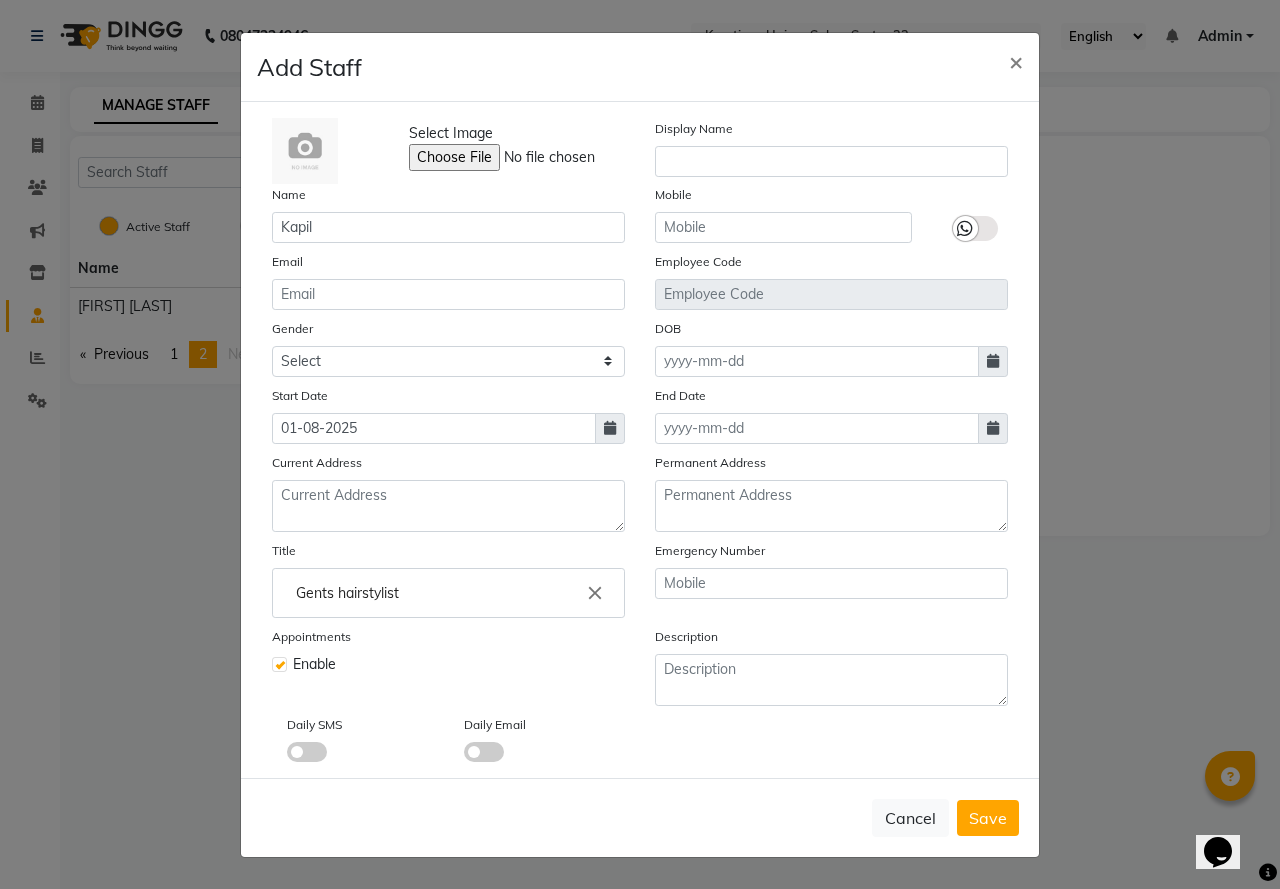 click 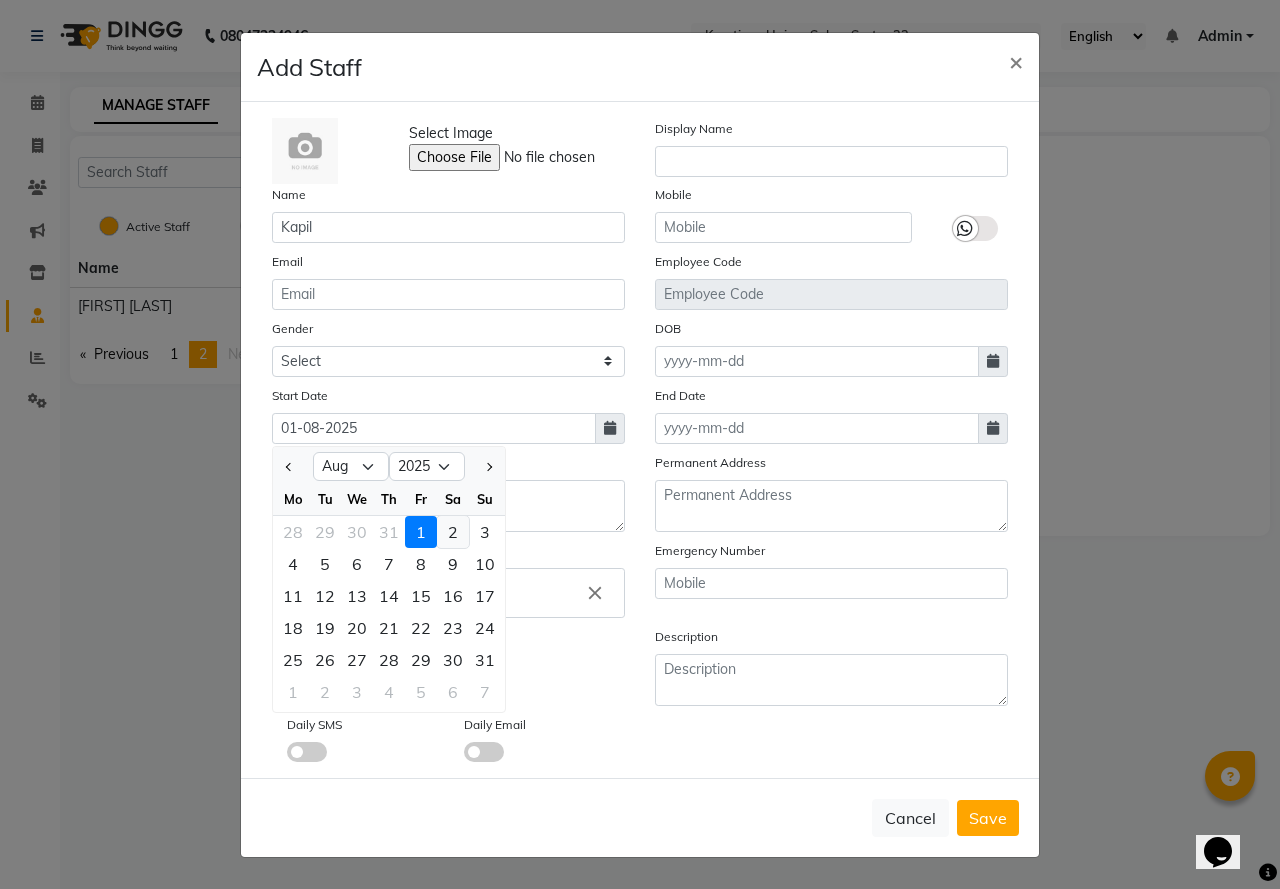 click on "2" 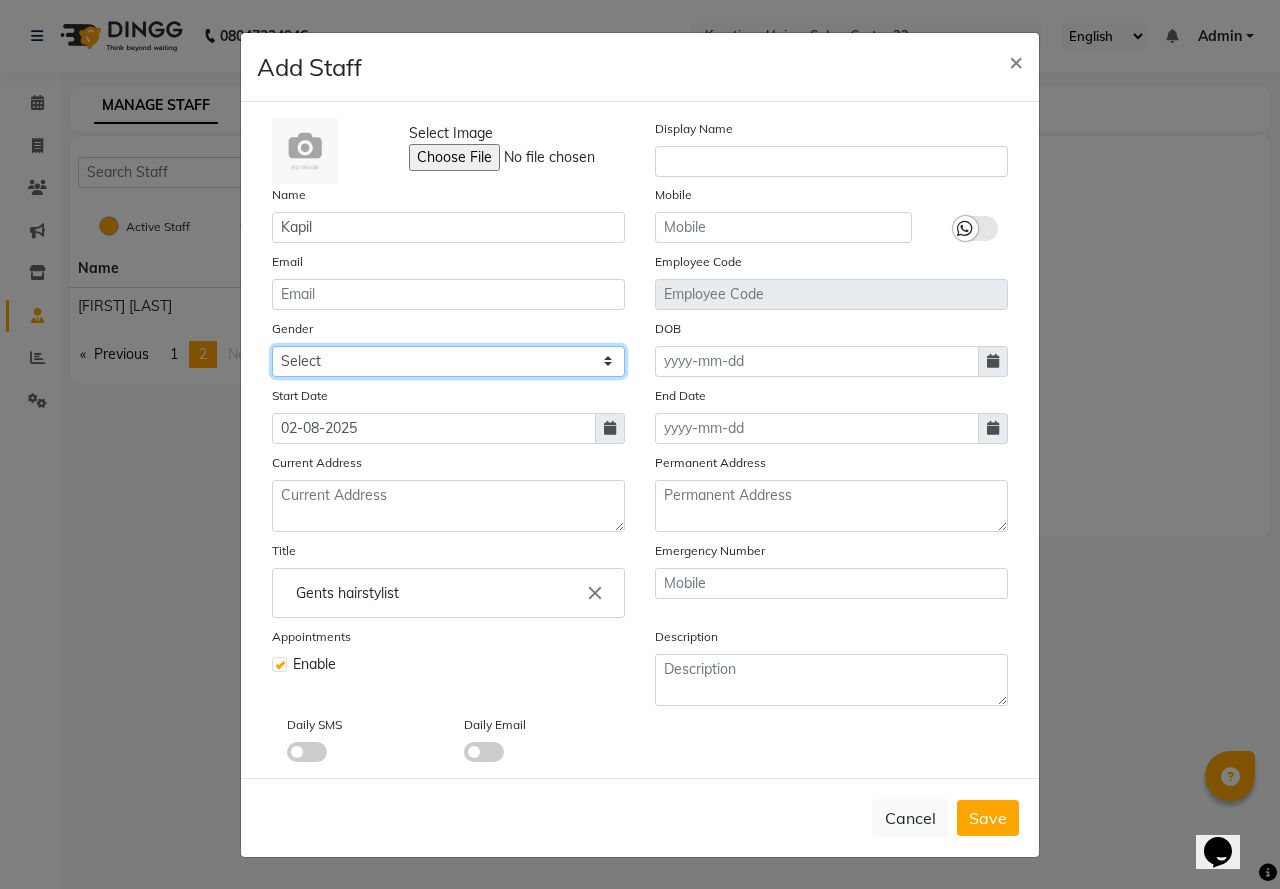 click on "Select Male Female Other Prefer Not To Say" 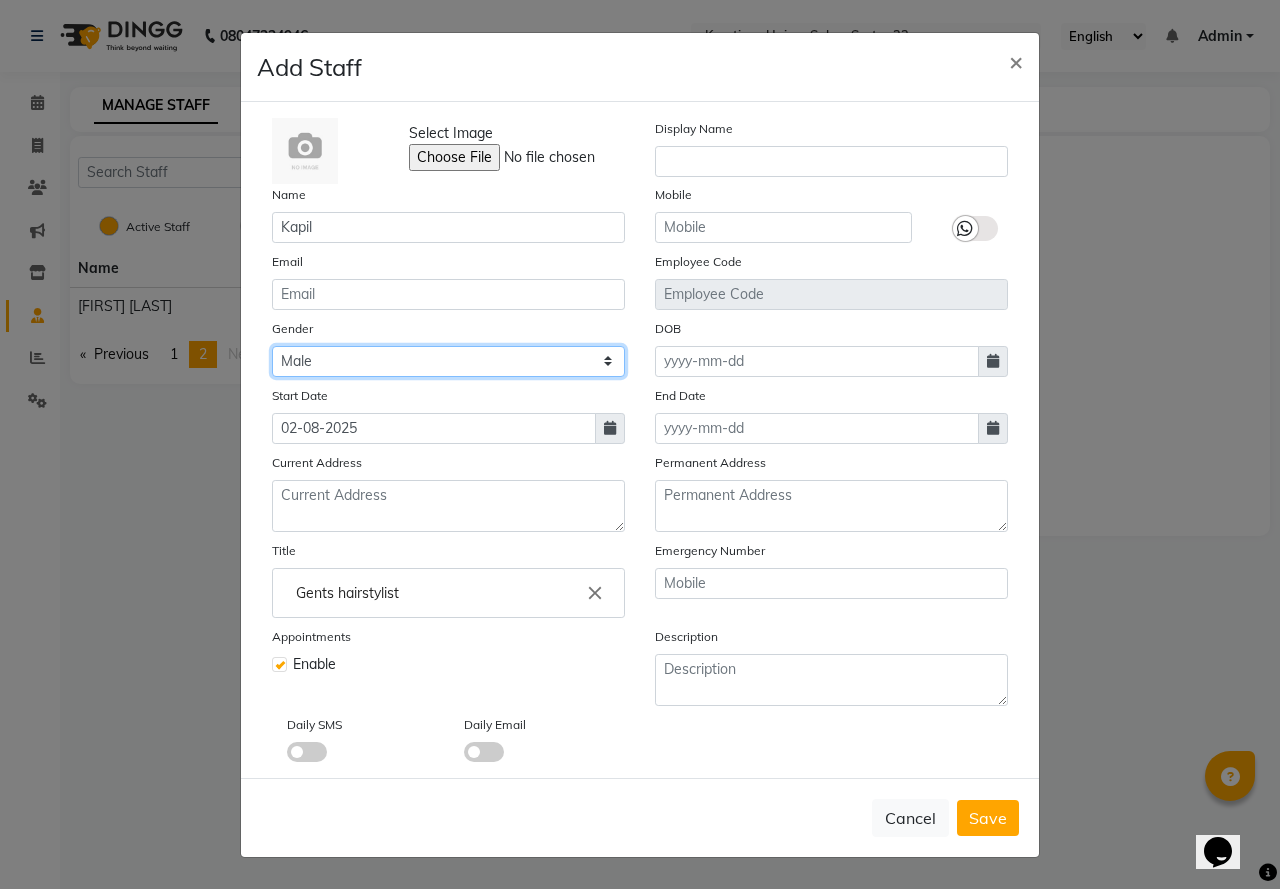 click on "Select Male Female Other Prefer Not To Say" 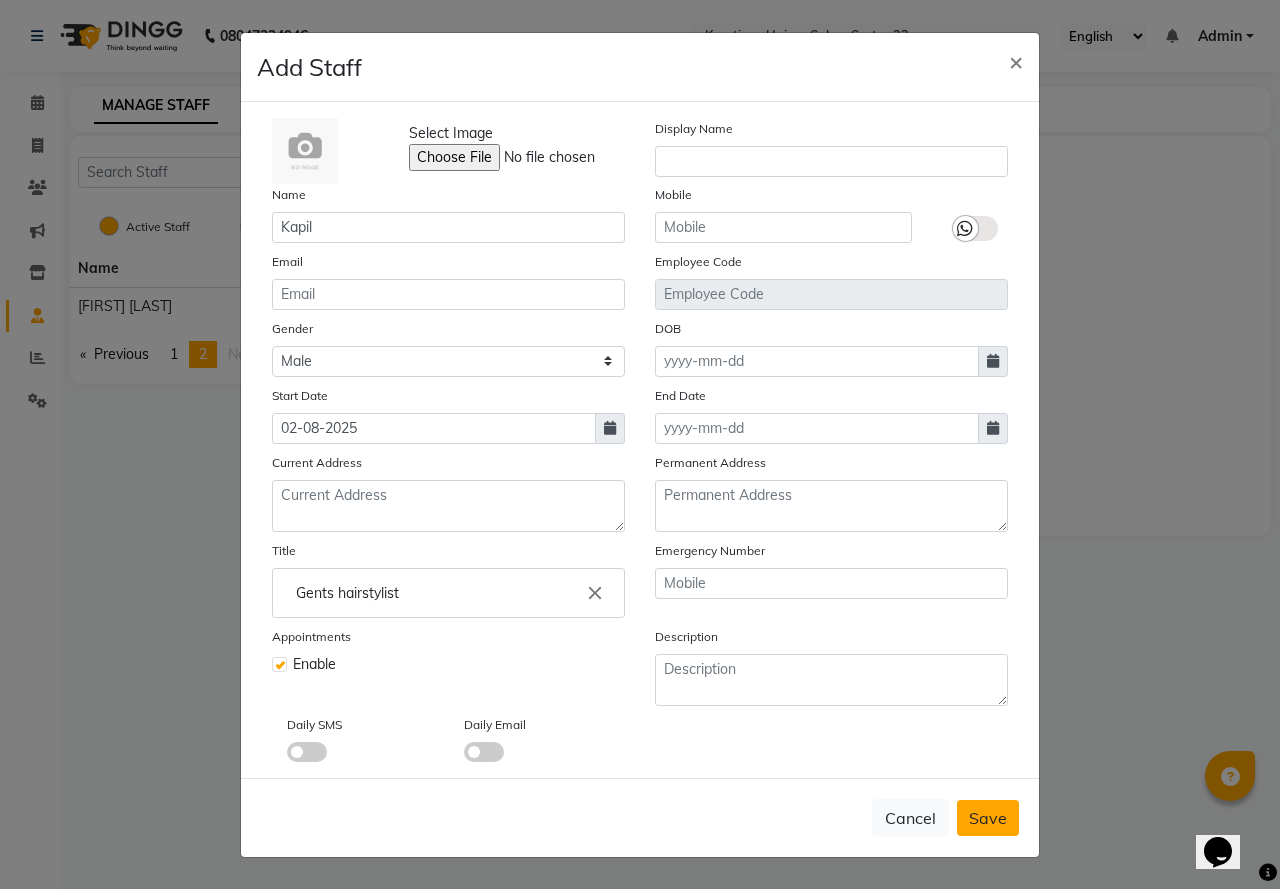 click on "Save" at bounding box center [988, 818] 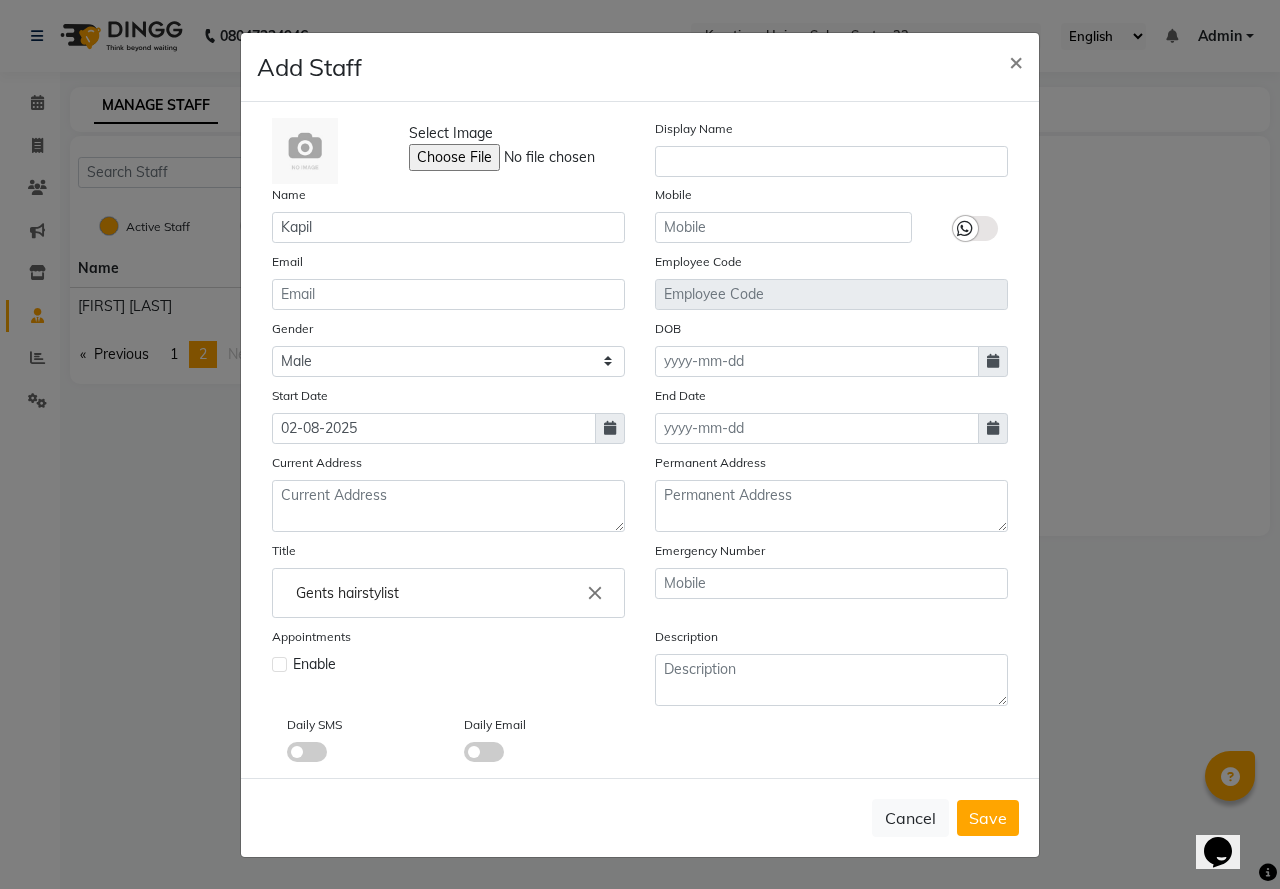 type 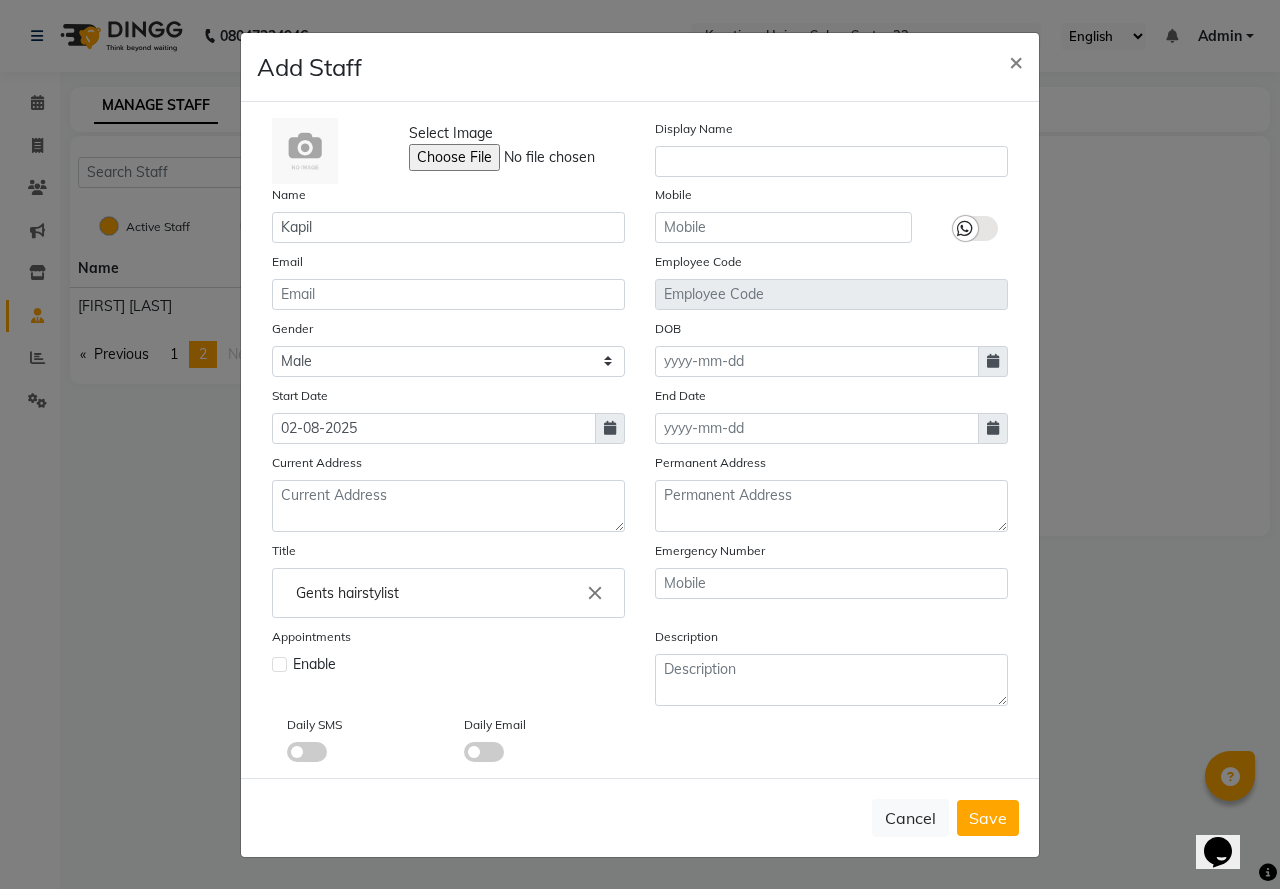 type 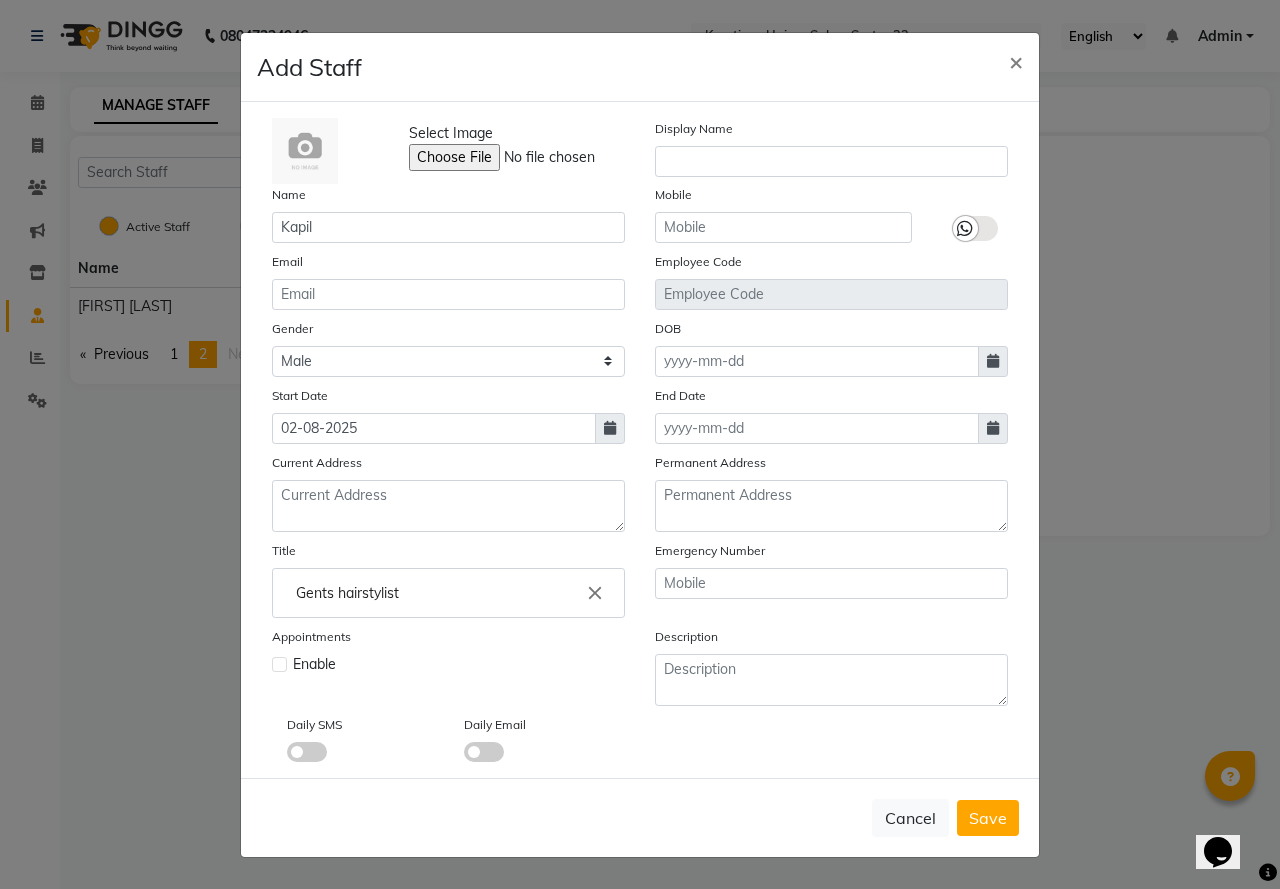 checkbox on "false" 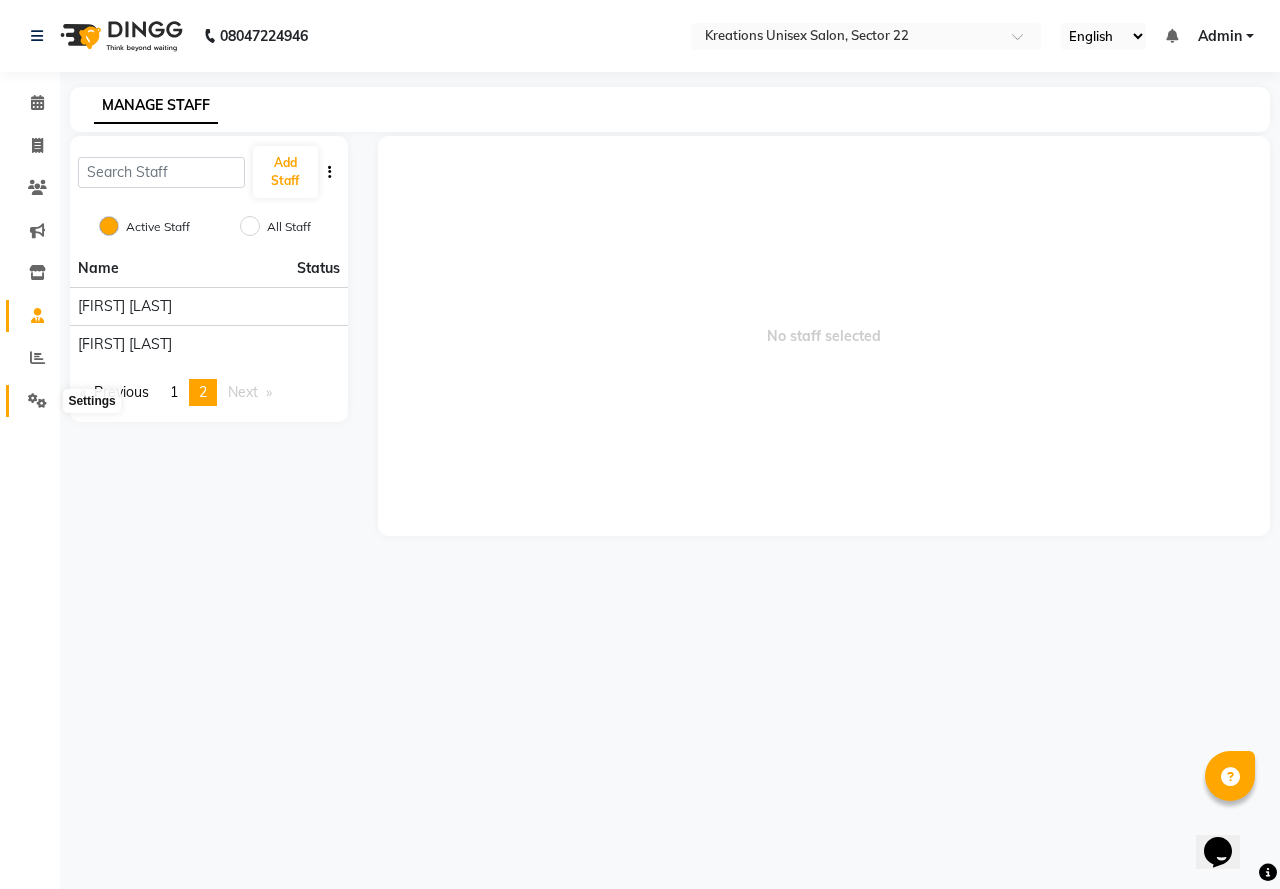 click 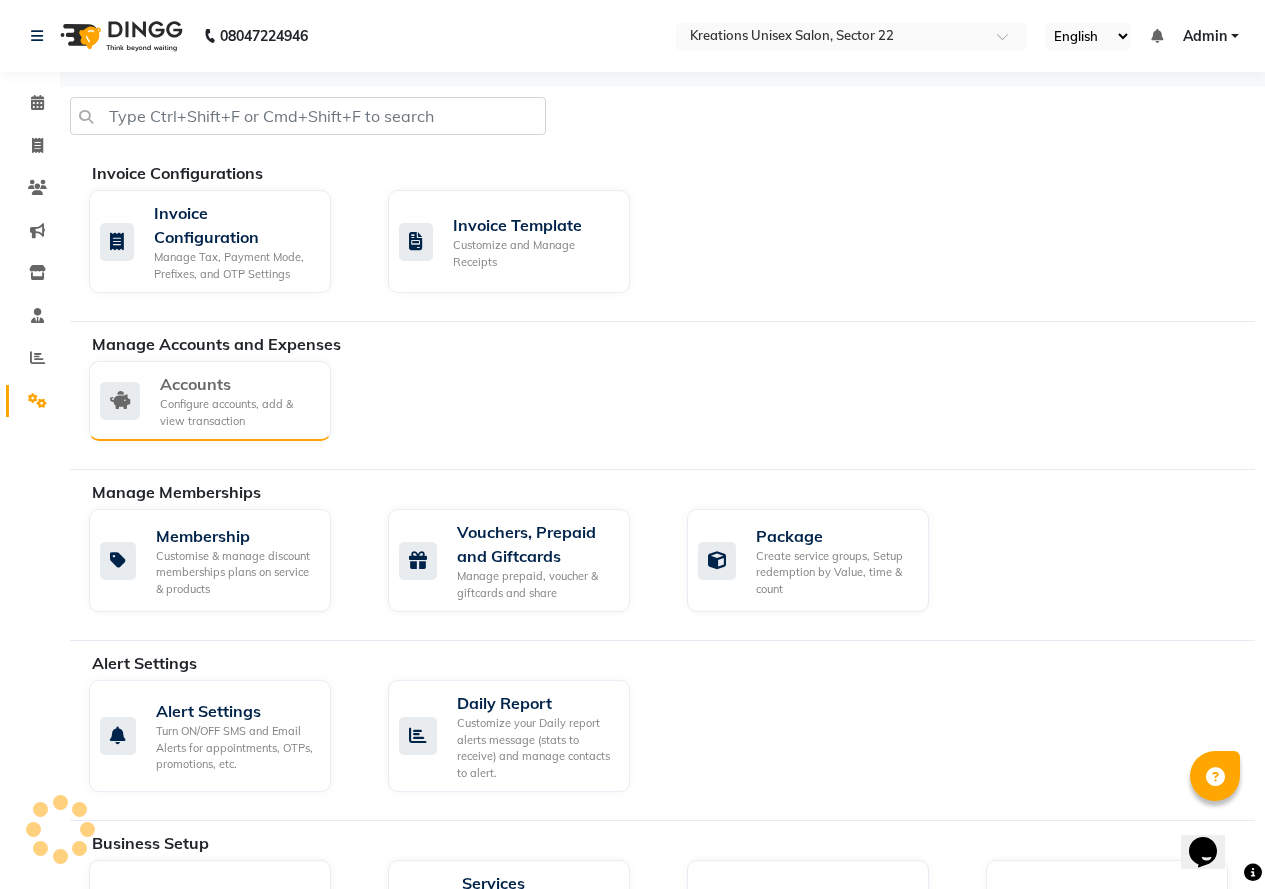 click on "Accounts" 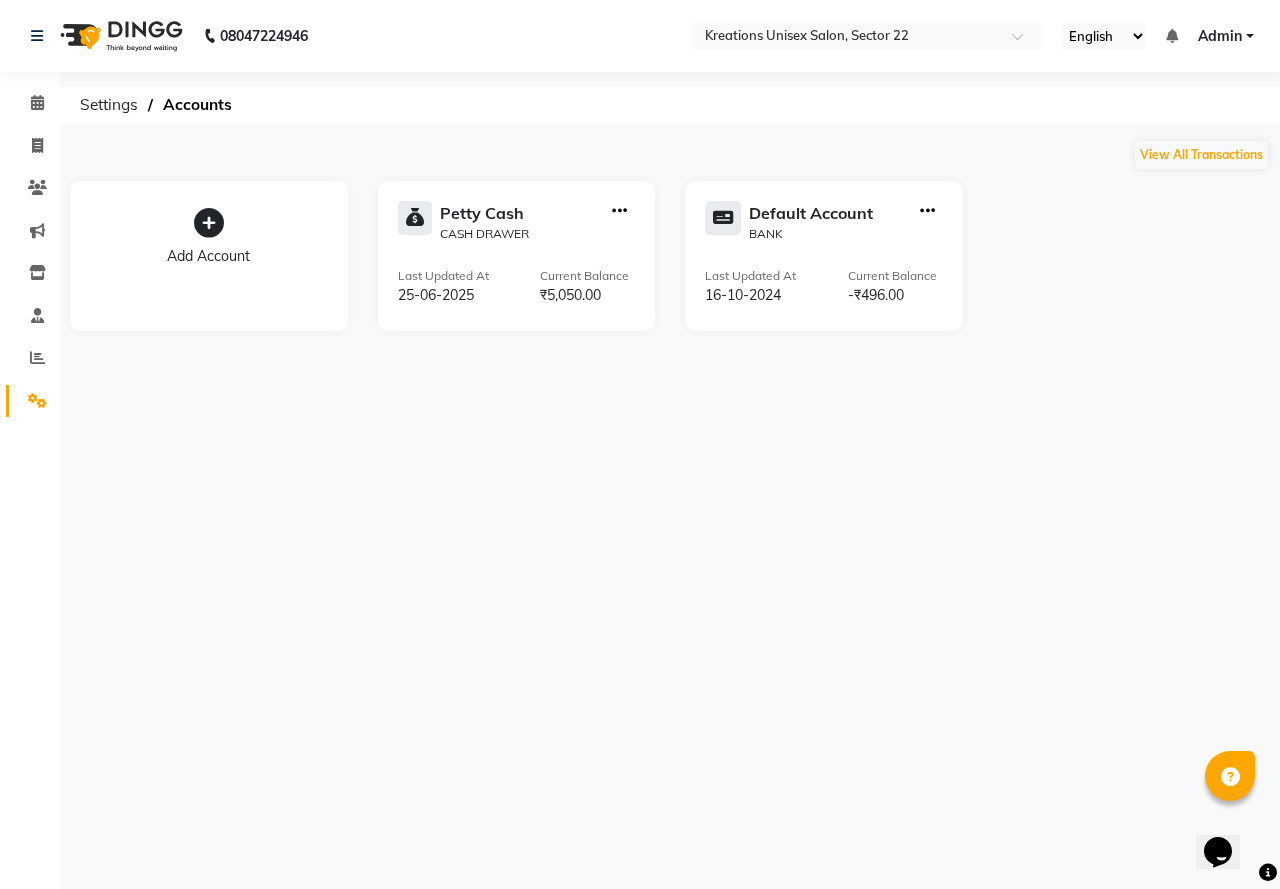 click on "Admin" at bounding box center (1226, 36) 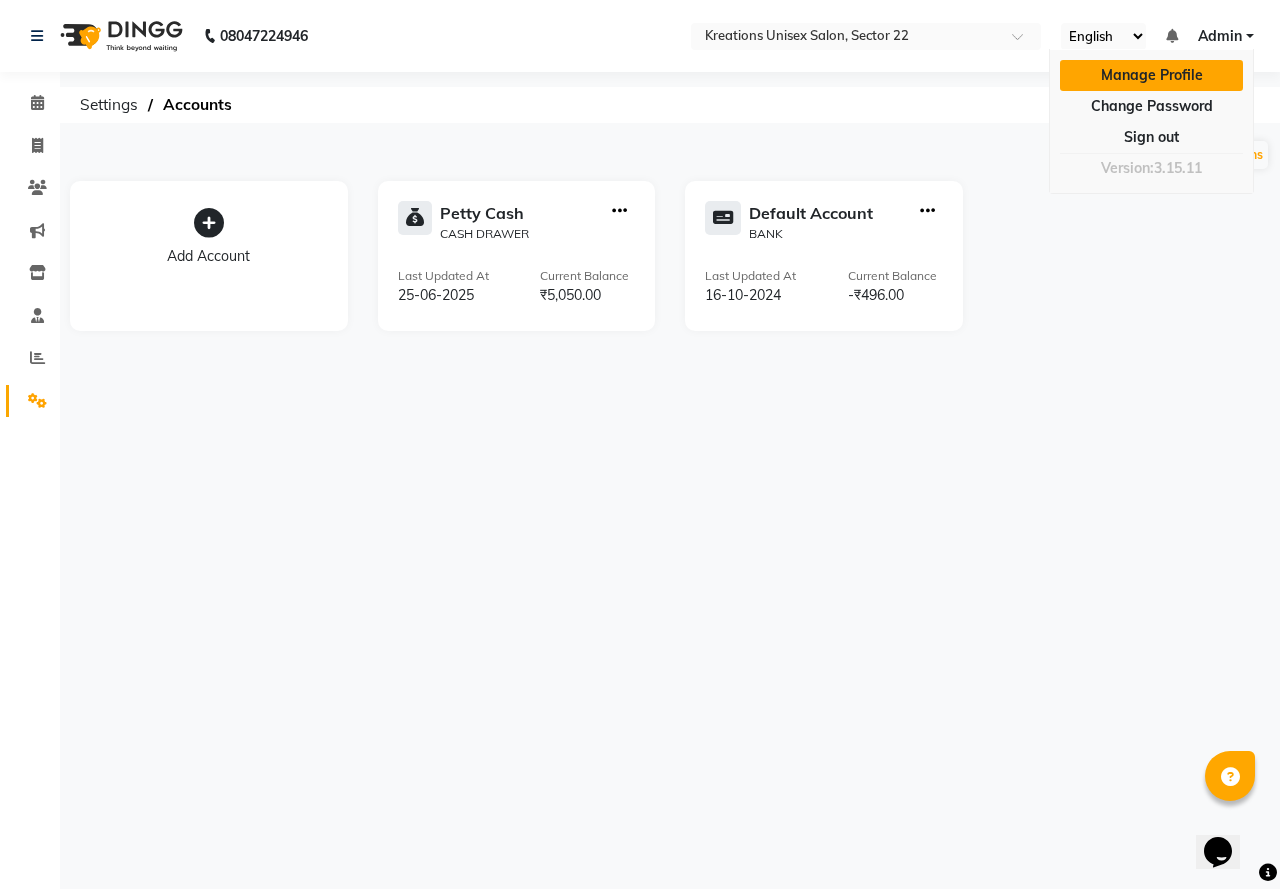 click on "Manage Profile" at bounding box center [1151, 75] 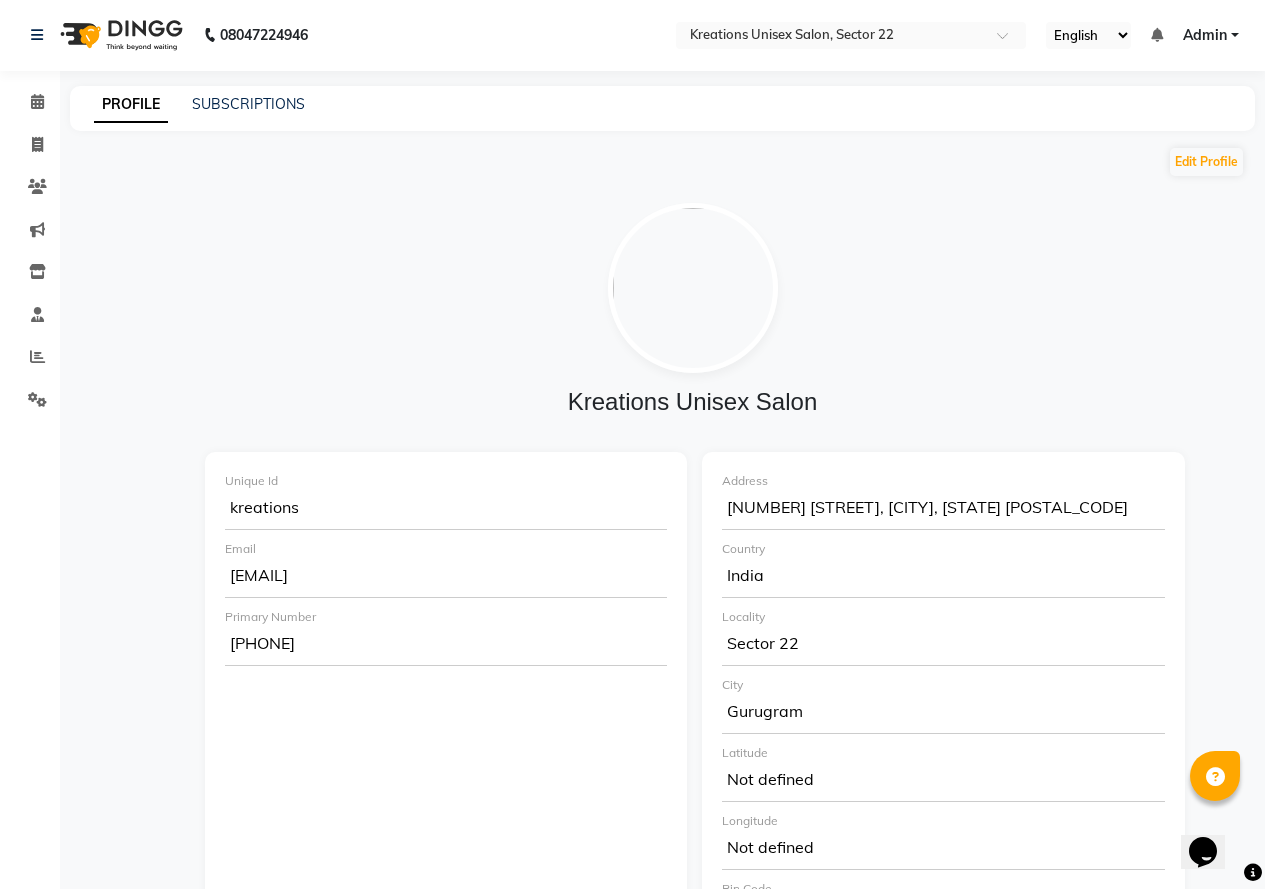 scroll, scrollTop: 0, scrollLeft: 0, axis: both 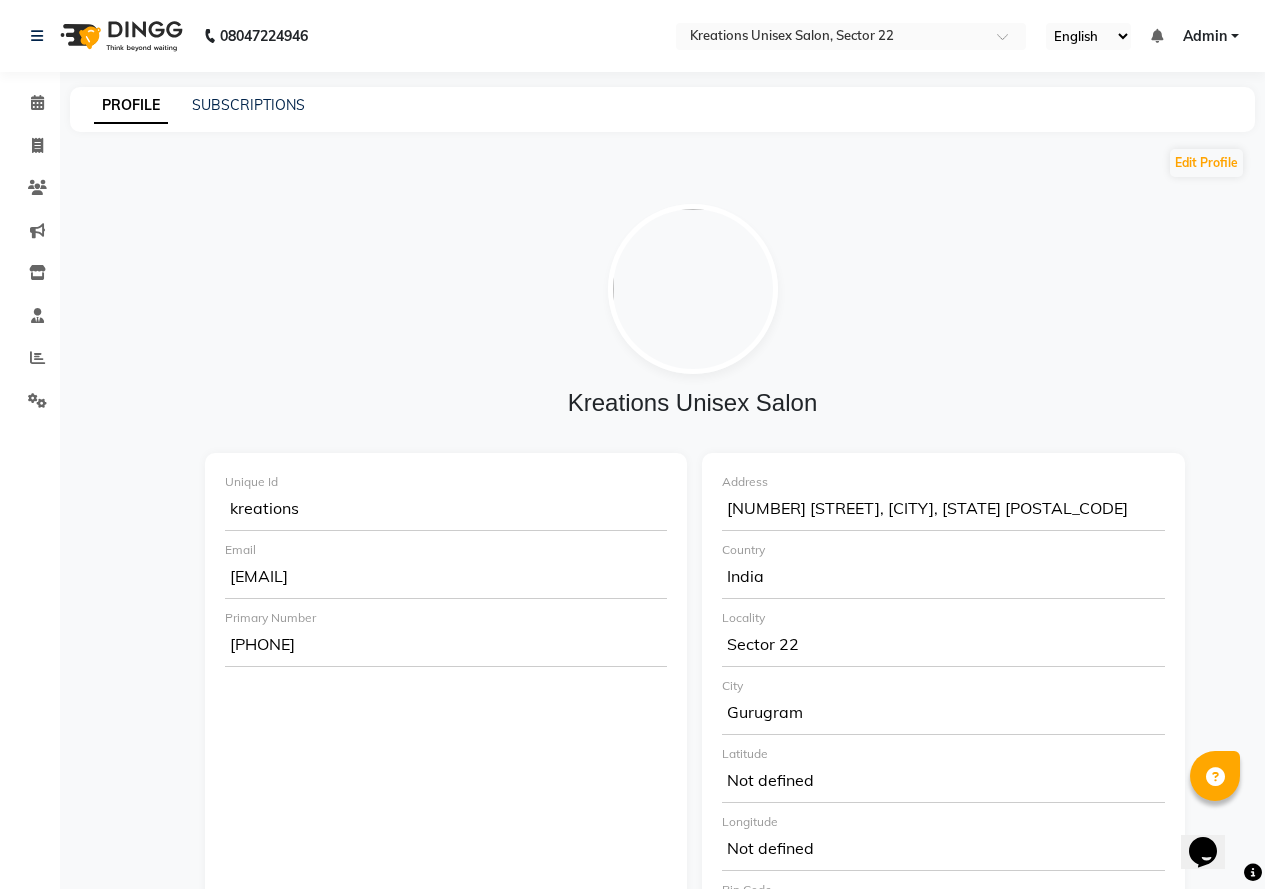 click on "Admin" at bounding box center [1205, 36] 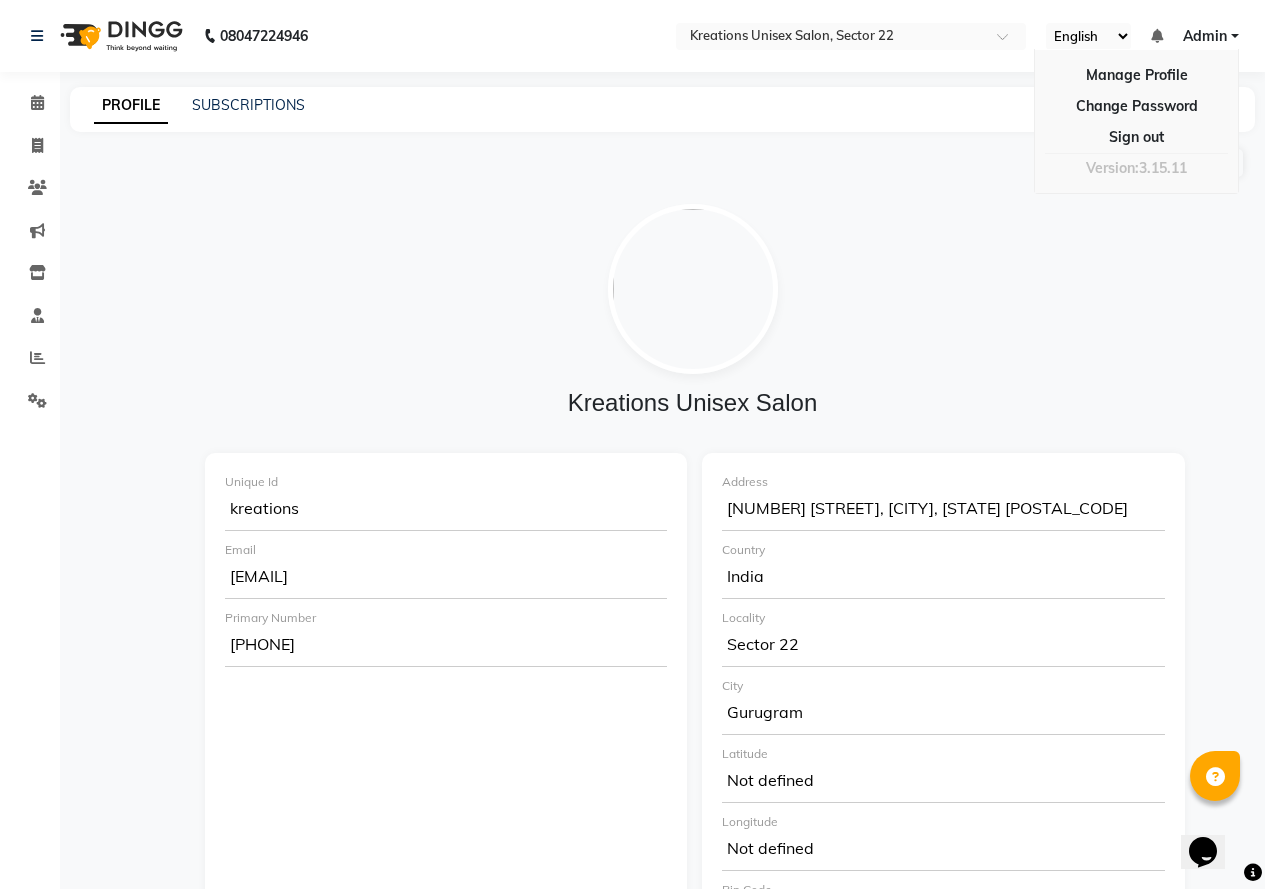 click on "Edit Profile  Kreations Unisex Salon  Unique Id kreations Email maanasnigam@yahoo.com Primary Number 918130001498 Address  SCO 89 BASEMENT, next to AIRTEL OFFICE, Sector 22A, Sector 22, Gurugram, Haryana 122015  Country  India  Locality  Sector 22  City  Gurugram  Latitude  Not defined  Longitude  Not defined  Pin Code  Not defined  Website  Not defined  Contact Name  MANAS NIGAM  Contact Number  8448860889  Landline Number  Not defined  Service Type  Unisex  Logo Google Review Link  https://g.page/r/CaBdcgew9LfKEB0/review  Google Map Link  https://maps.app.goo.gl/j1yJYSqMr64fkLr98" 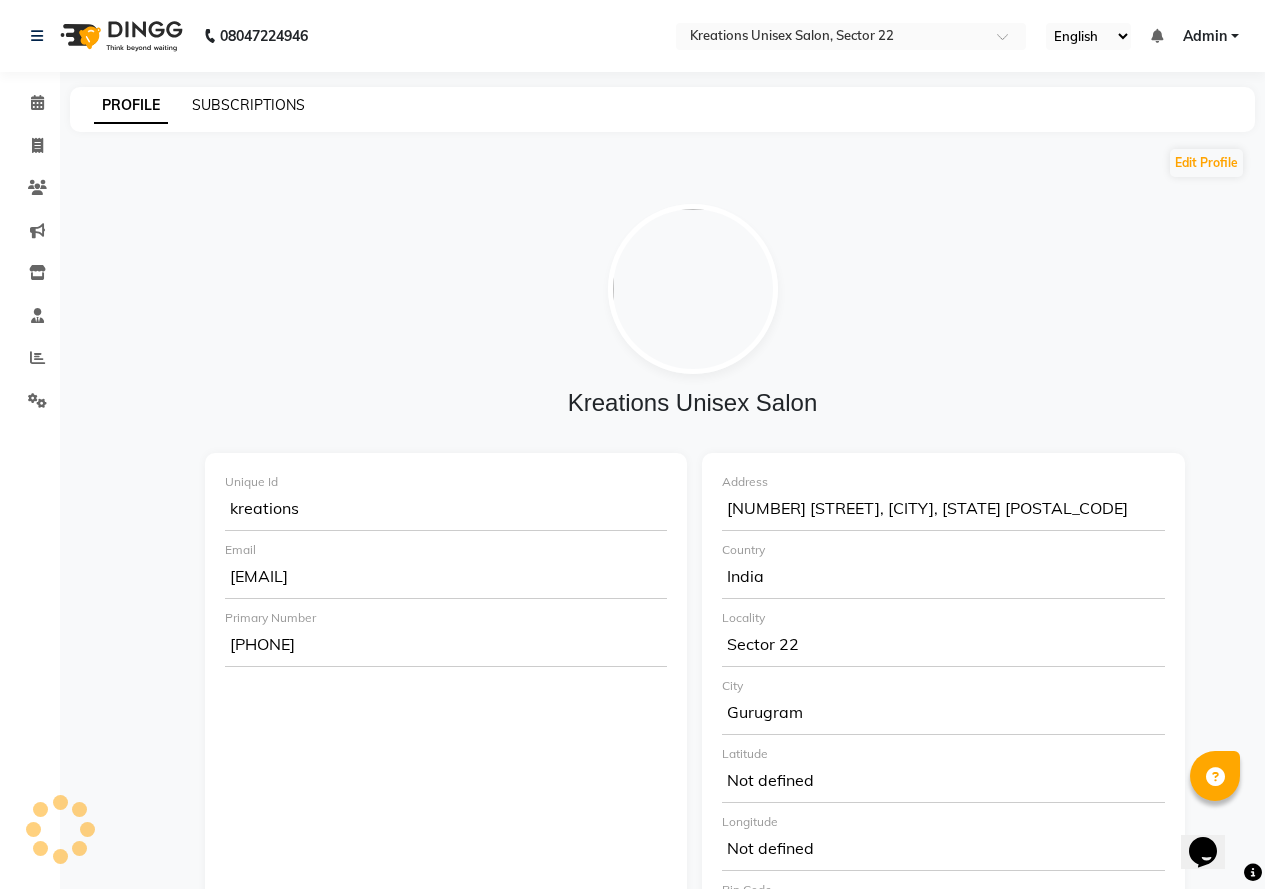 click on "SUBSCRIPTIONS" 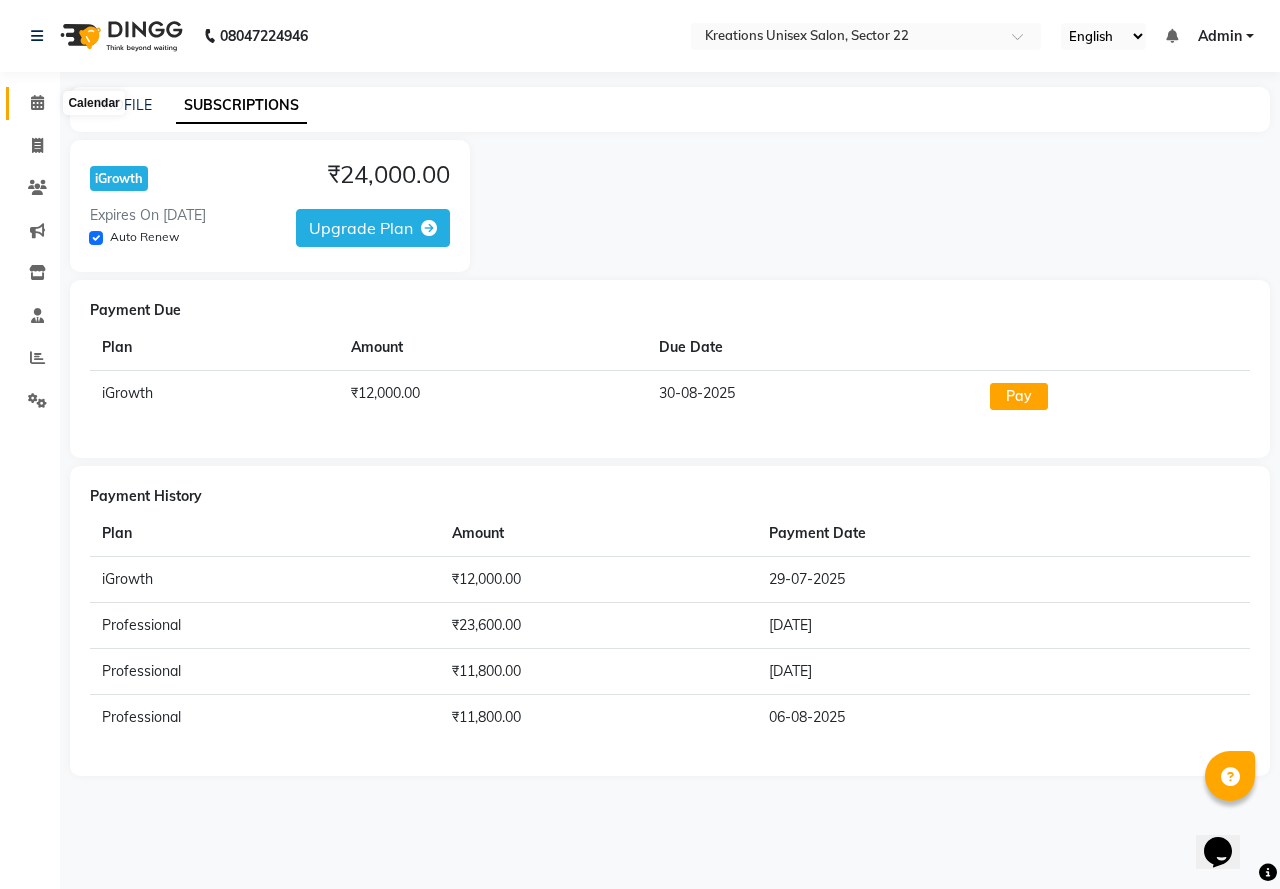 click 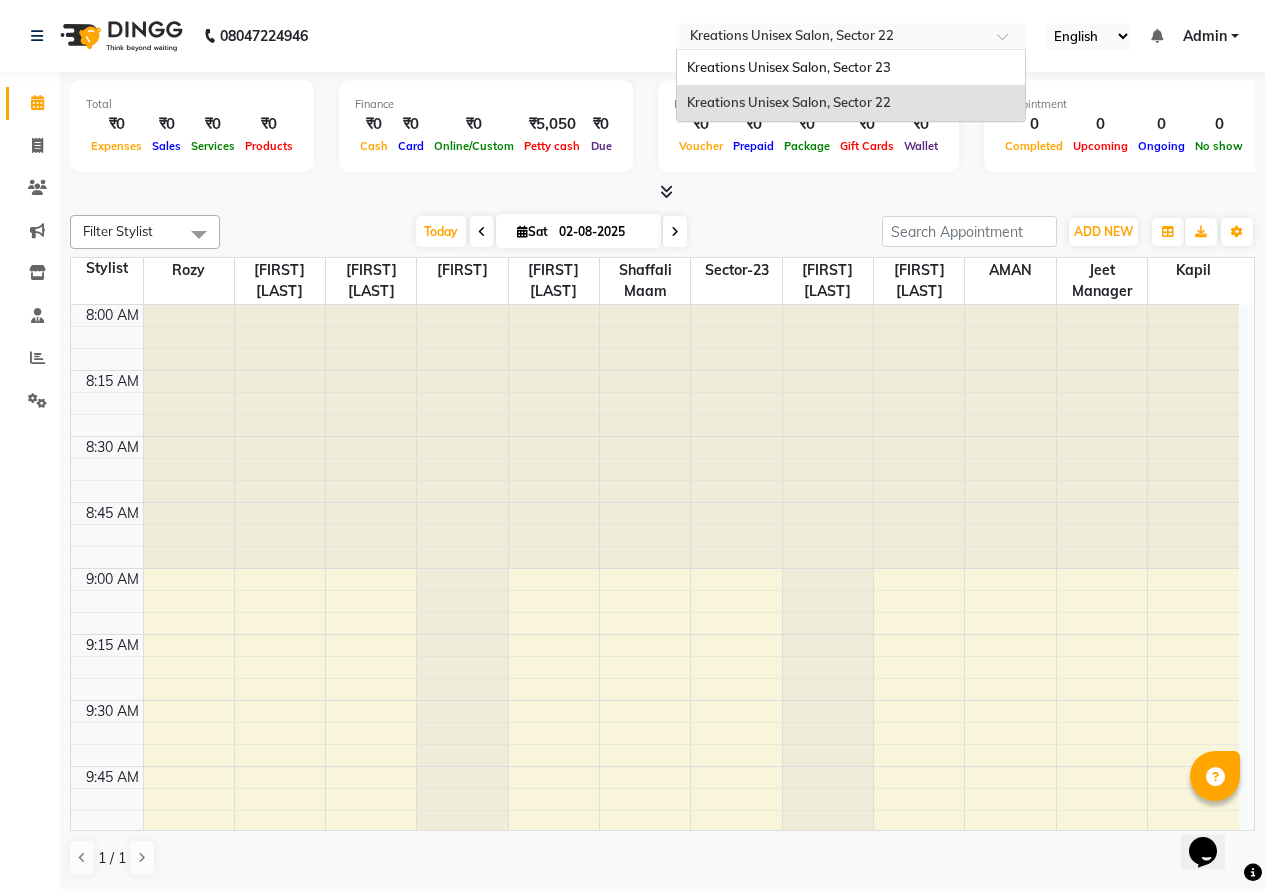 click at bounding box center [851, 38] 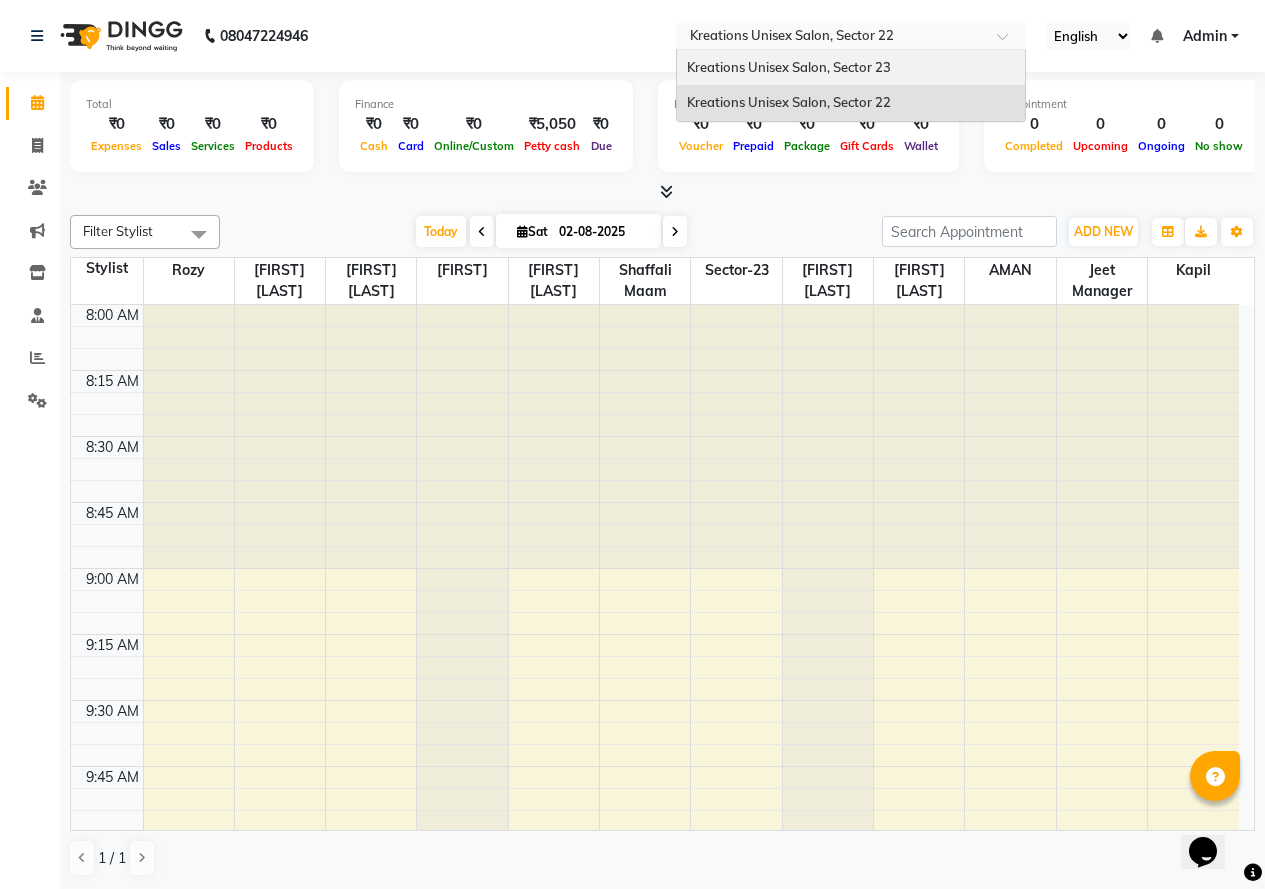 click on "Kreations Unisex Salon, Sector 23" at bounding box center (789, 67) 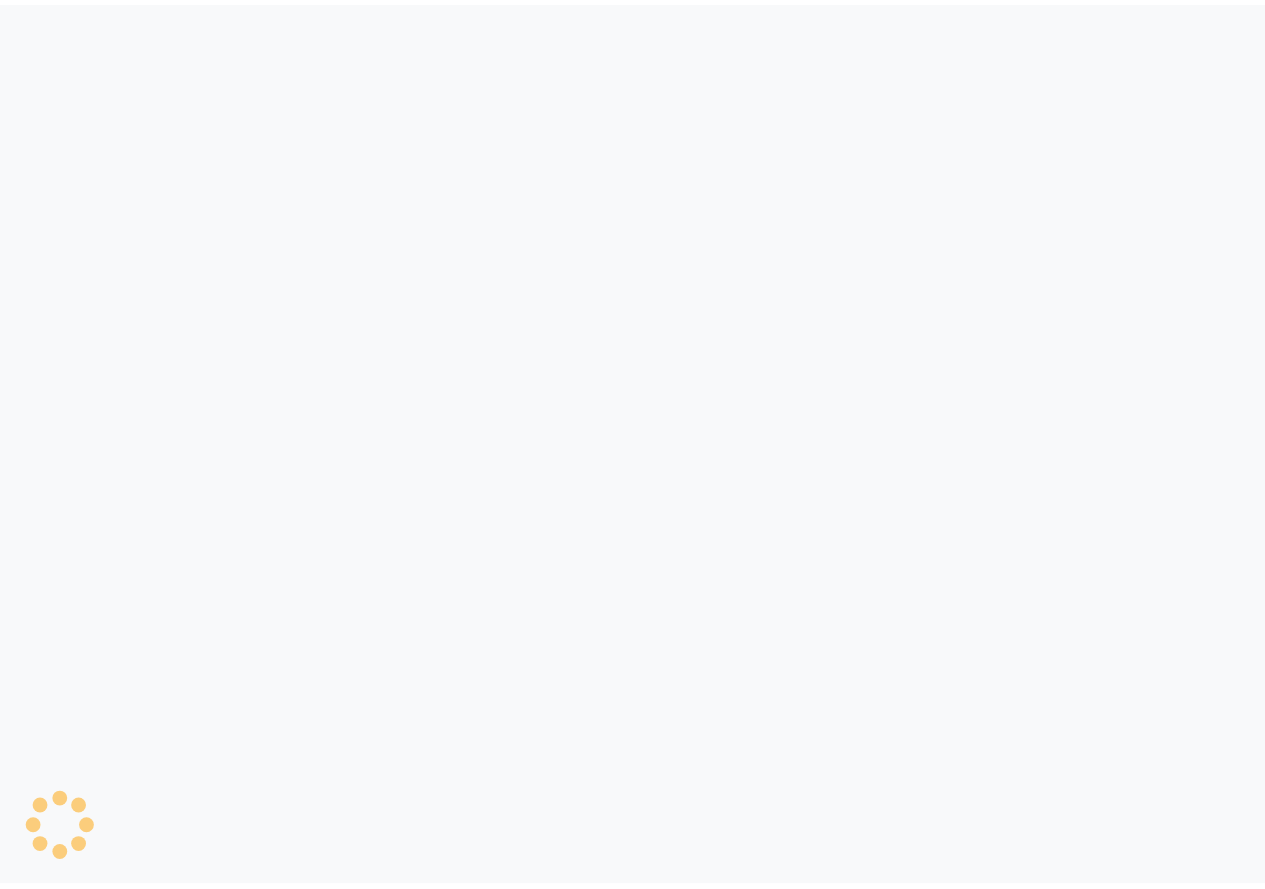 scroll, scrollTop: 0, scrollLeft: 0, axis: both 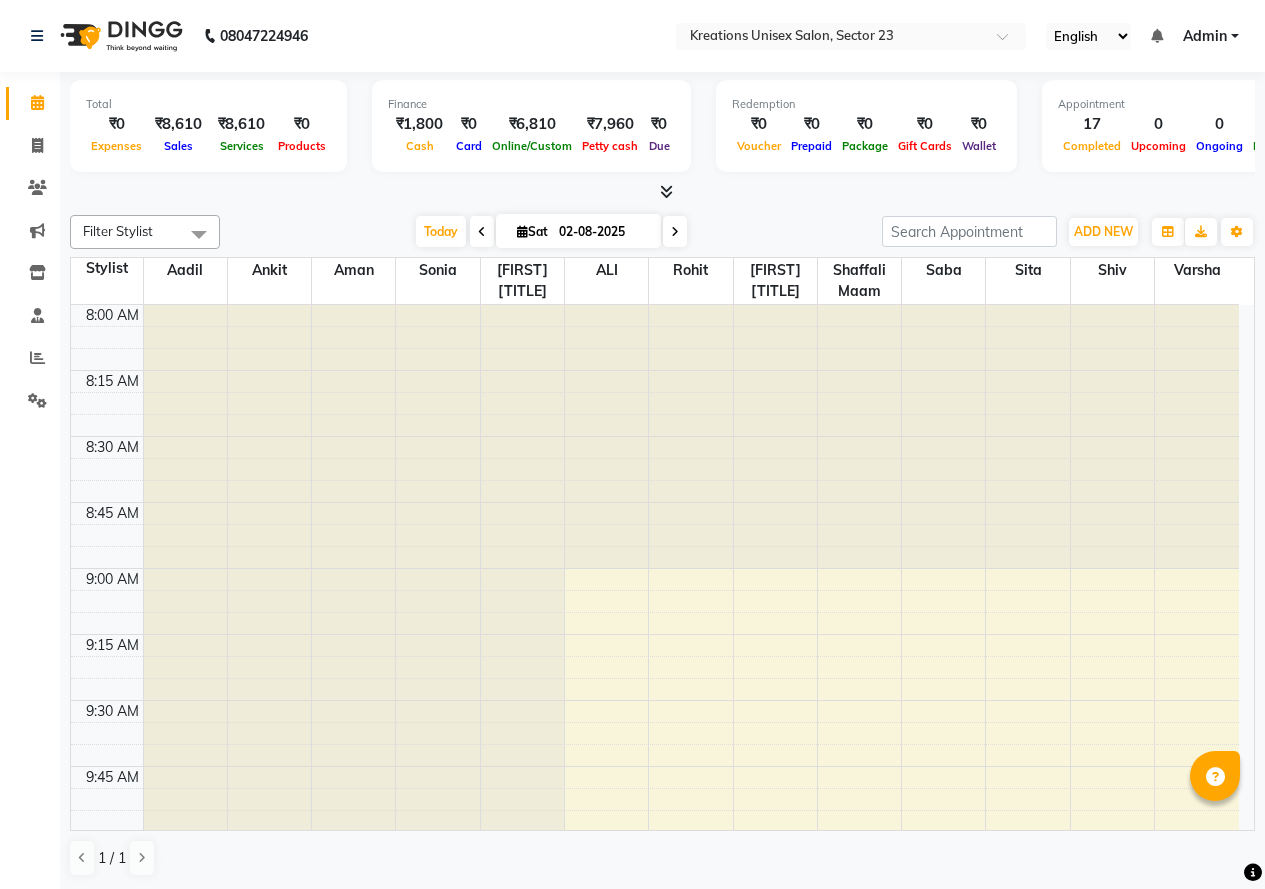 click on "Admin" at bounding box center [1205, 36] 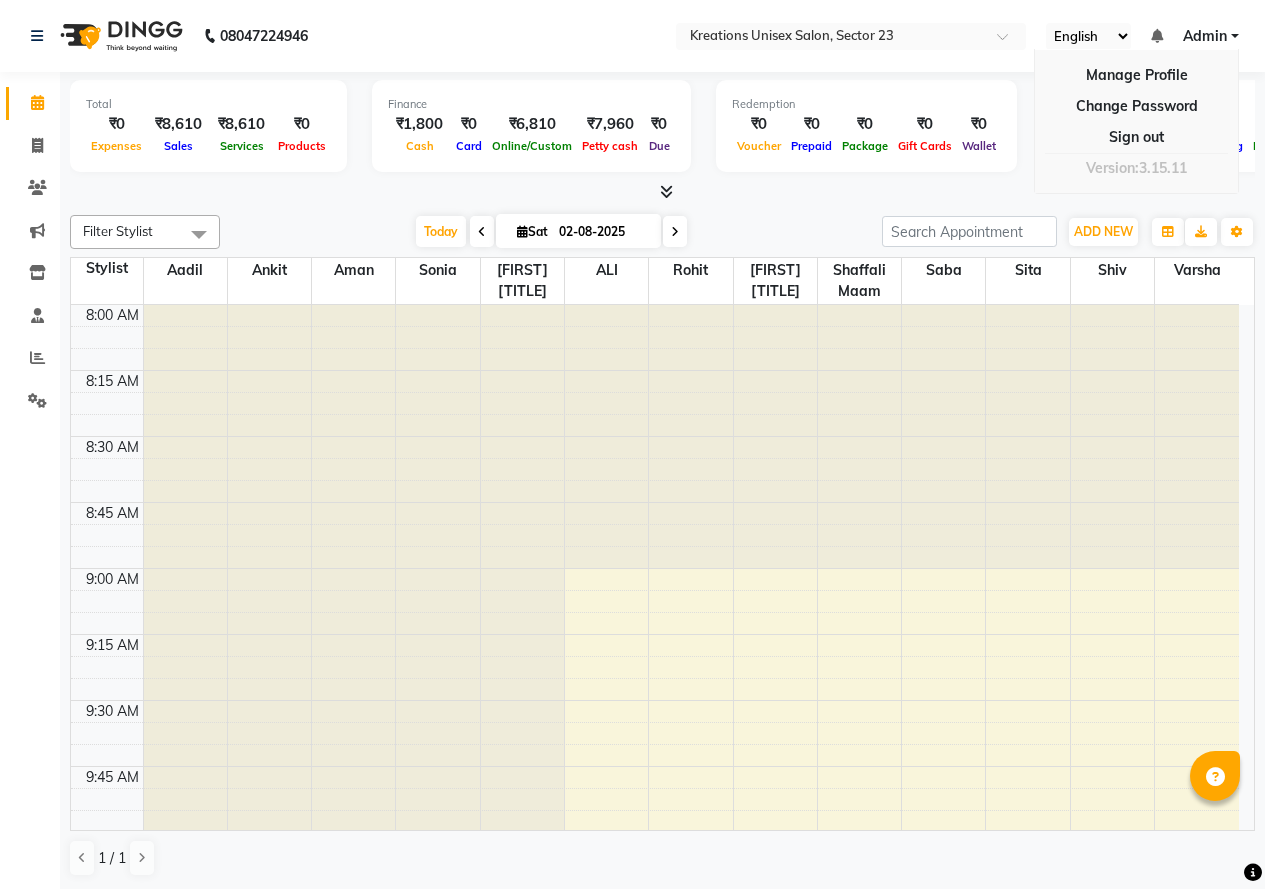 click at bounding box center [775, 437] 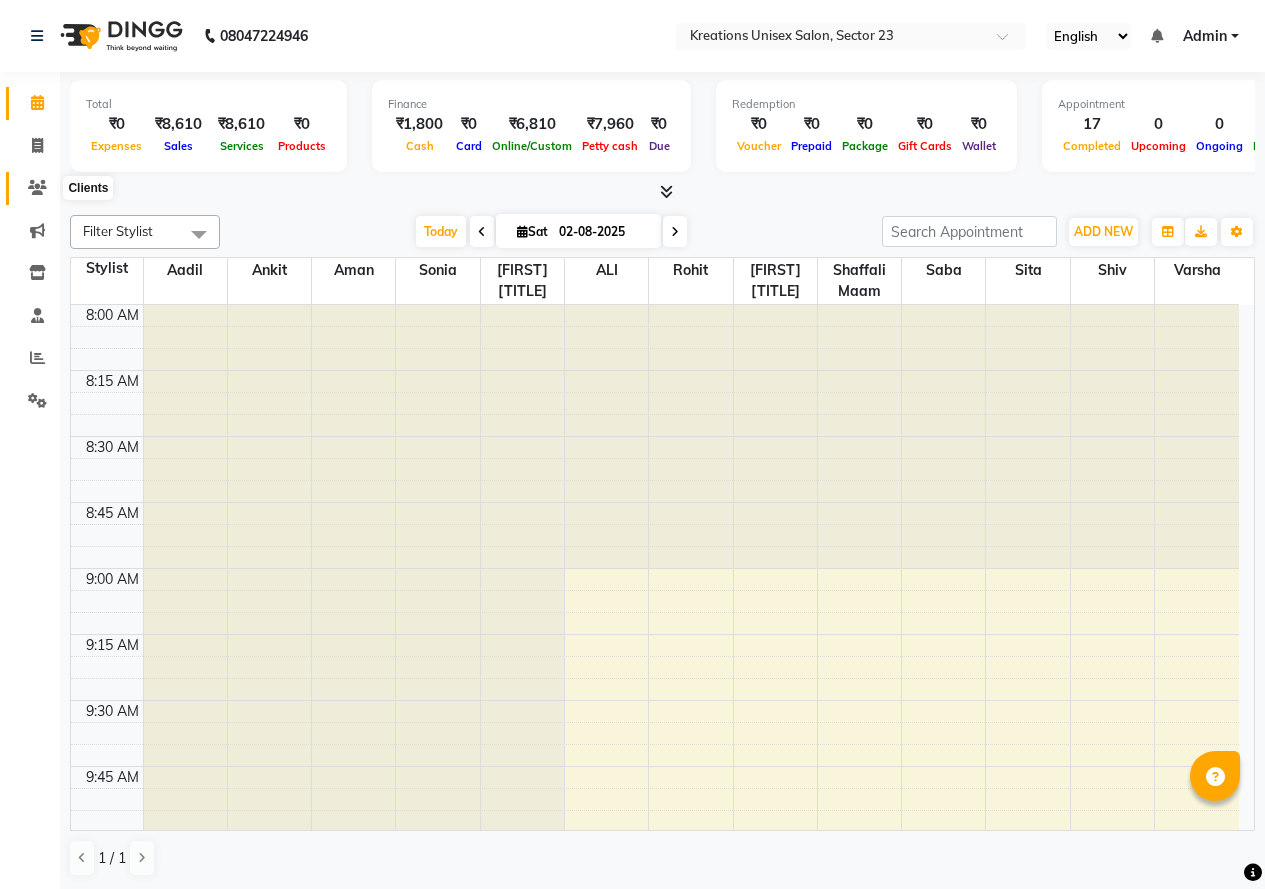 click 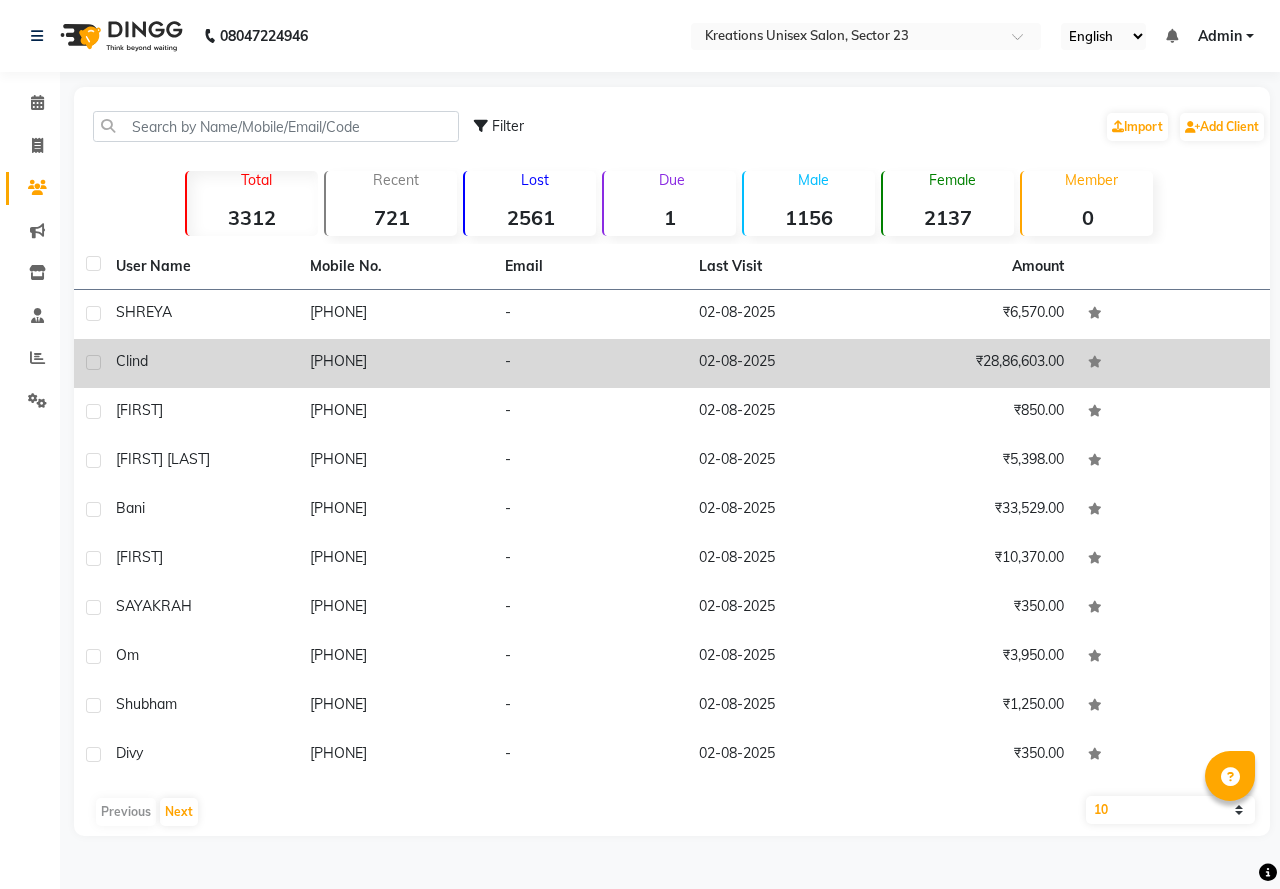 click on "02-08-2025" 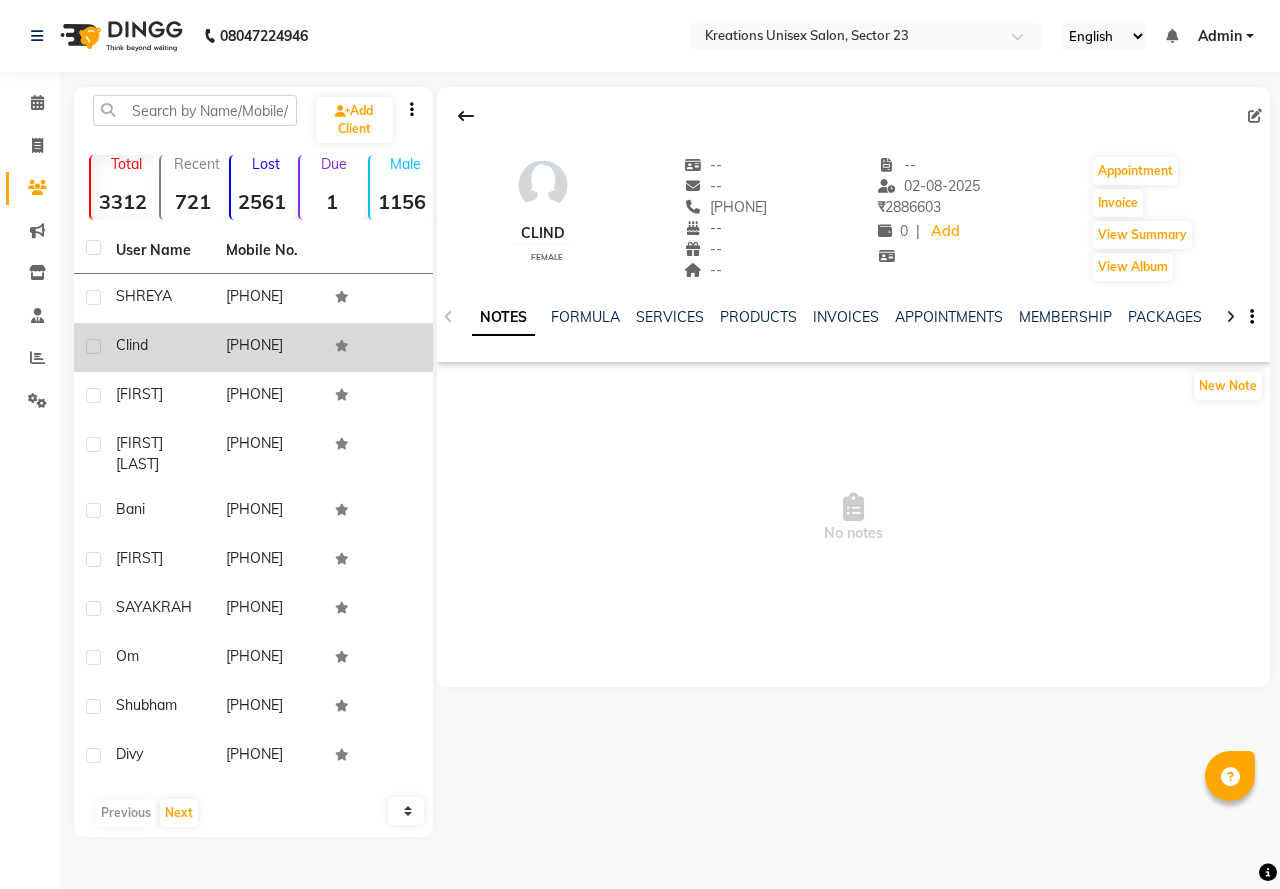 click on "8130001498" 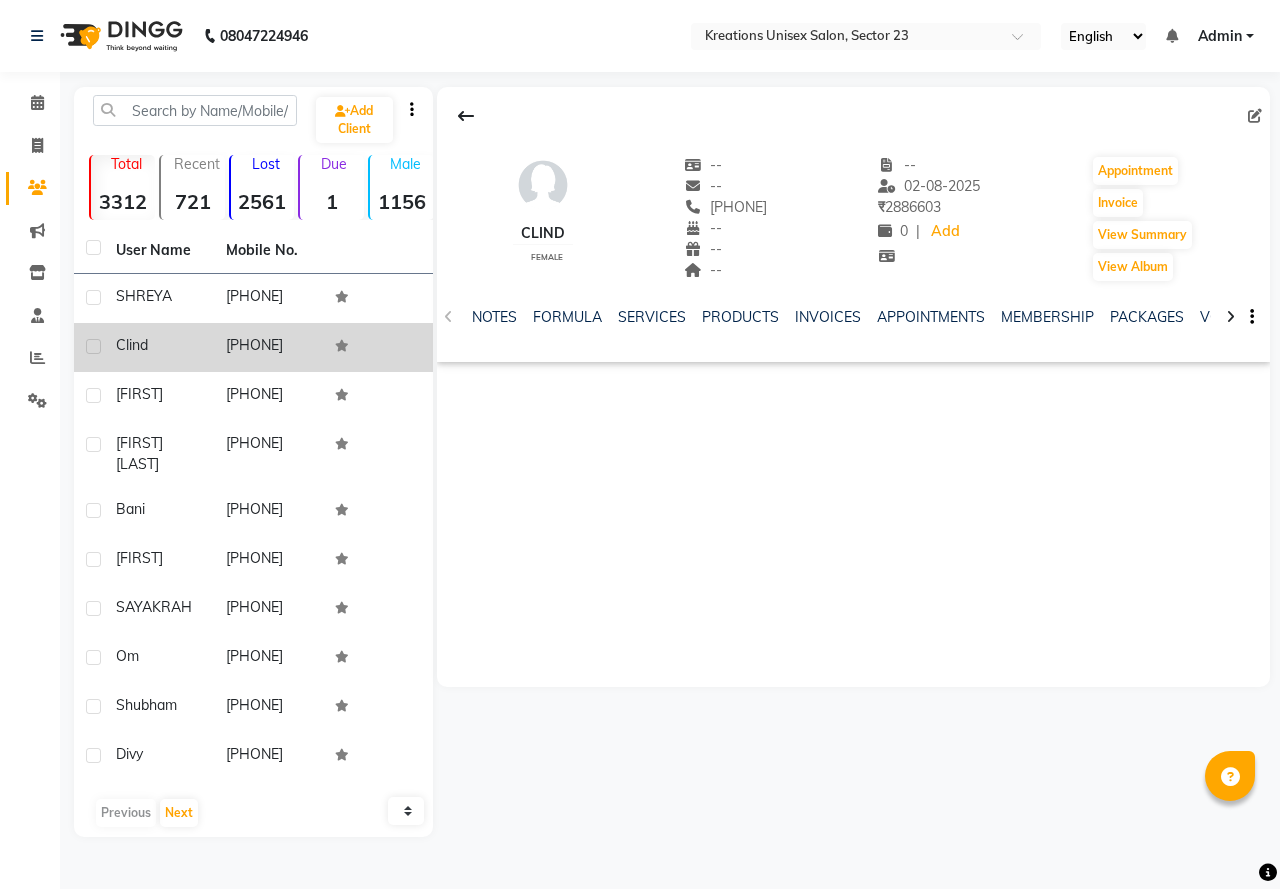 click on "8130001498" 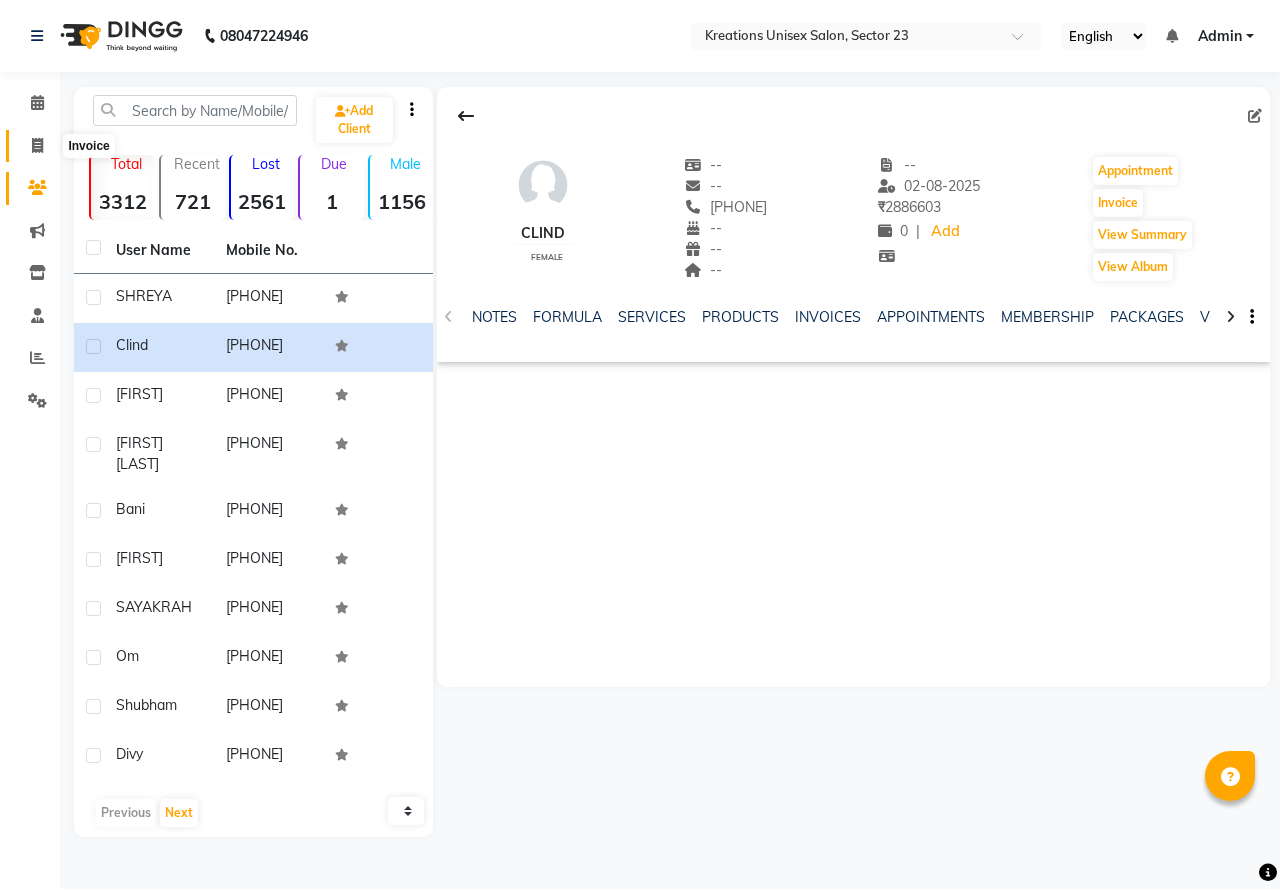 click 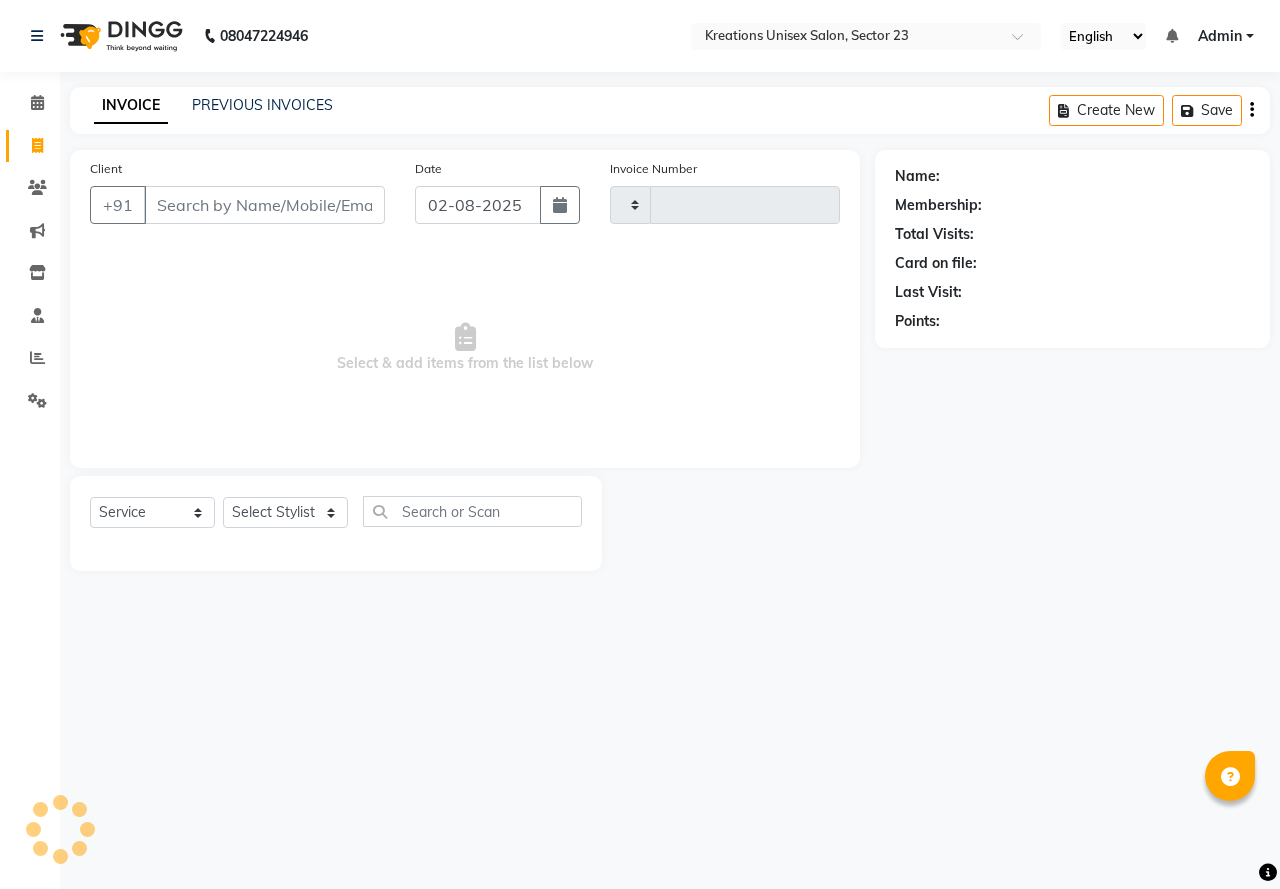 type on "2968" 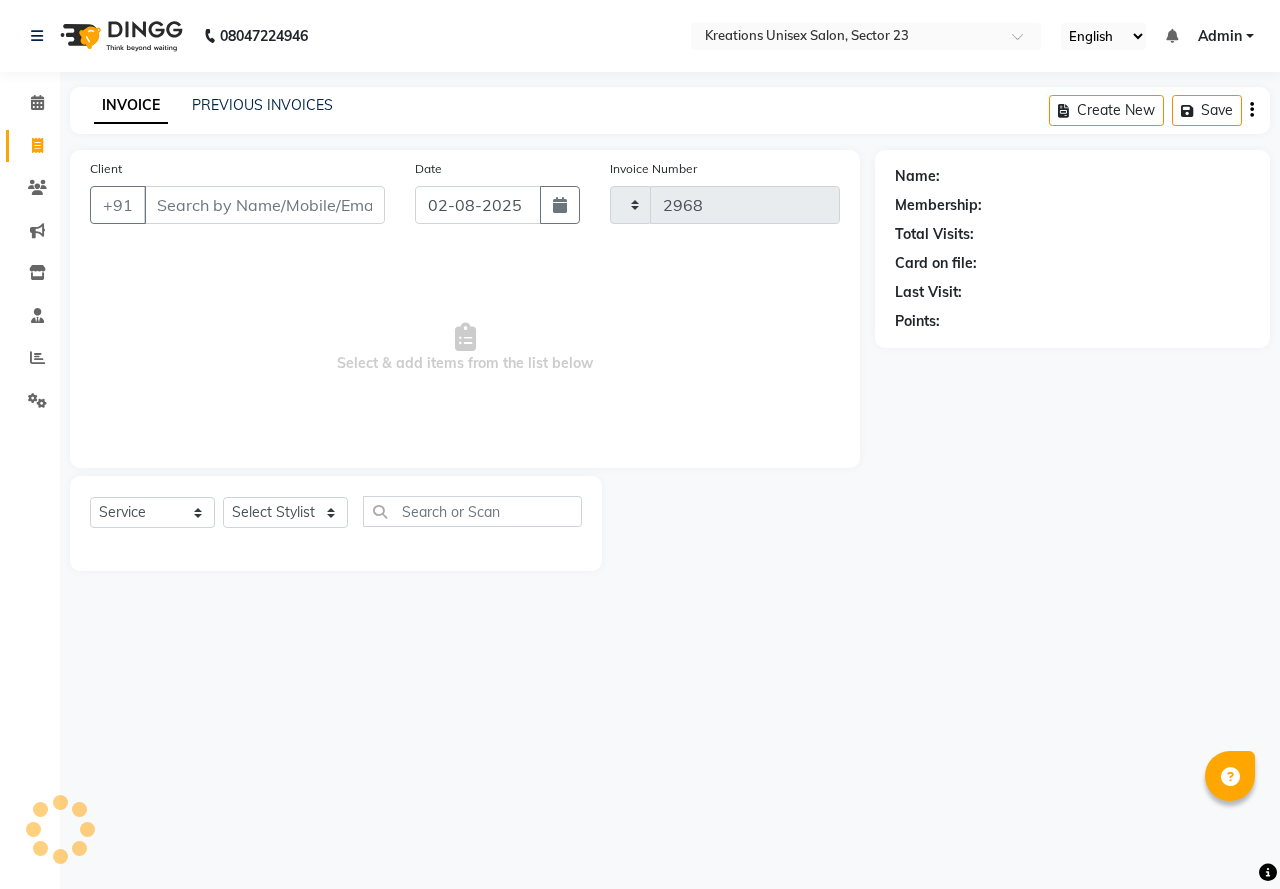 select on "6161" 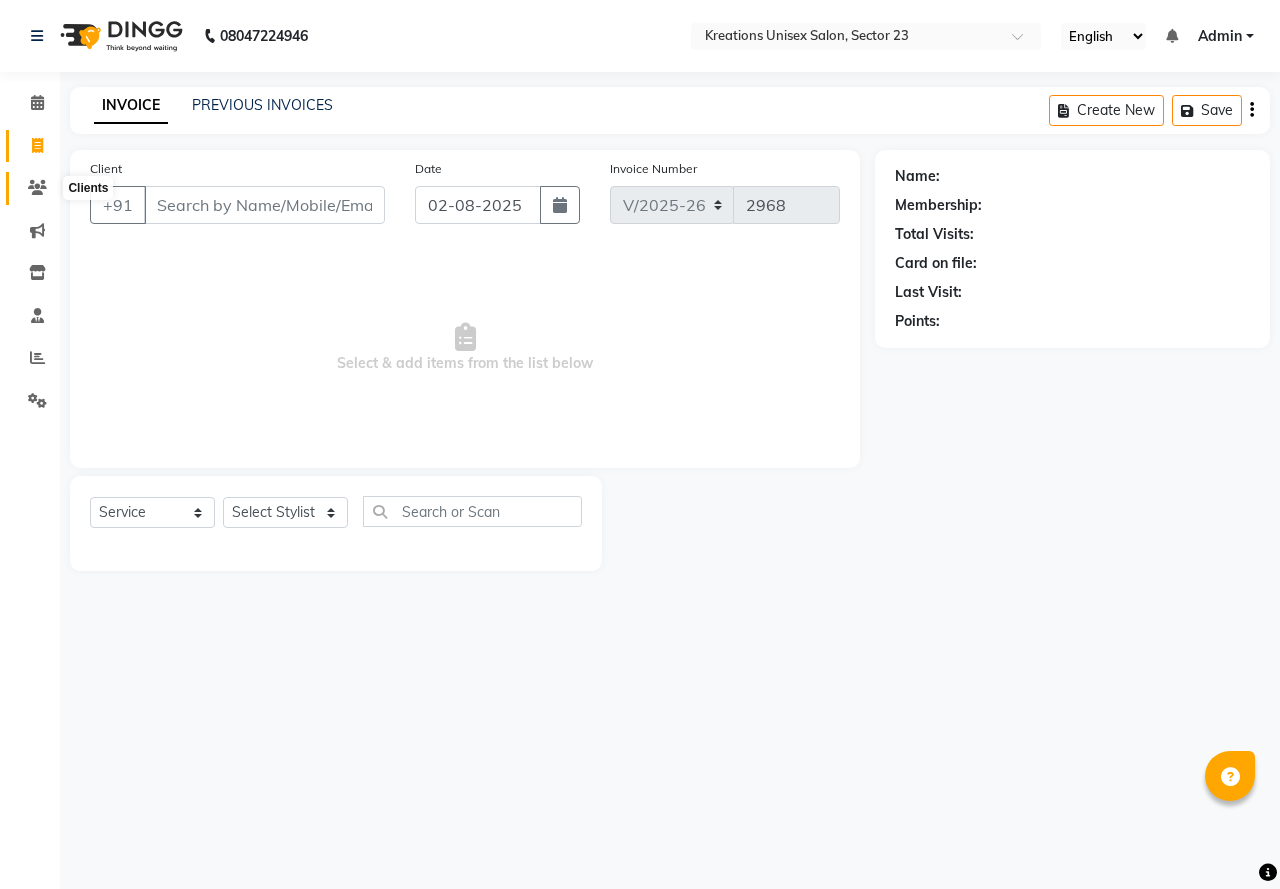 click 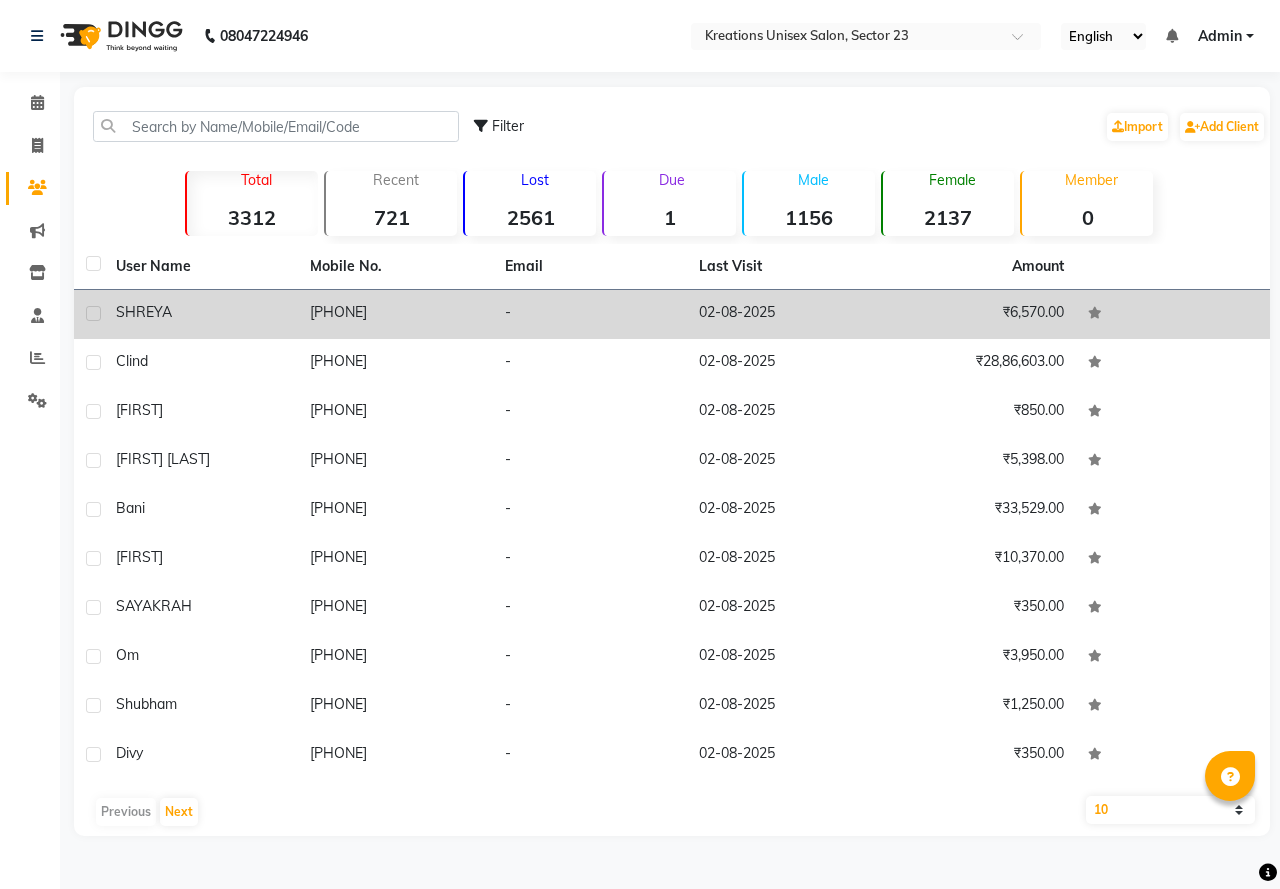 click on "SHREYA" 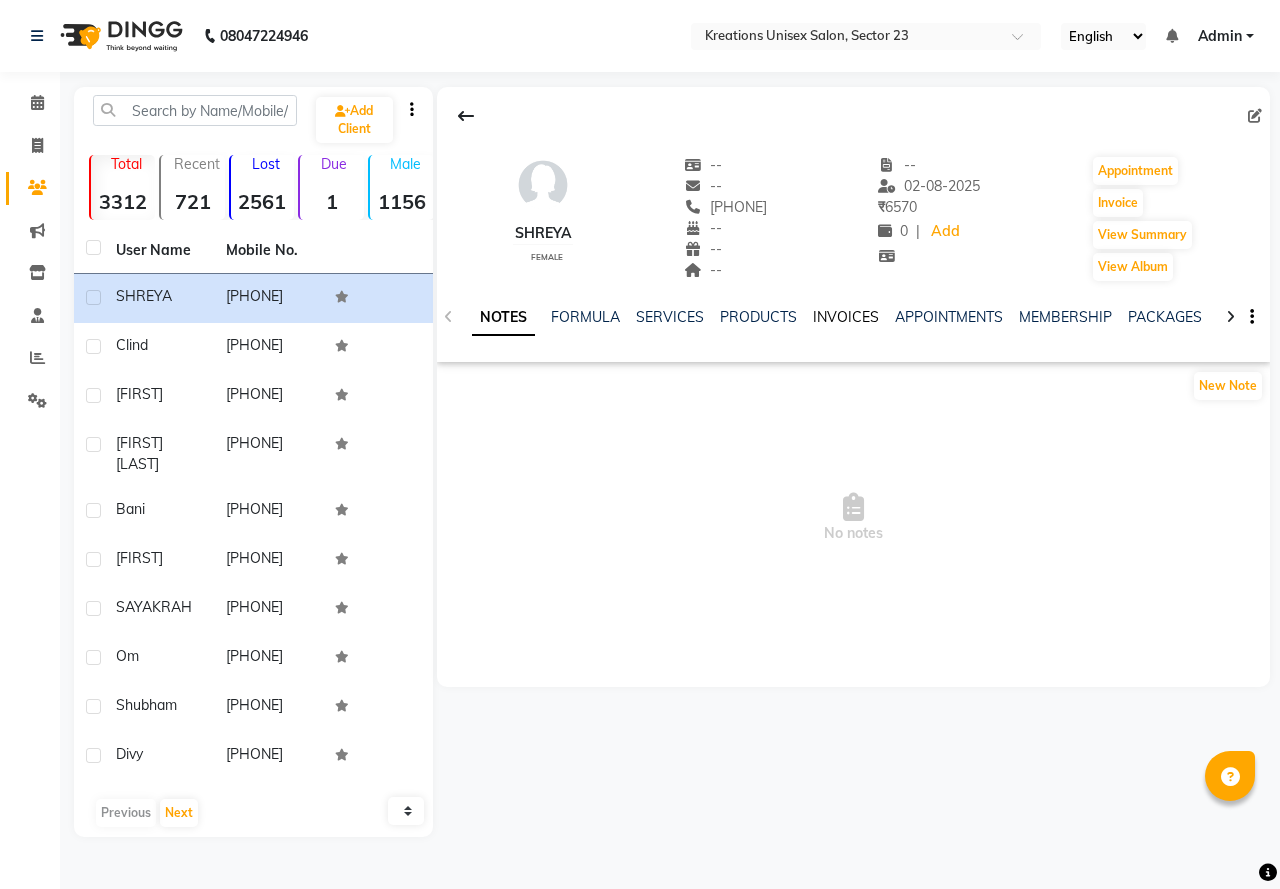 click on "INVOICES" 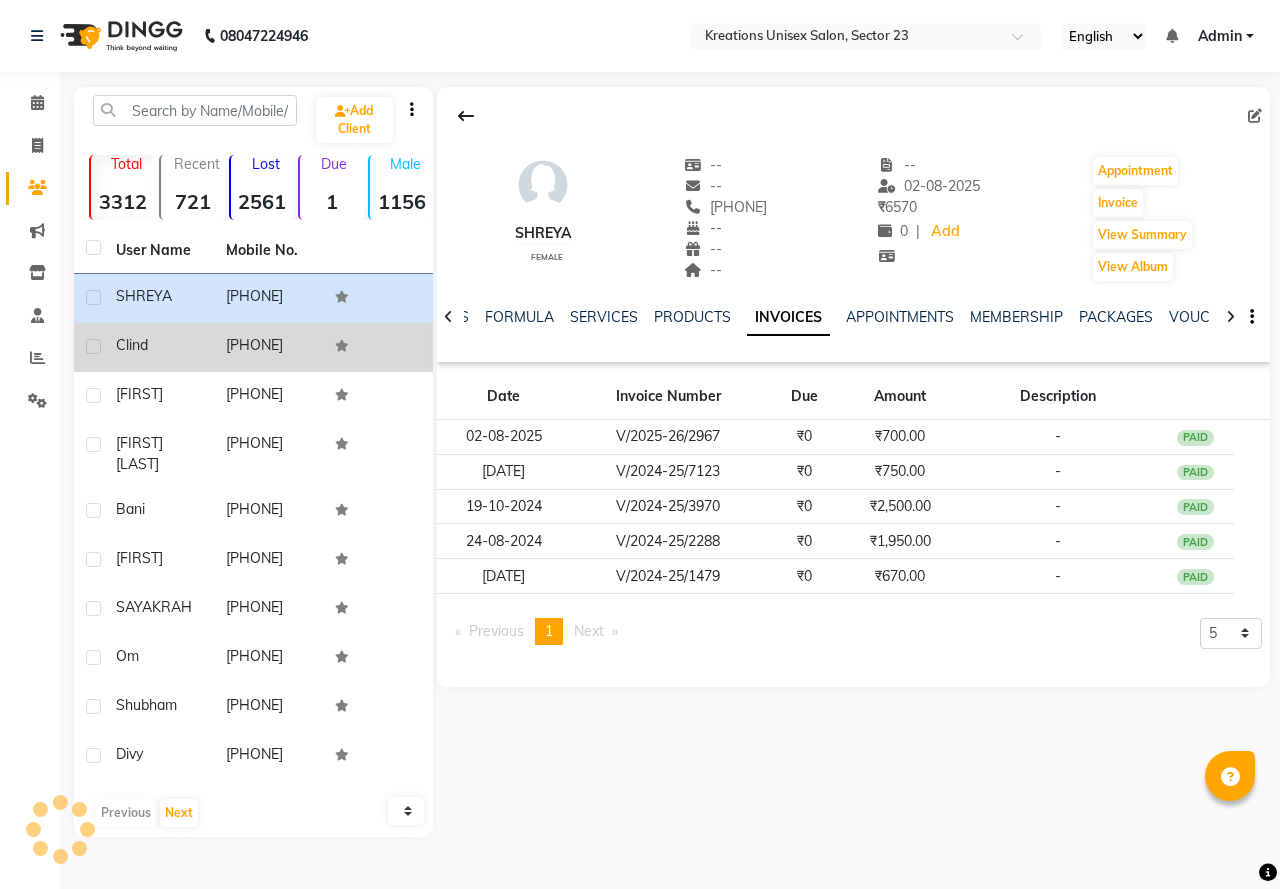 click on "Clind" 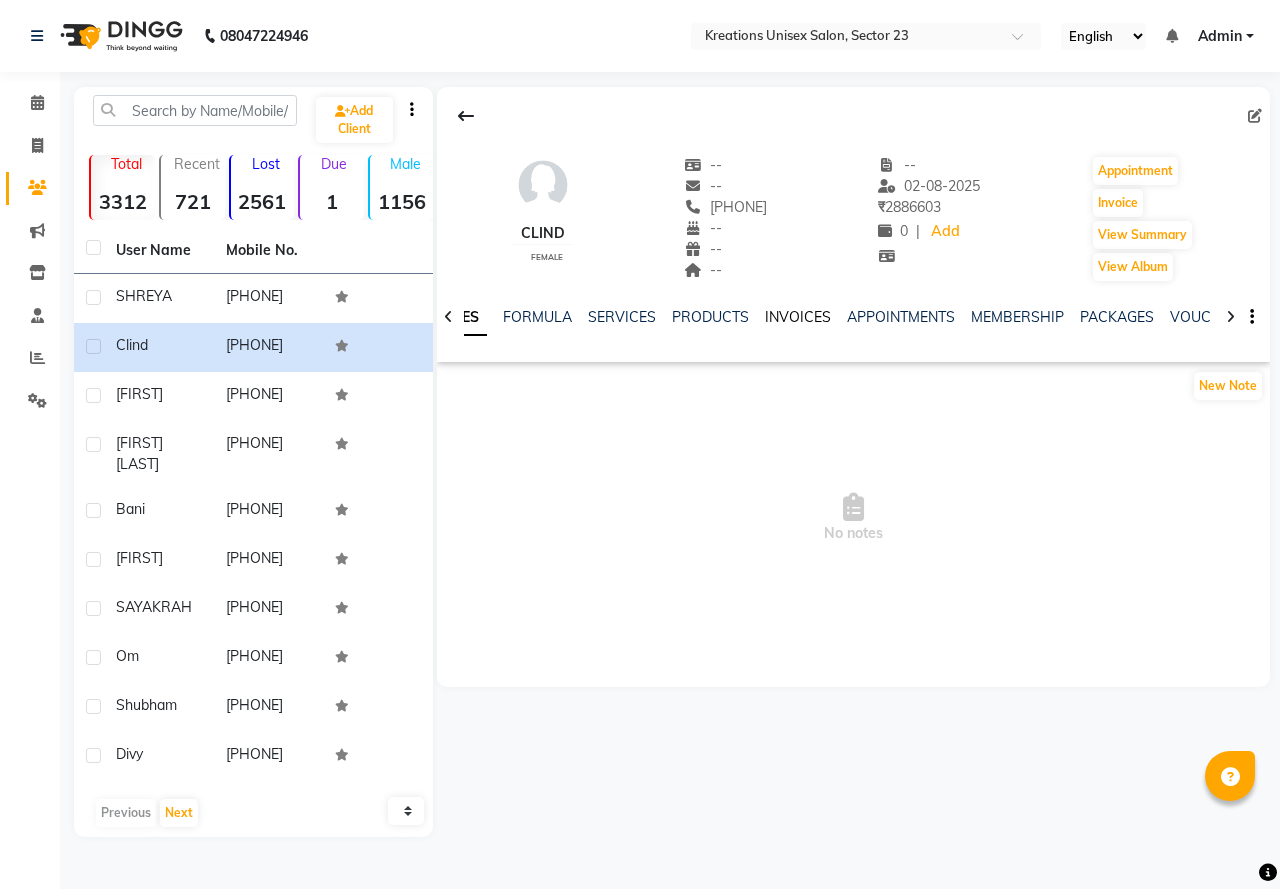 click on "INVOICES" 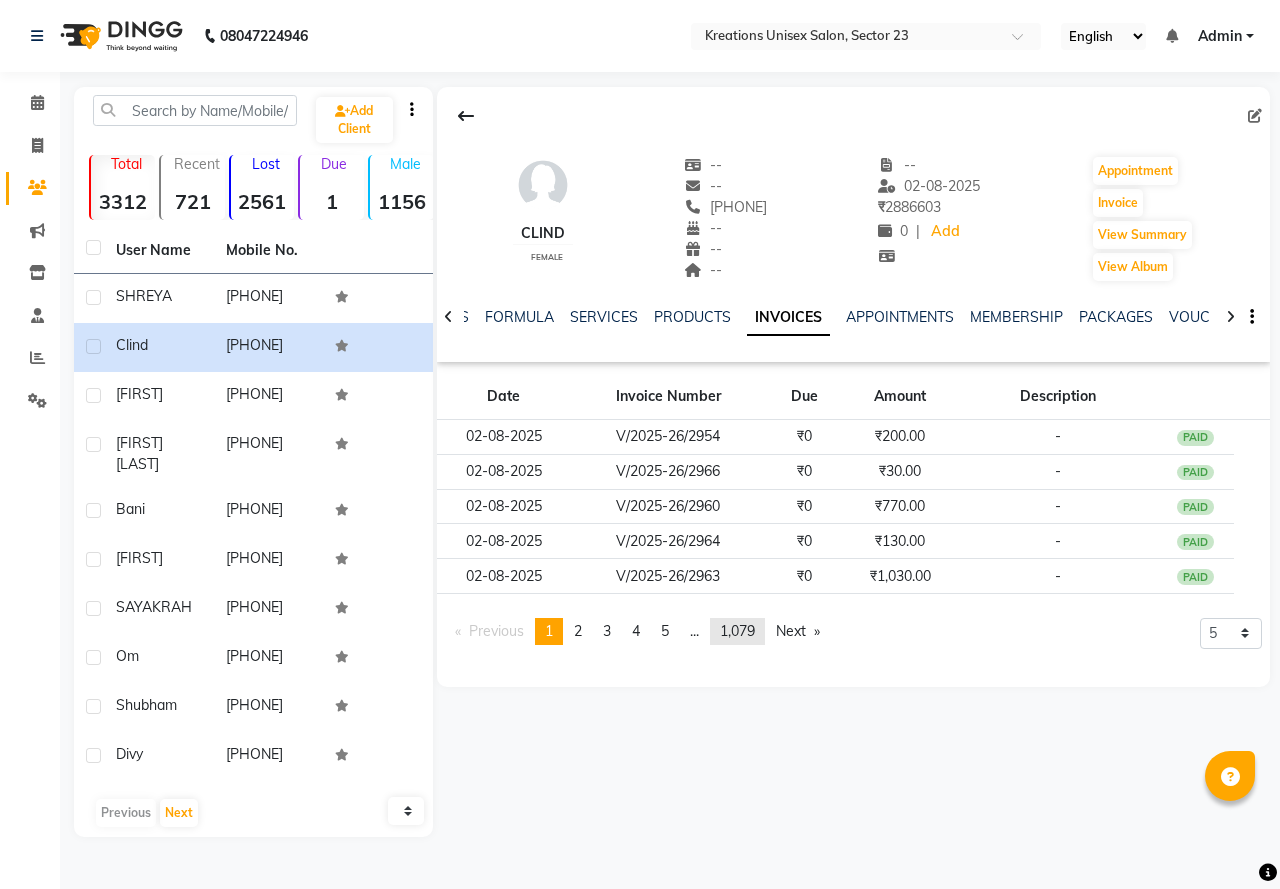 click on "1,079" 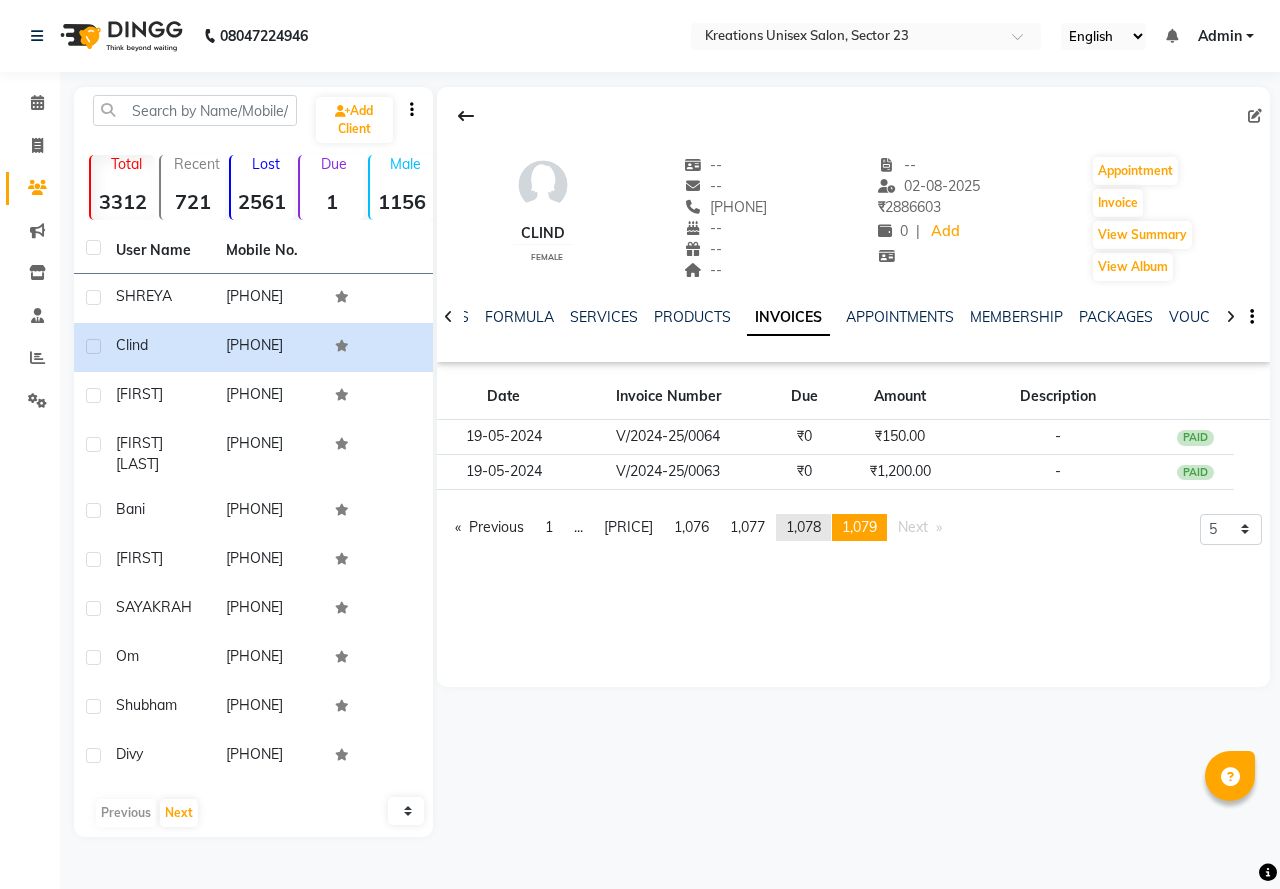 click on "1,078" 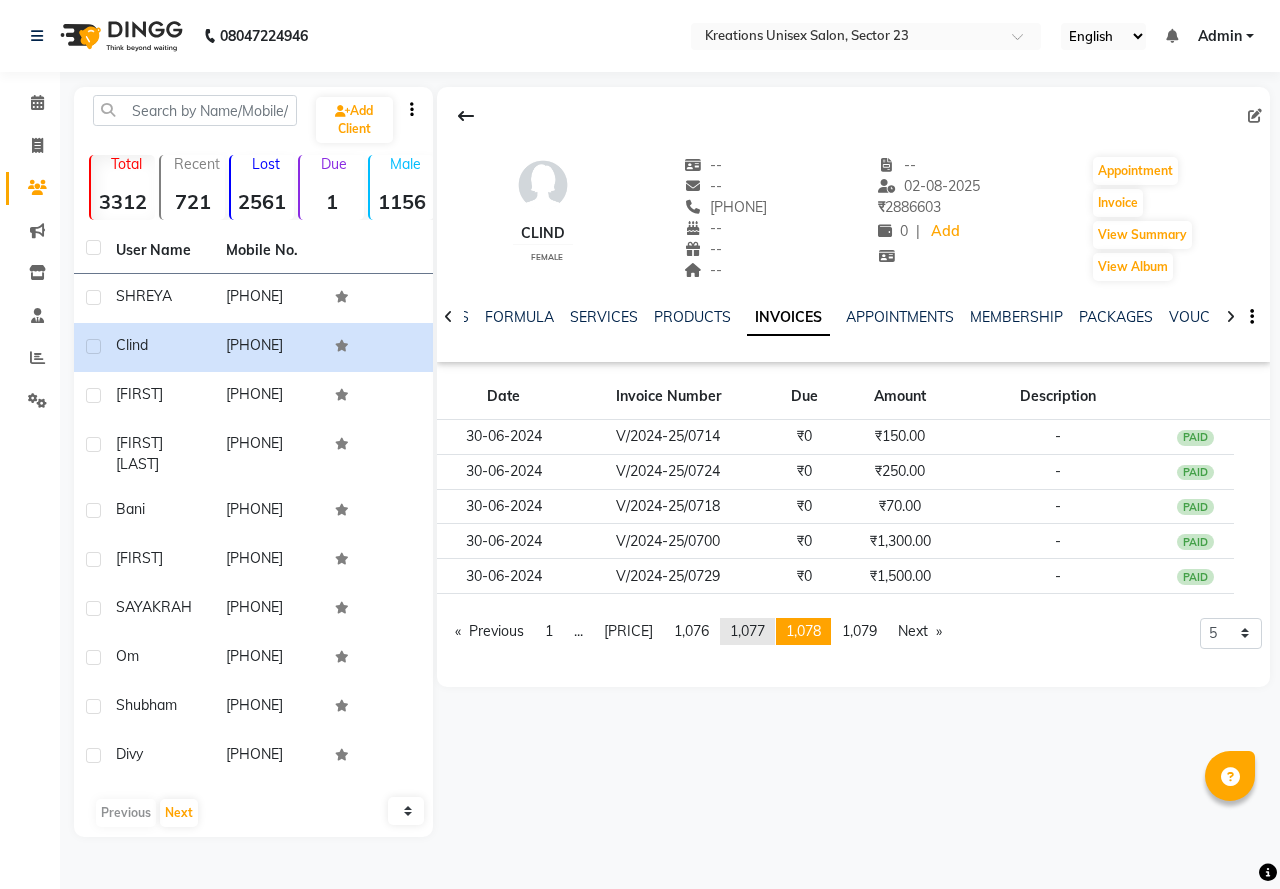 click on "1,077" 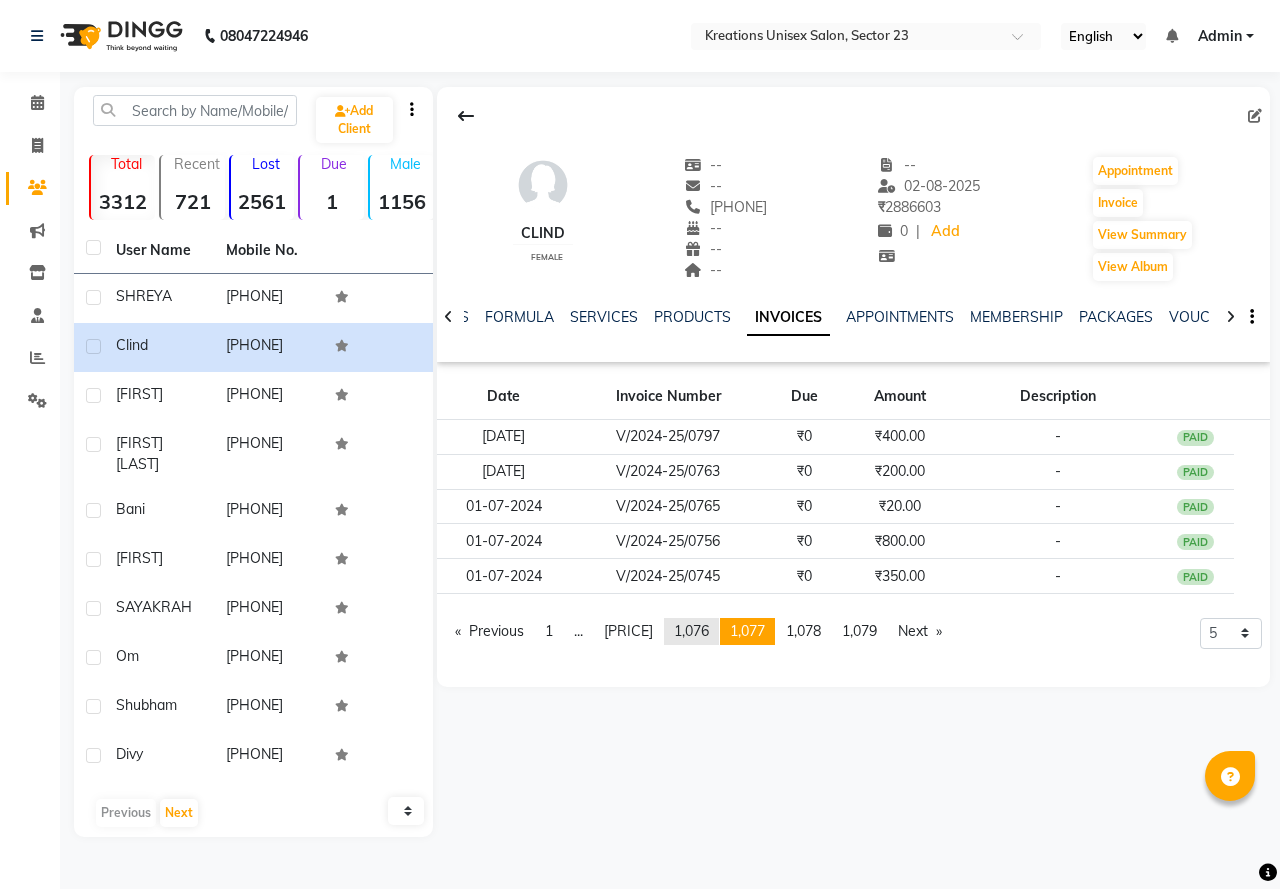 click on "1,076" 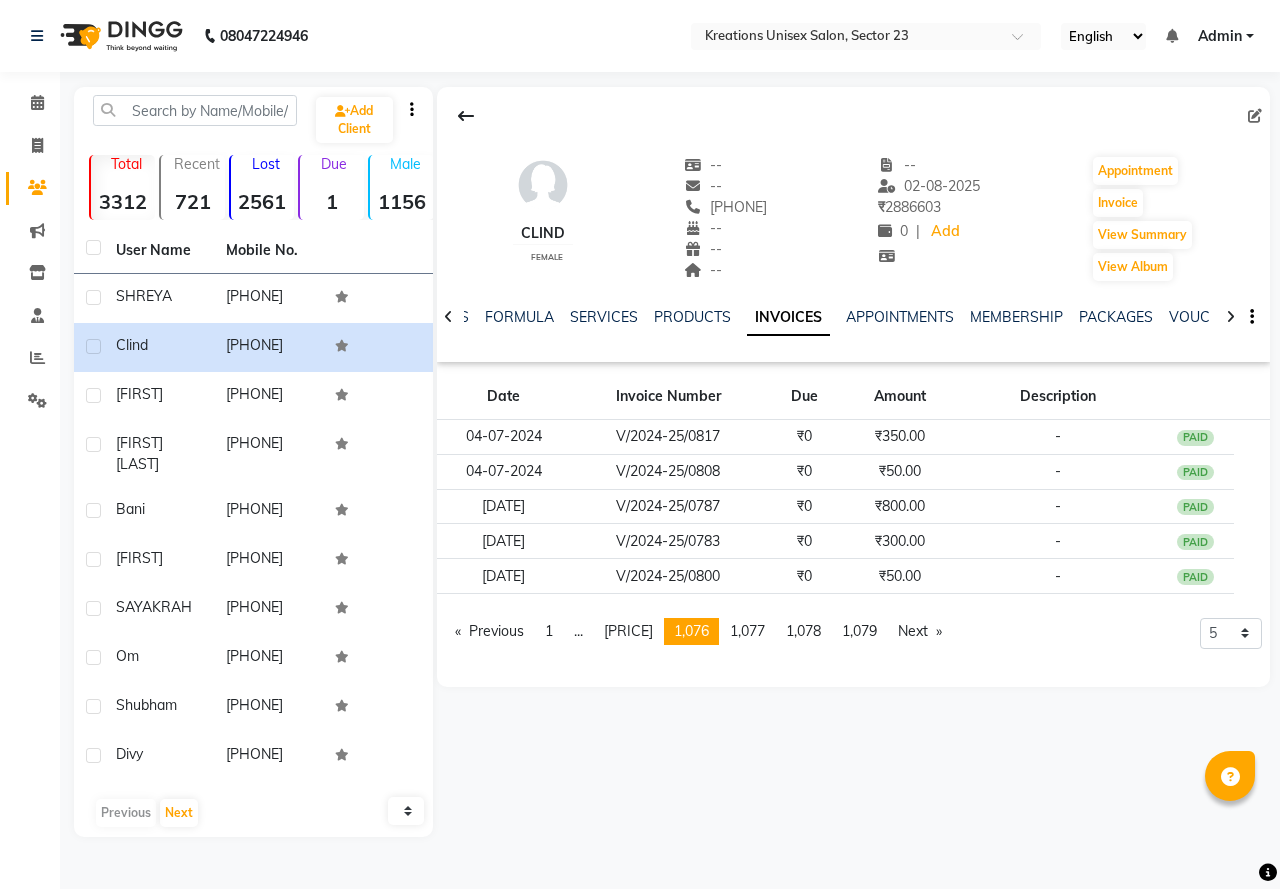 click on "You're on page  1,076" 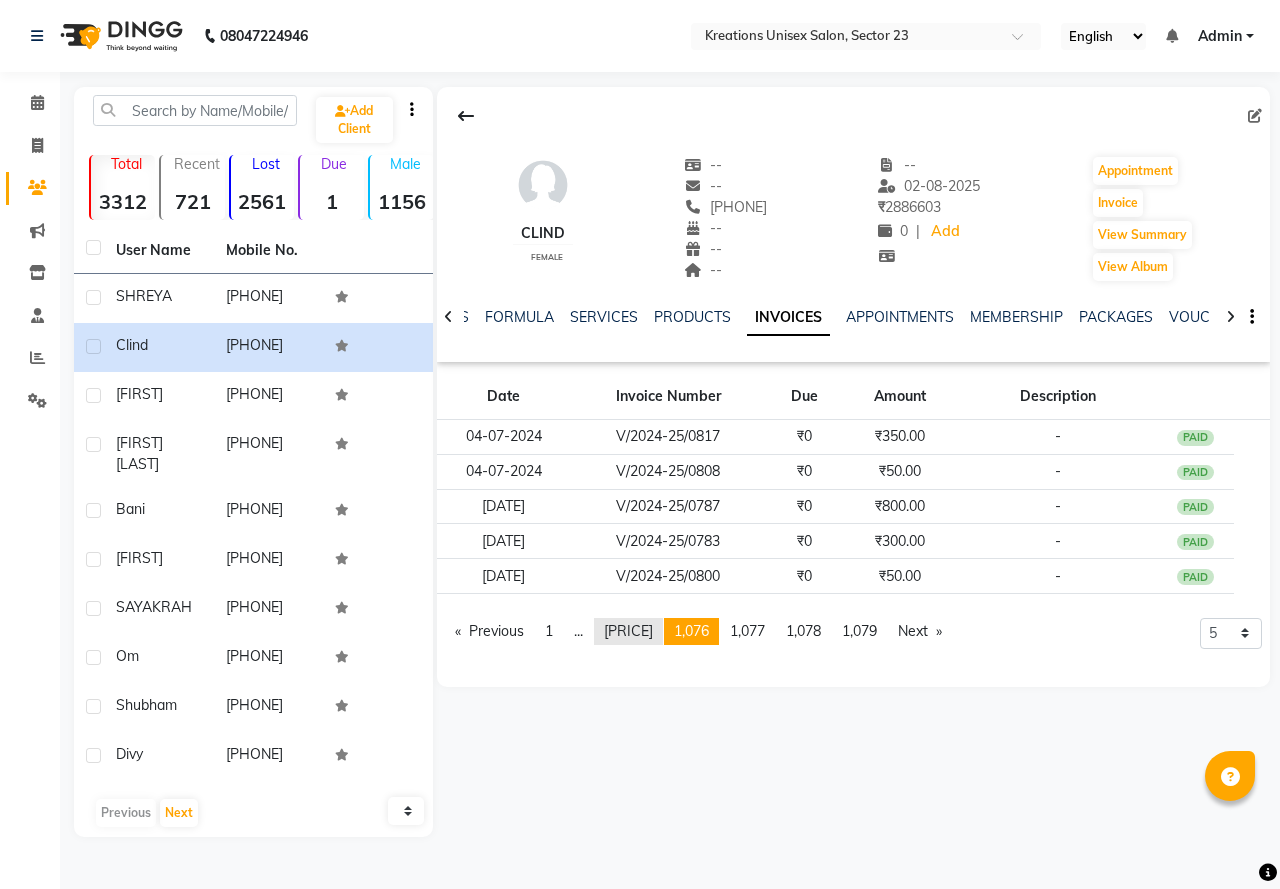 click on "1,075" 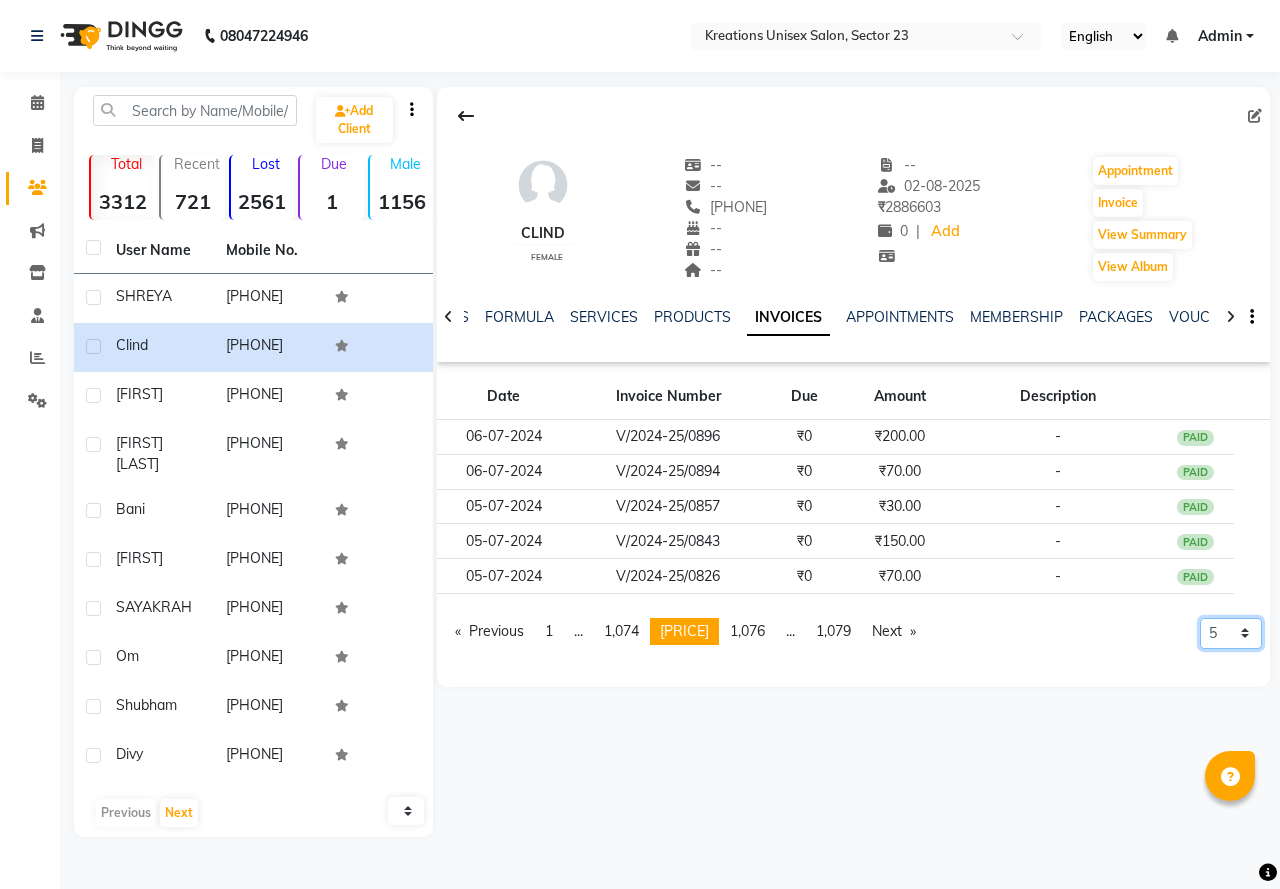 click on "5 10 50 100 500" 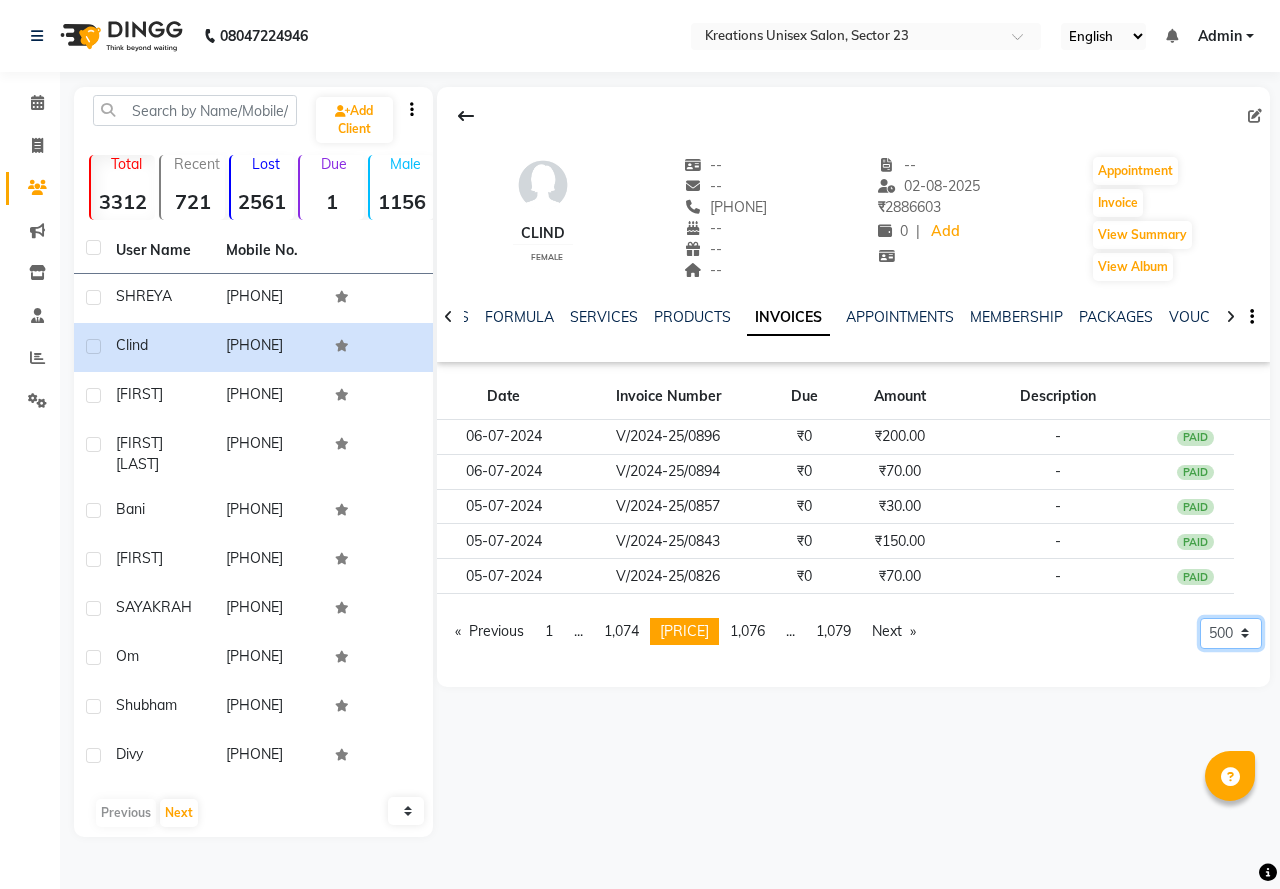 click on "5 10 50 100 500" 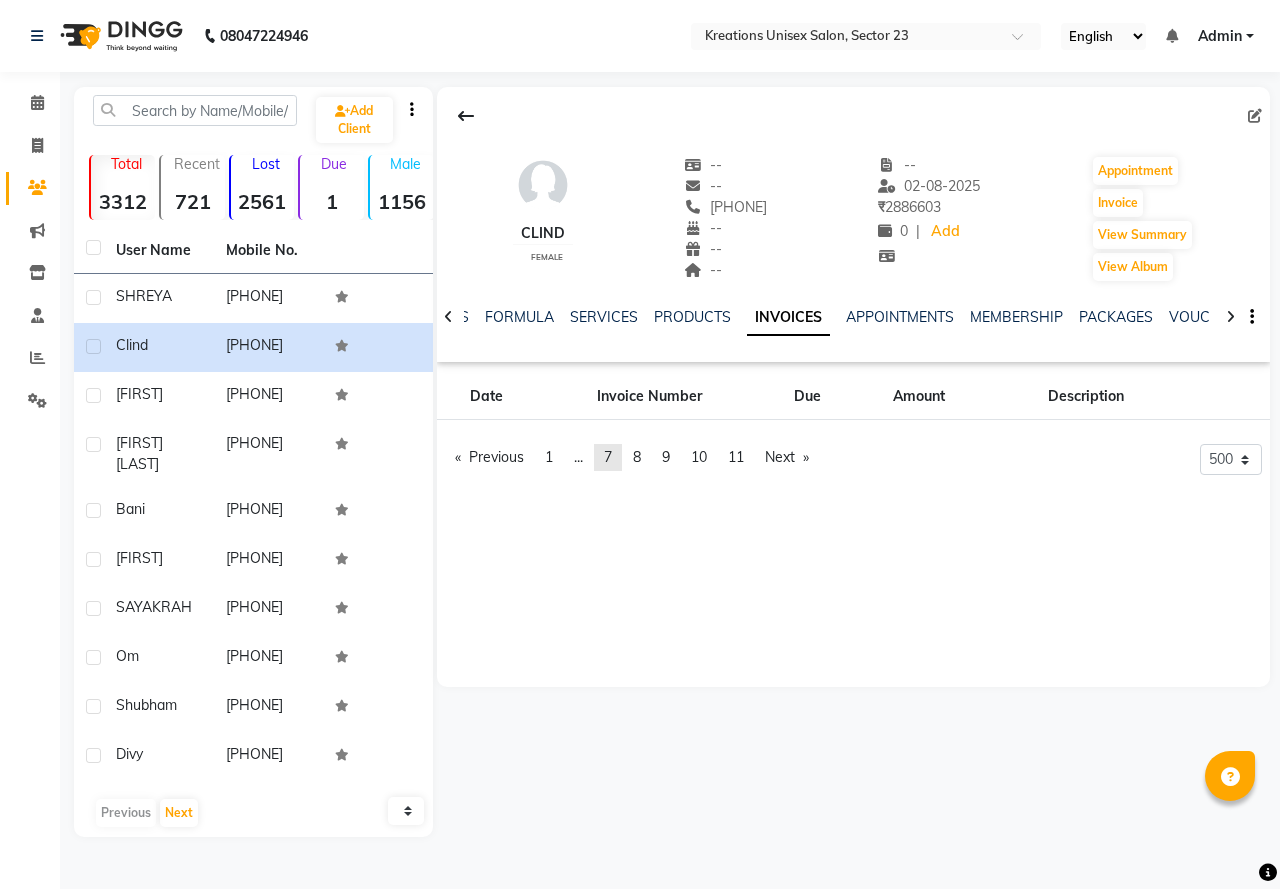 click on "page  7" 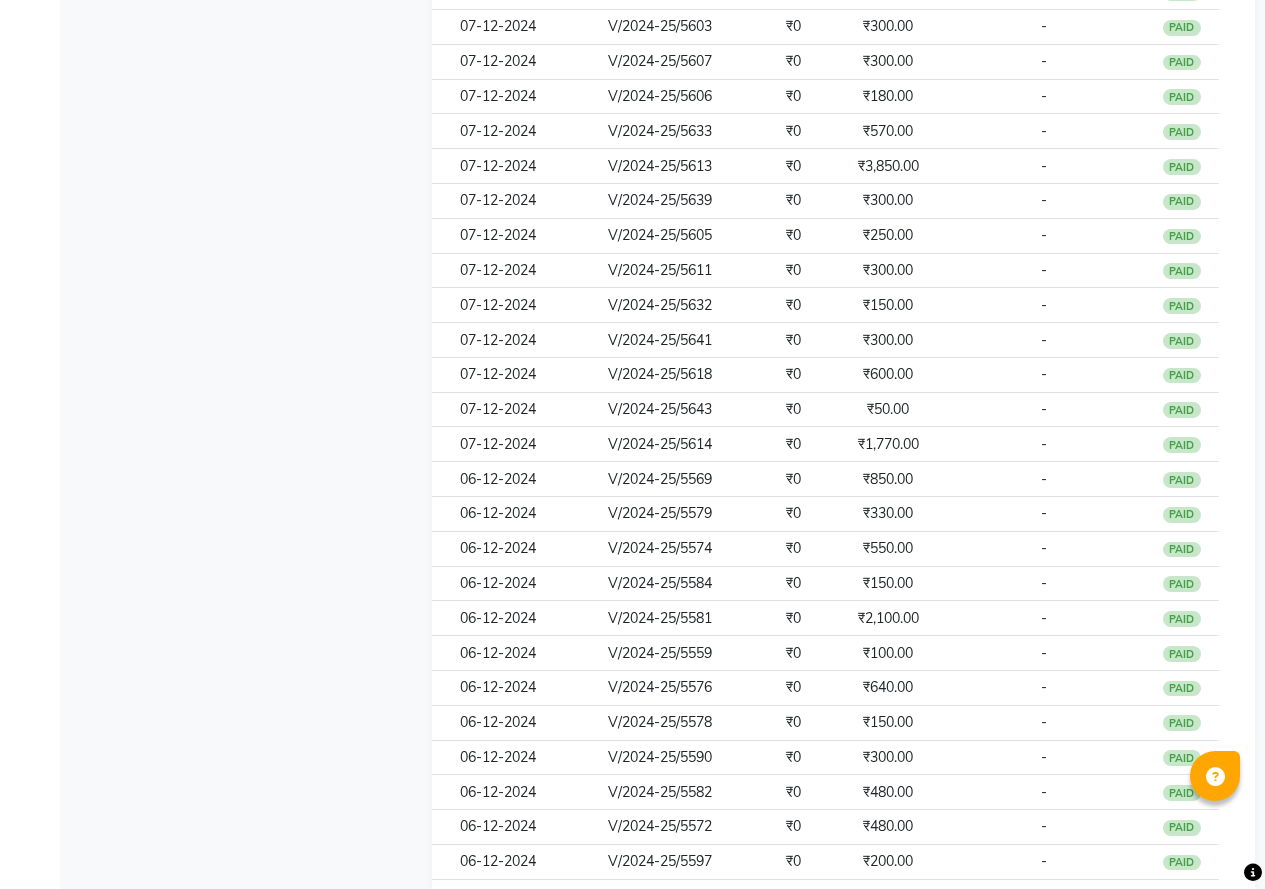 scroll, scrollTop: 17027, scrollLeft: 0, axis: vertical 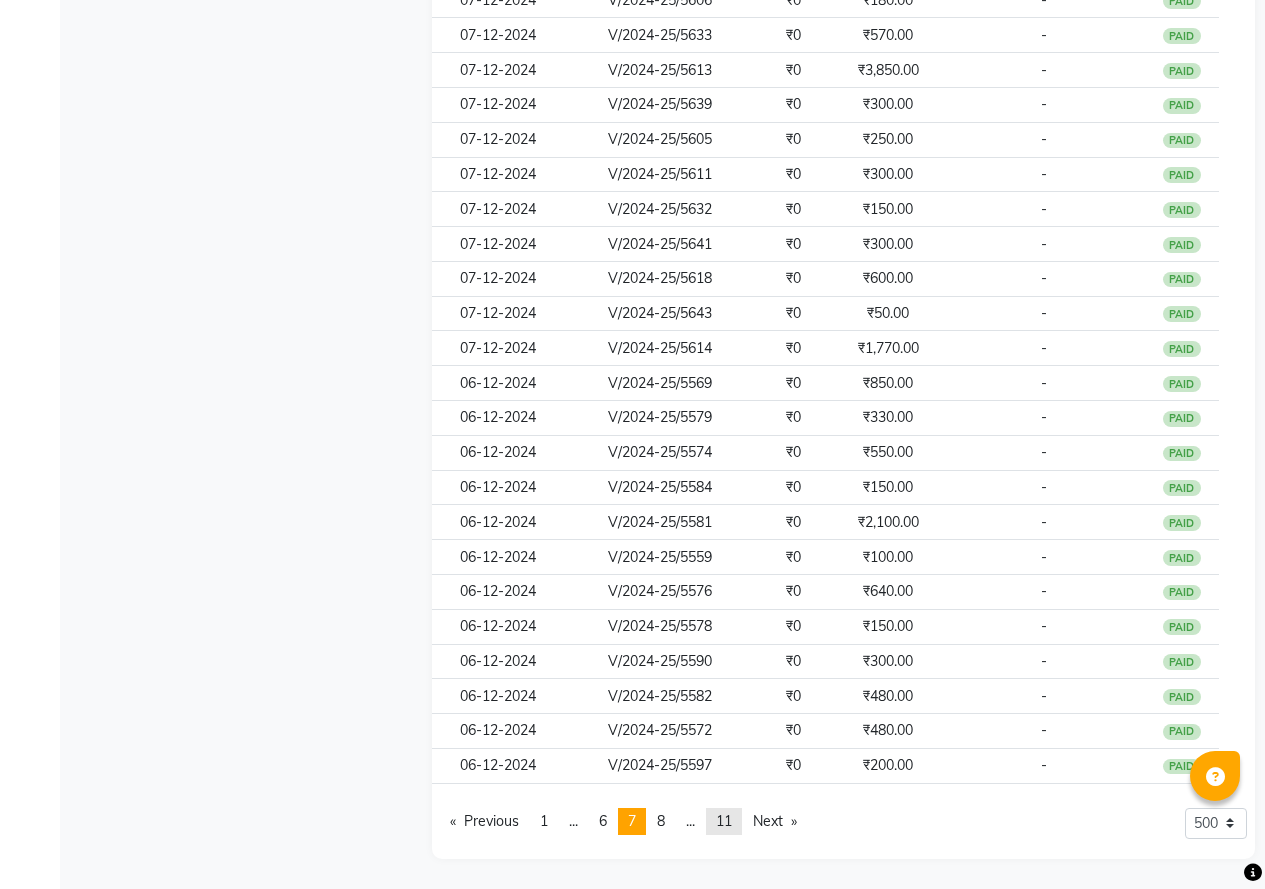 click on "page  11" 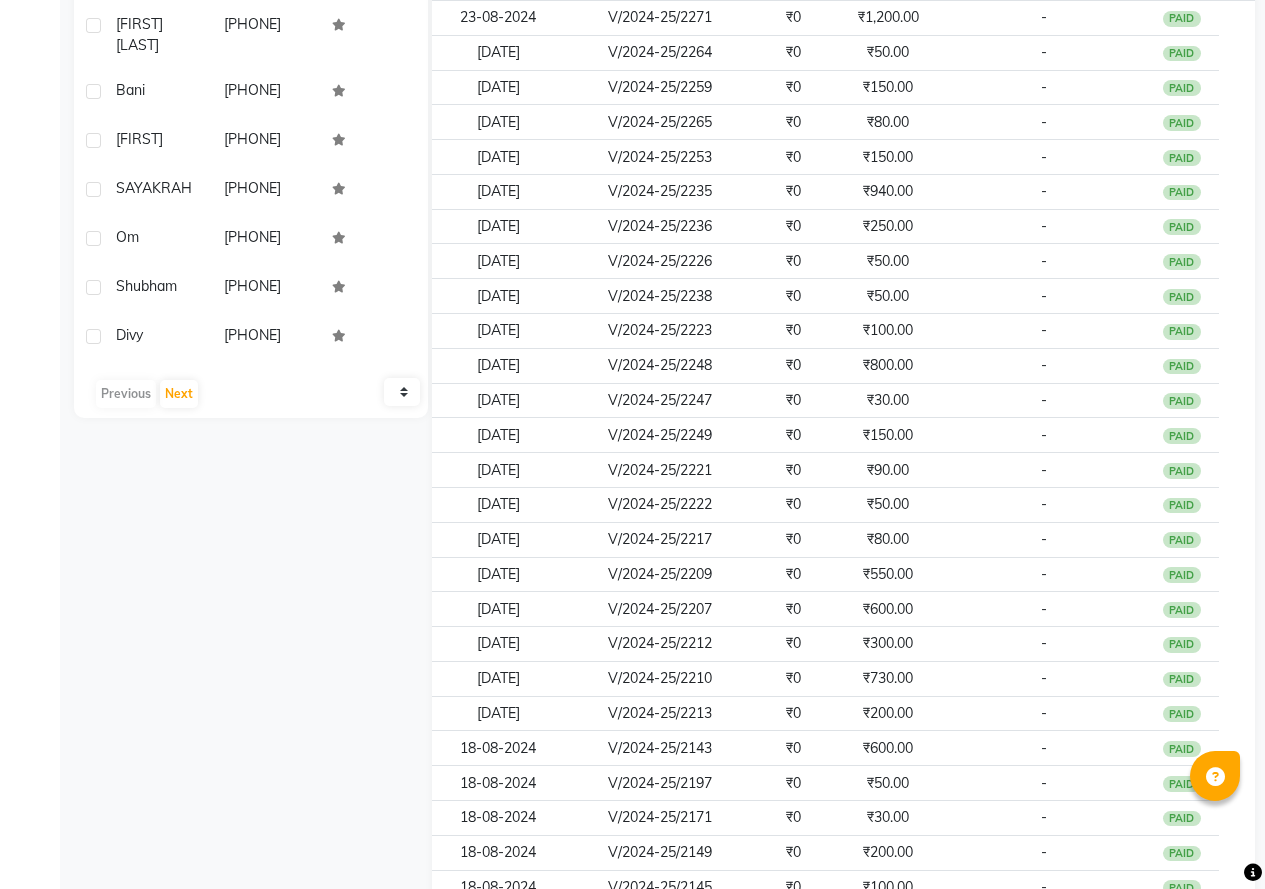 scroll, scrollTop: 0, scrollLeft: 0, axis: both 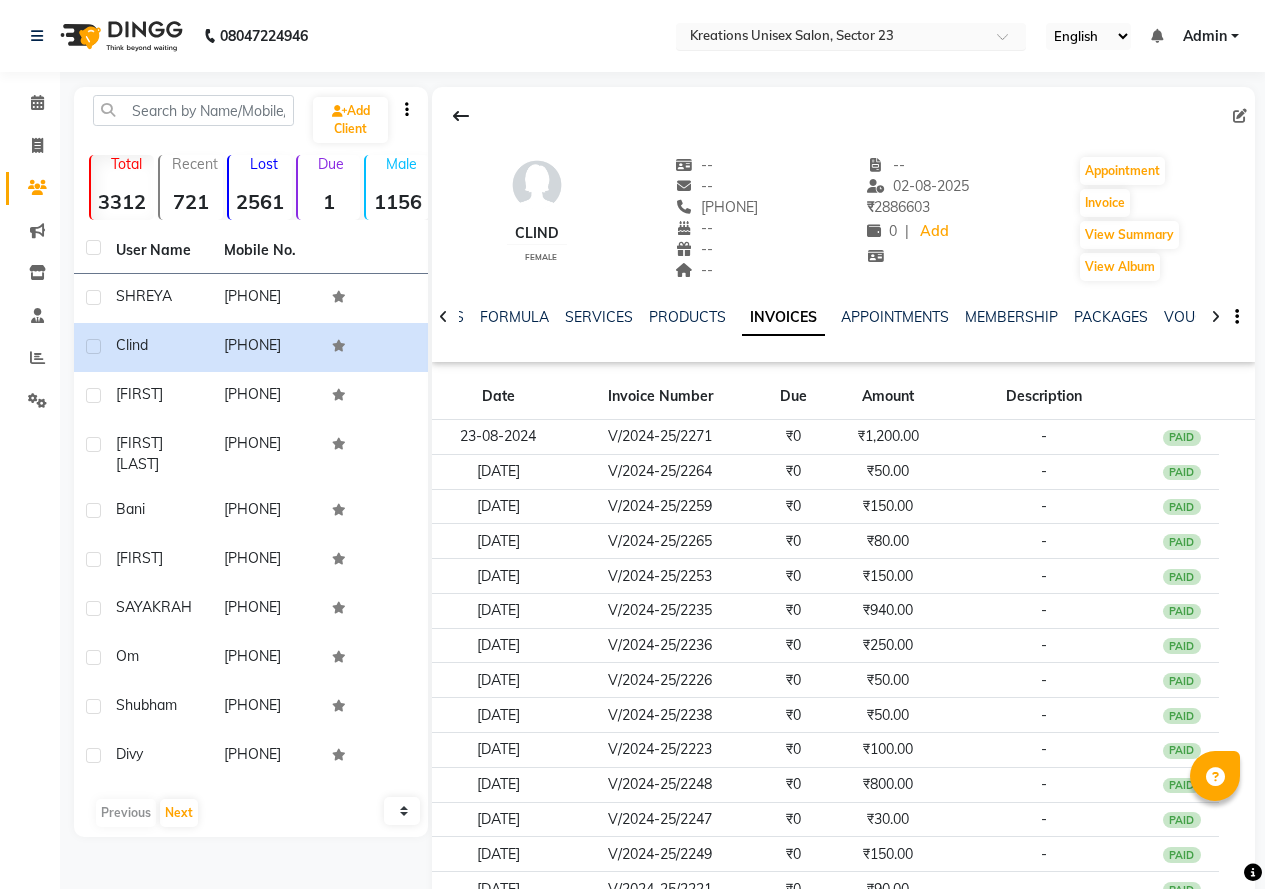 click at bounding box center [851, 38] 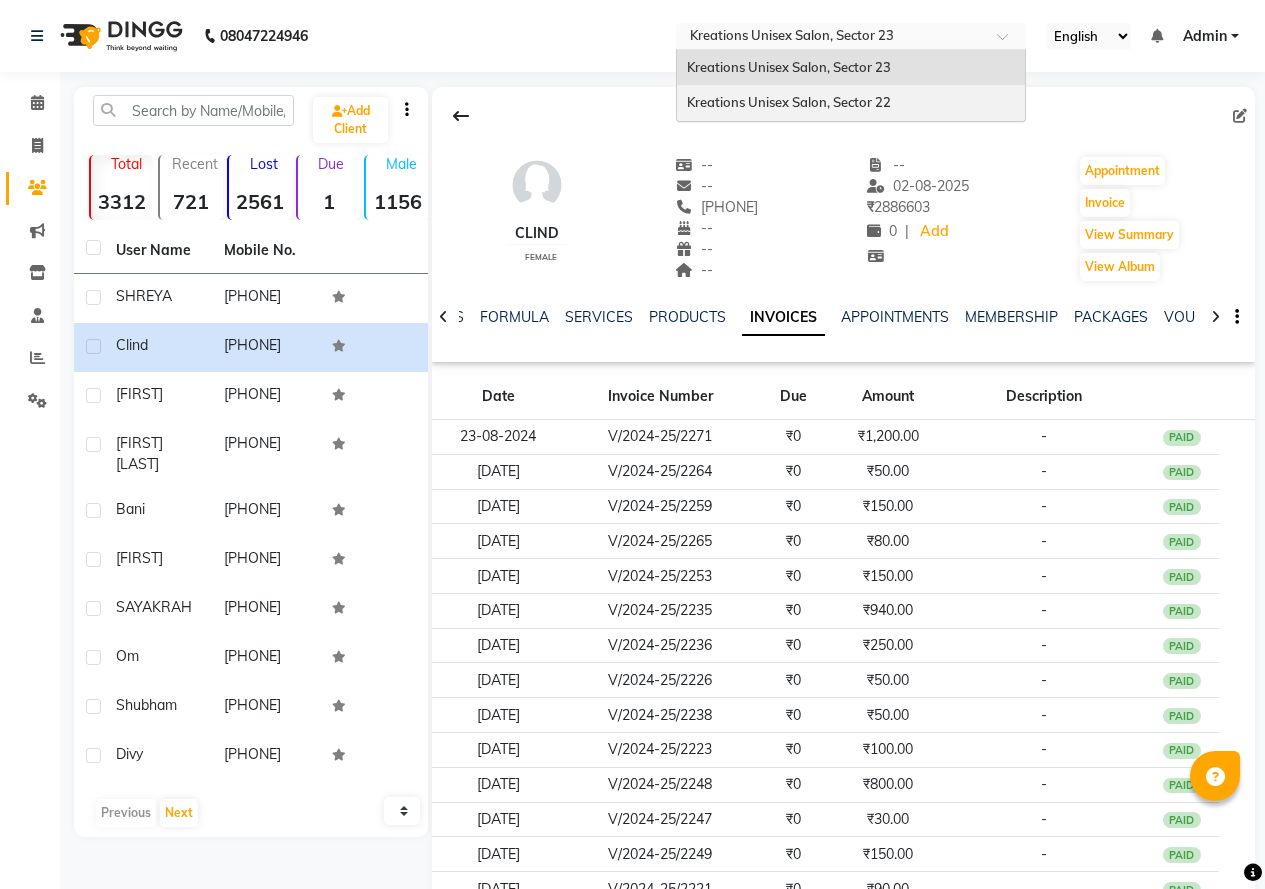 click on "Kreations Unisex Salon, Sector 22" at bounding box center [789, 102] 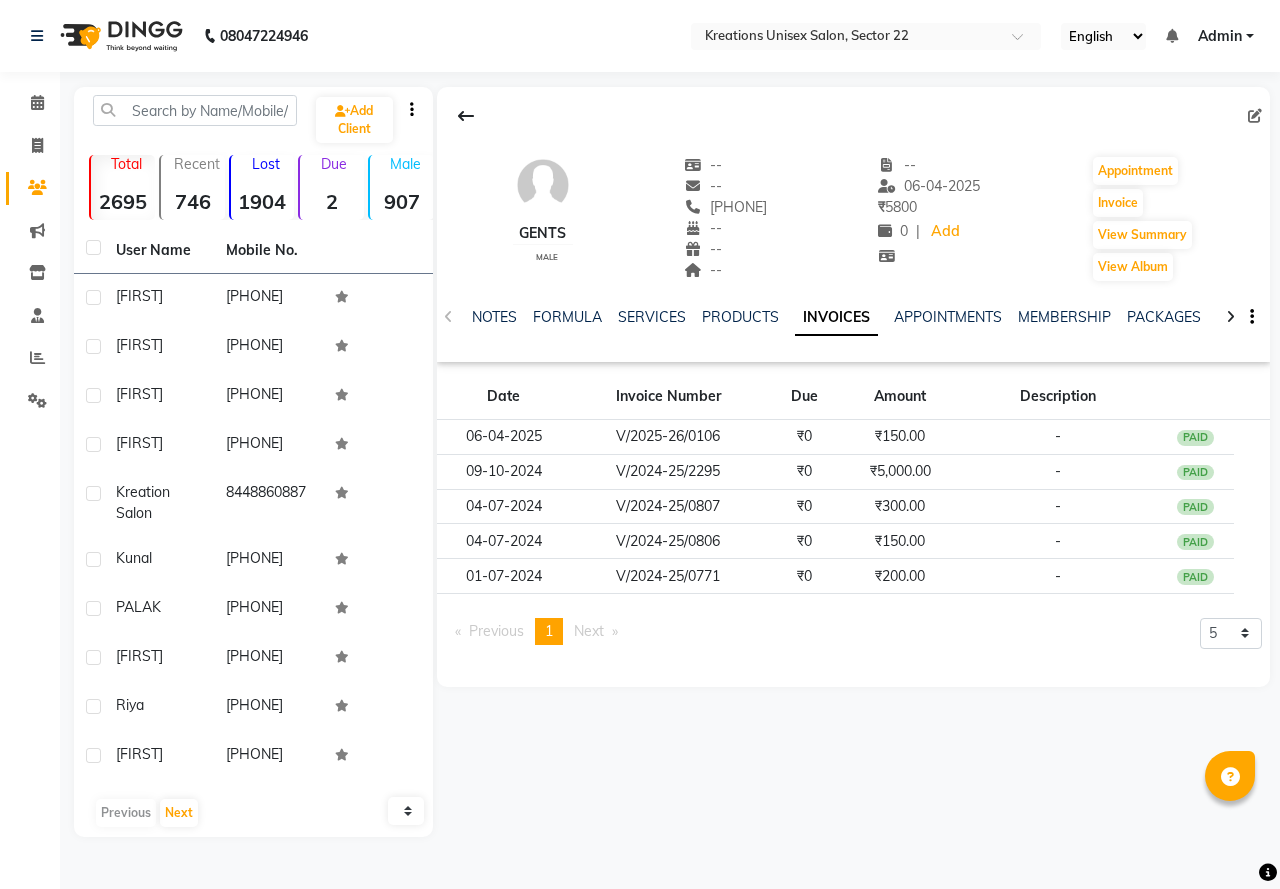 scroll, scrollTop: 0, scrollLeft: 0, axis: both 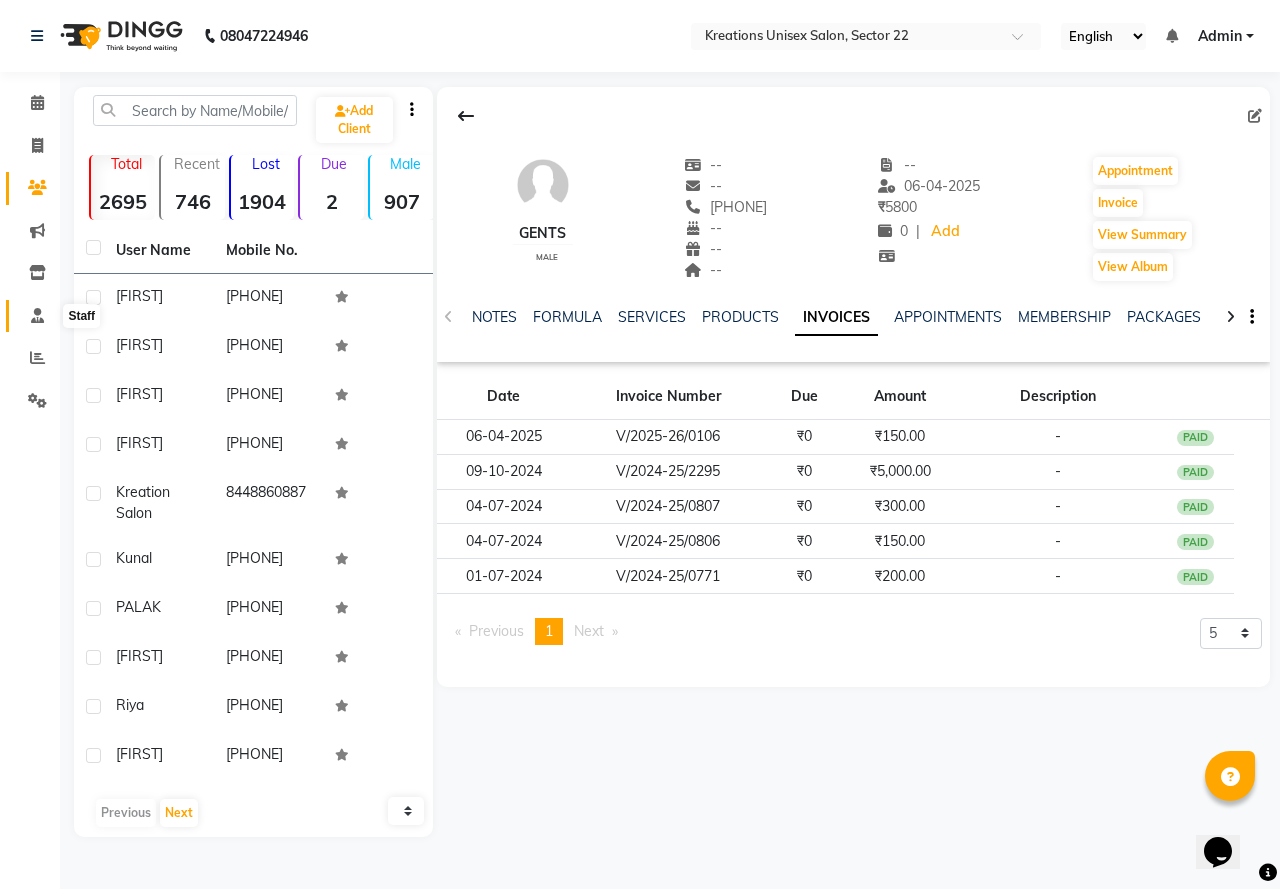 click 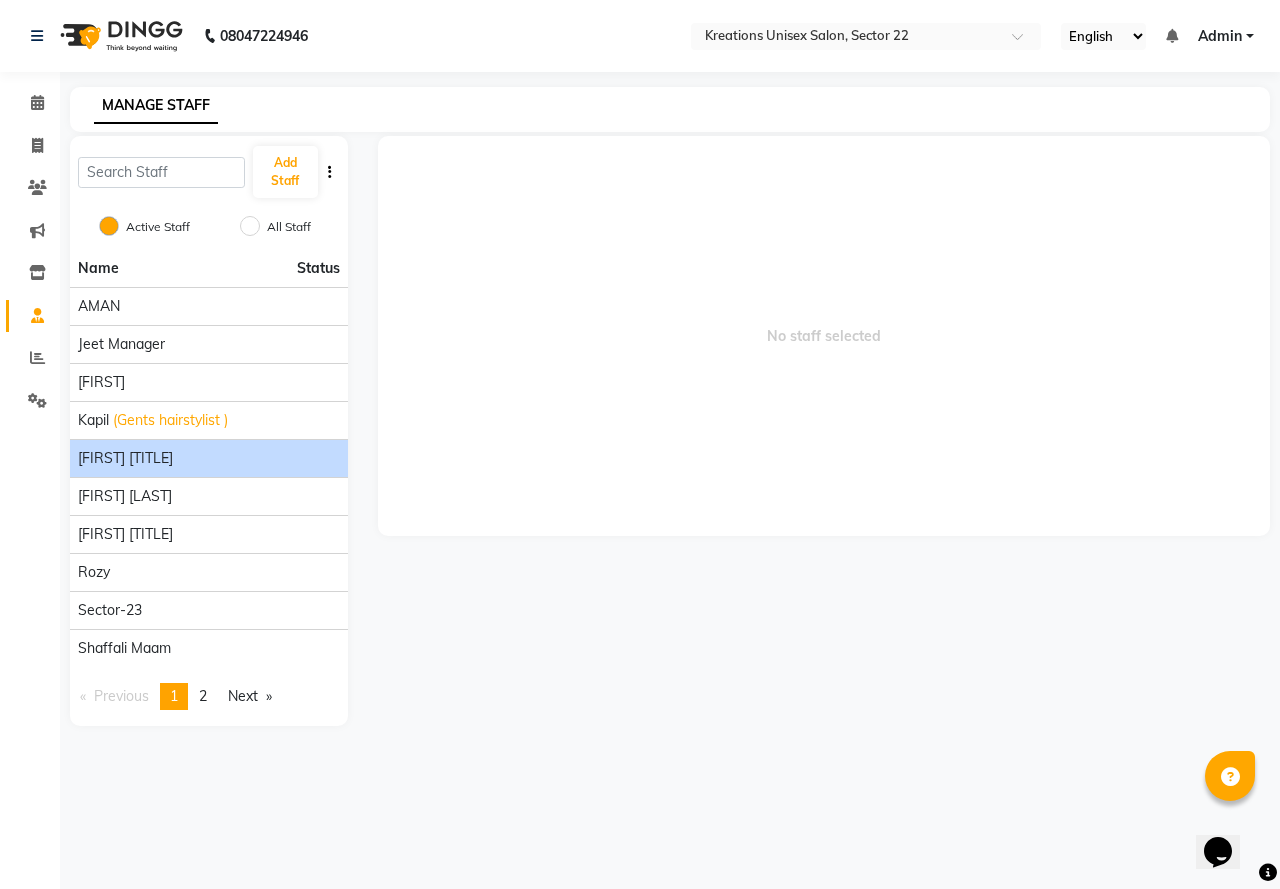 click on "Kavita Manager" 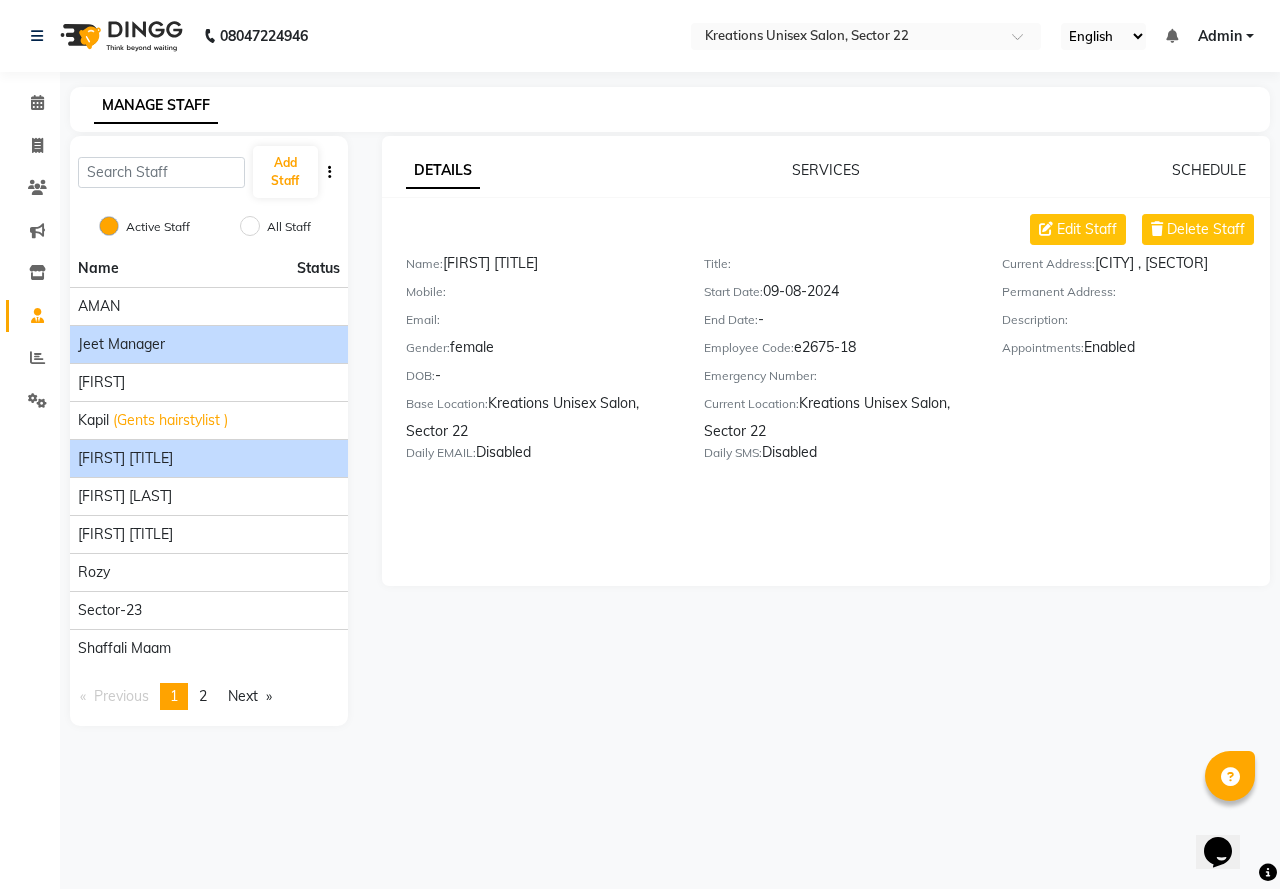 click on "Jeet Manager" 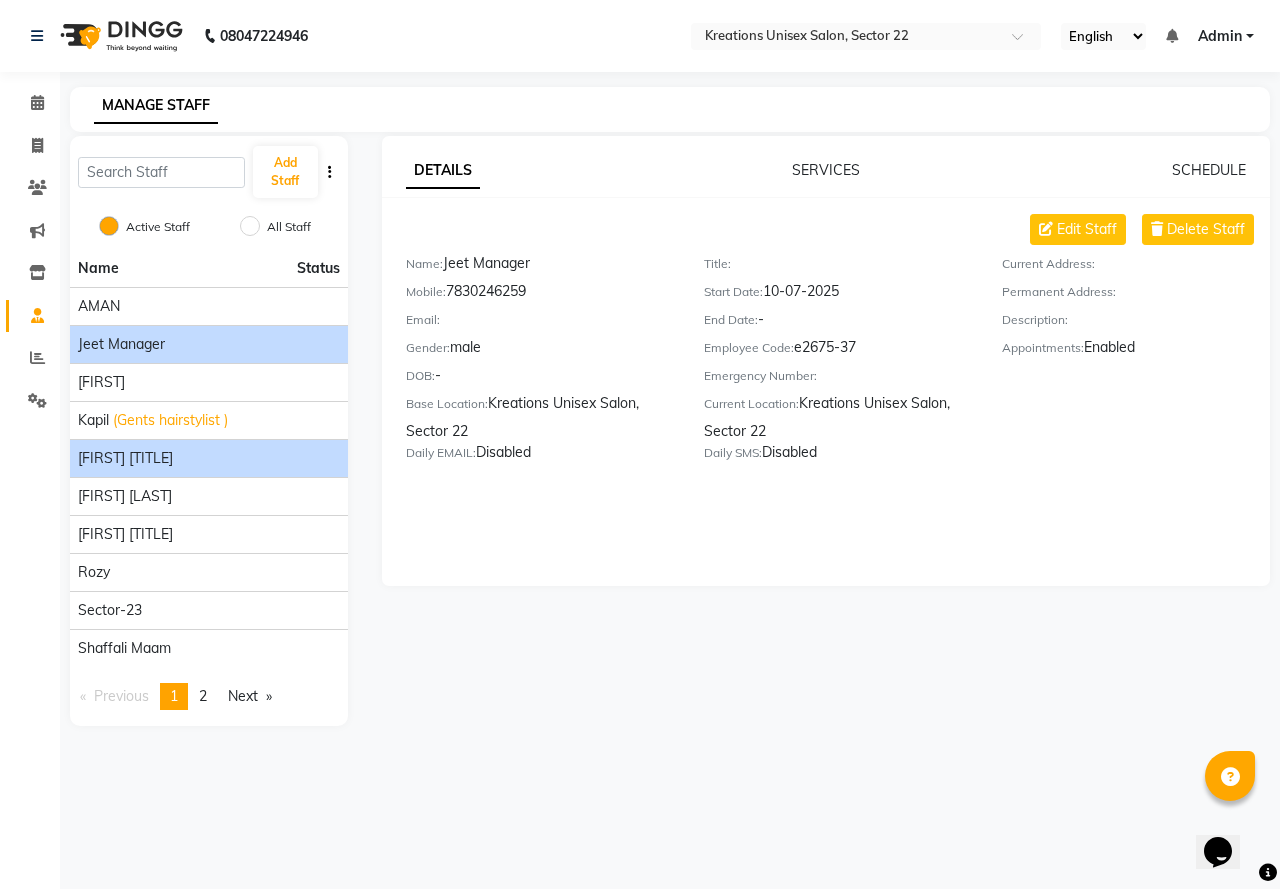 click on "Kavita Manager" 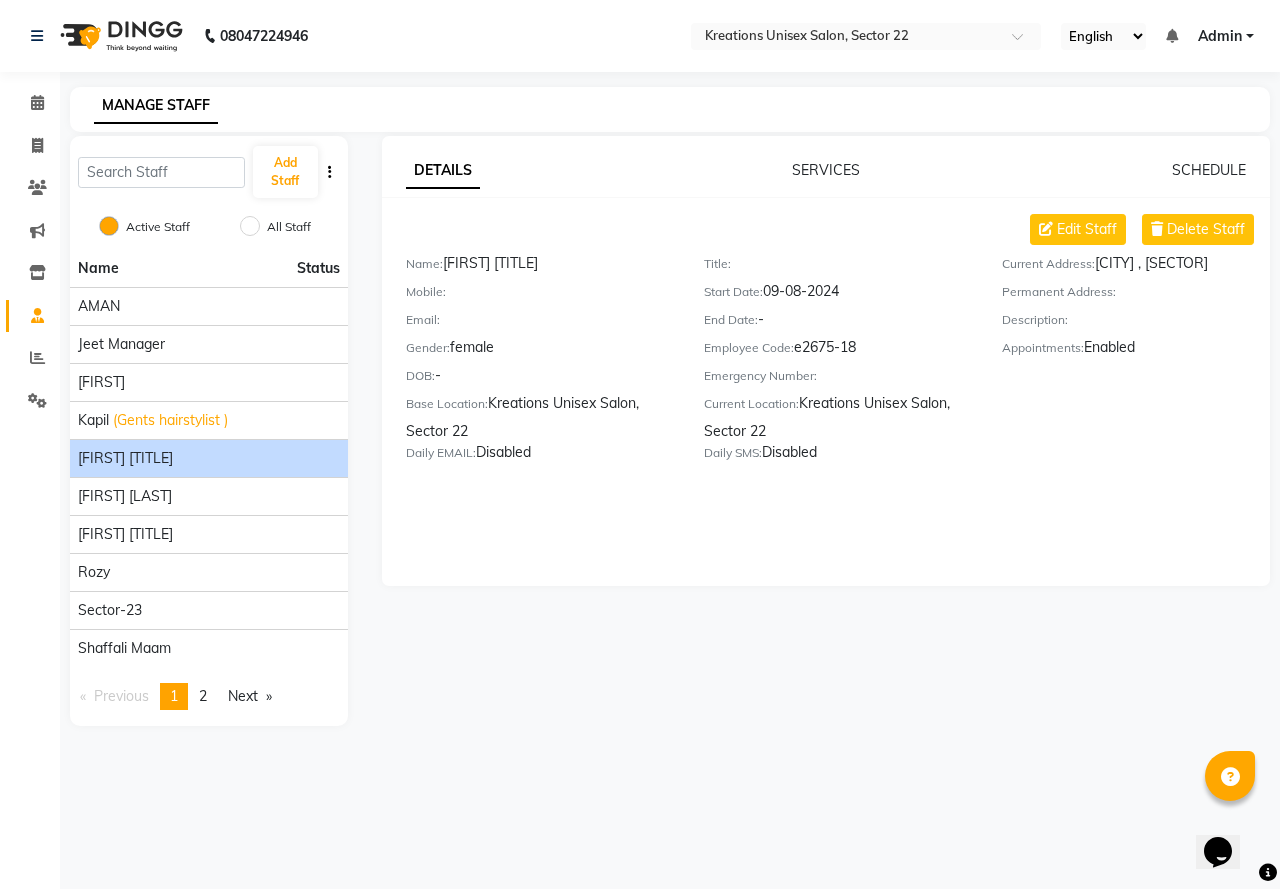 click on "08047224946 Select Location × Kreations Unisex Salon, Sector 22 English ENGLISH Español العربية मराठी हिंदी ગુજરાતી தமிழ் 中文 Notifications nothing to show Admin Manage Profile Change Password Sign out  Version:3.15.11" 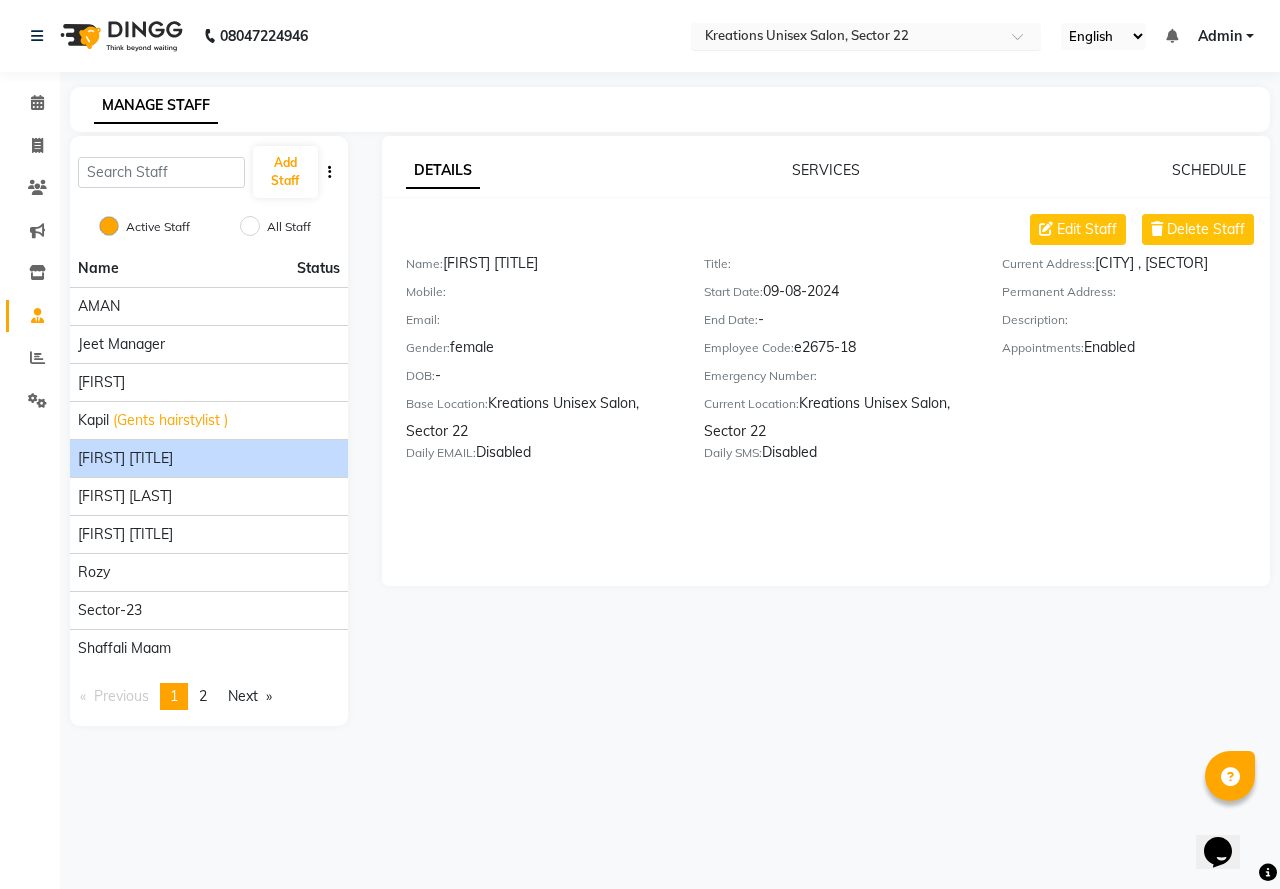 click at bounding box center (846, 38) 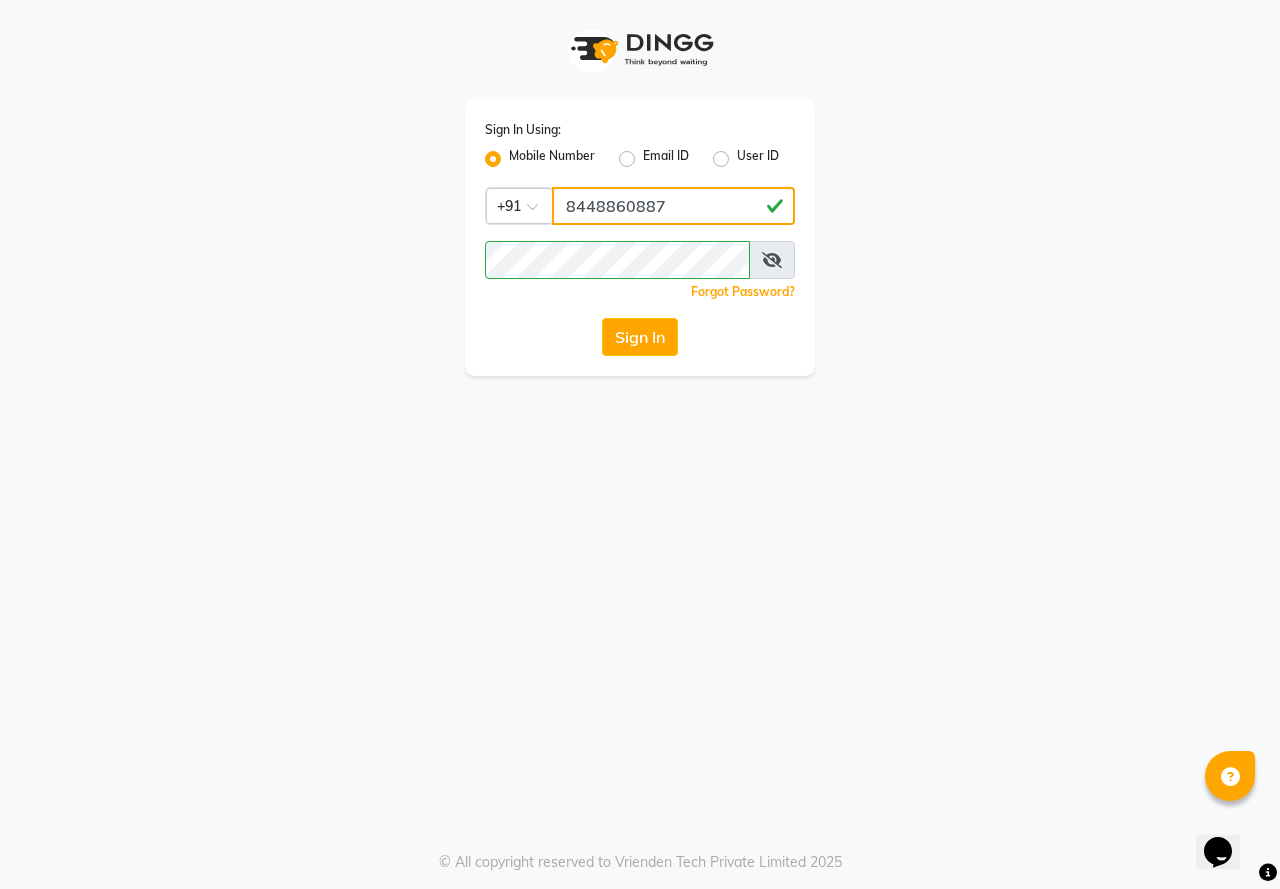 click on "8448860887" 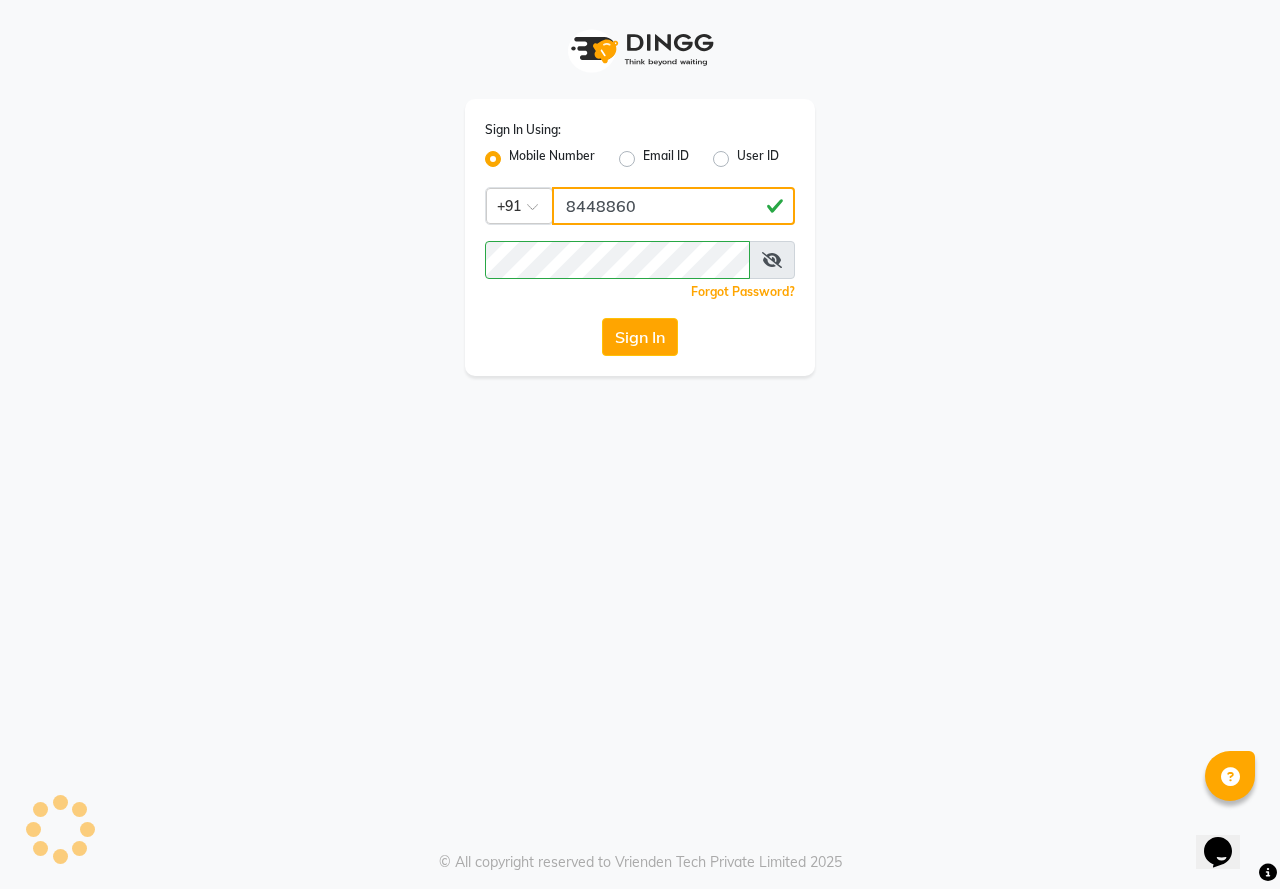 type on "844886" 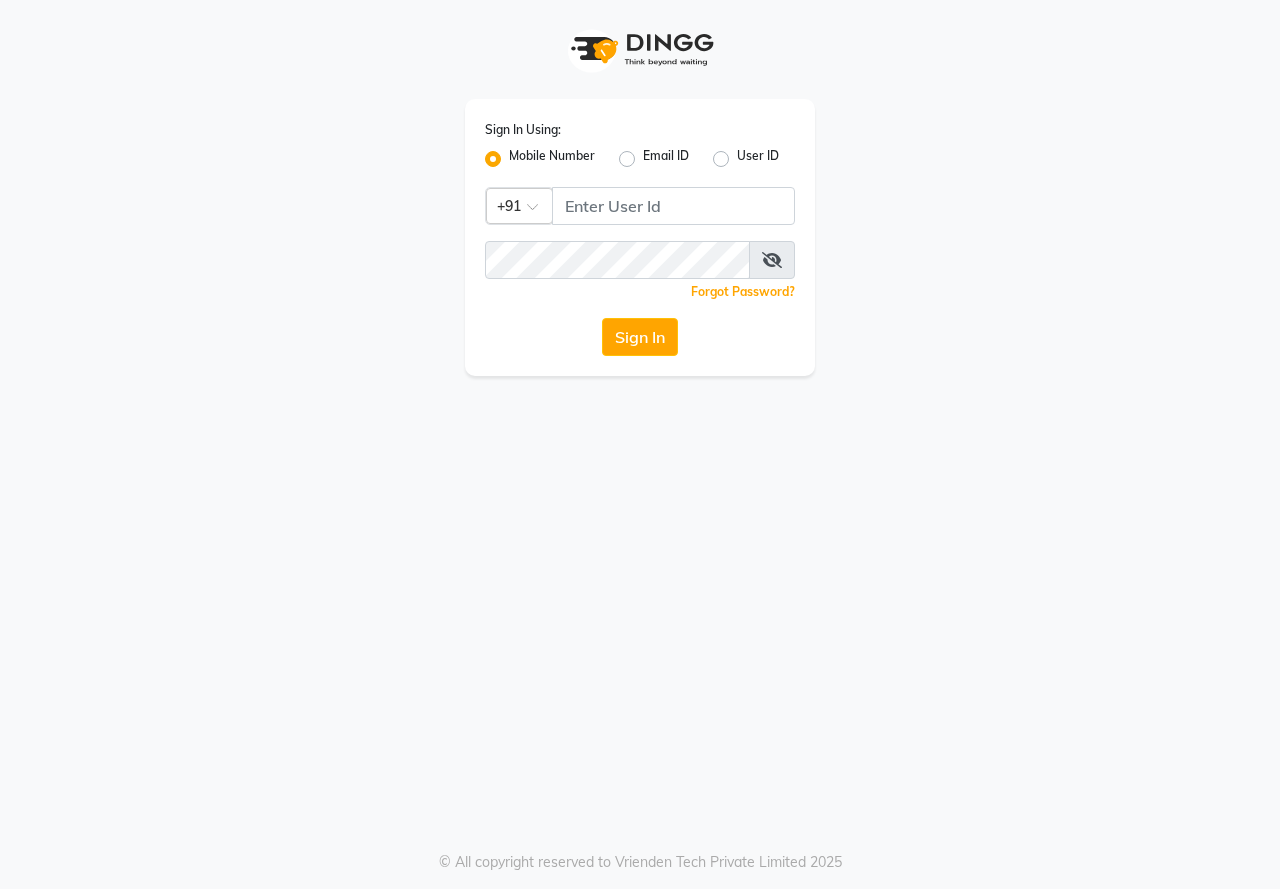 scroll, scrollTop: 0, scrollLeft: 0, axis: both 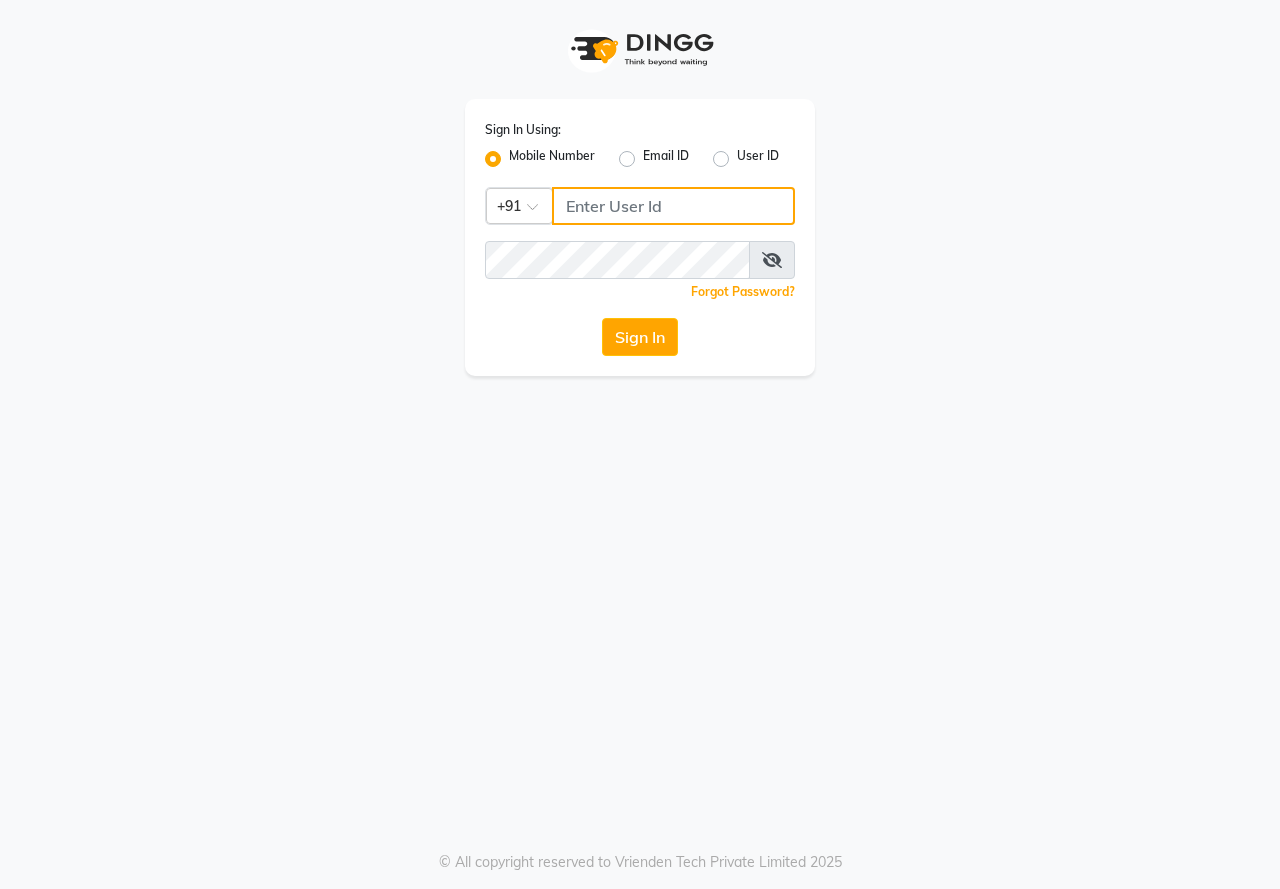 type on "8448860887" 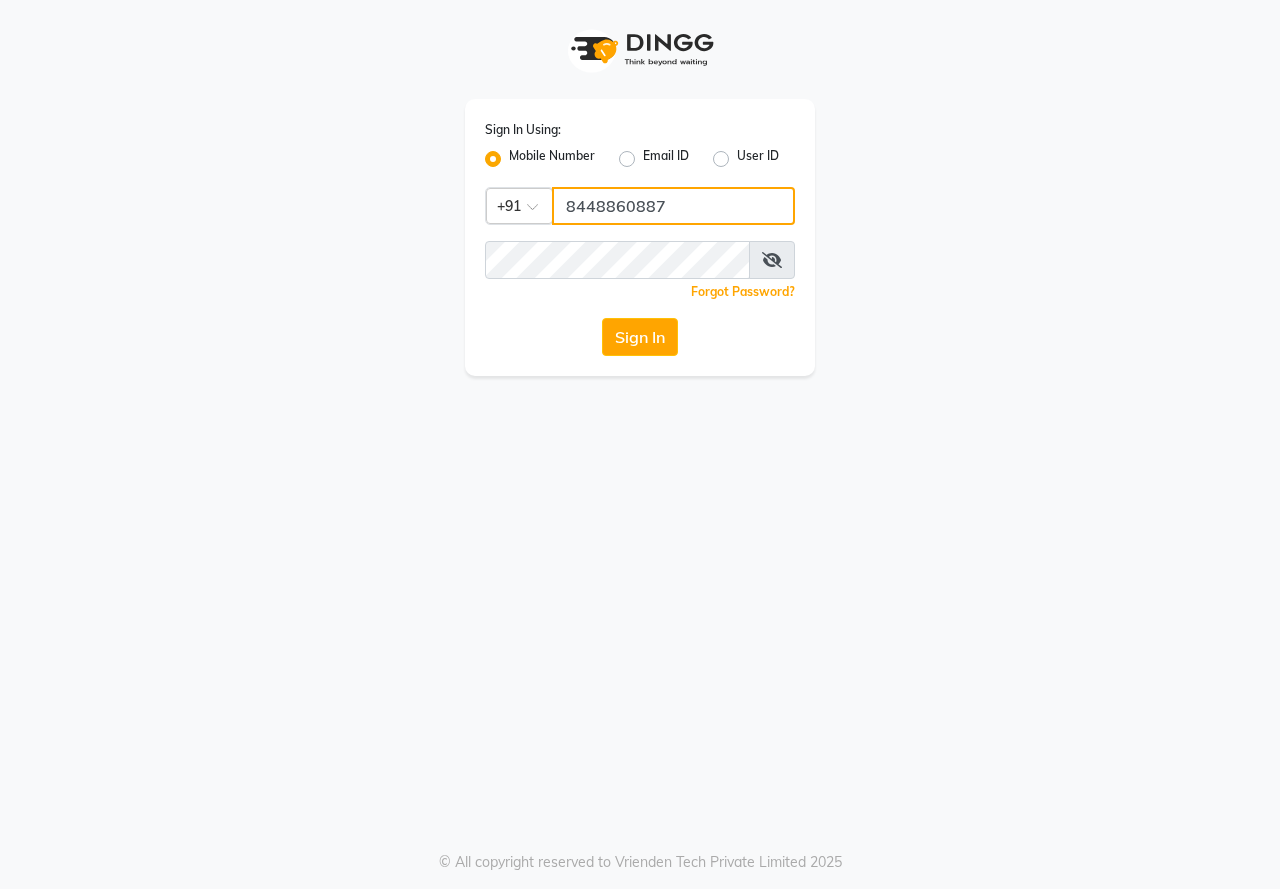click on "8448860887" 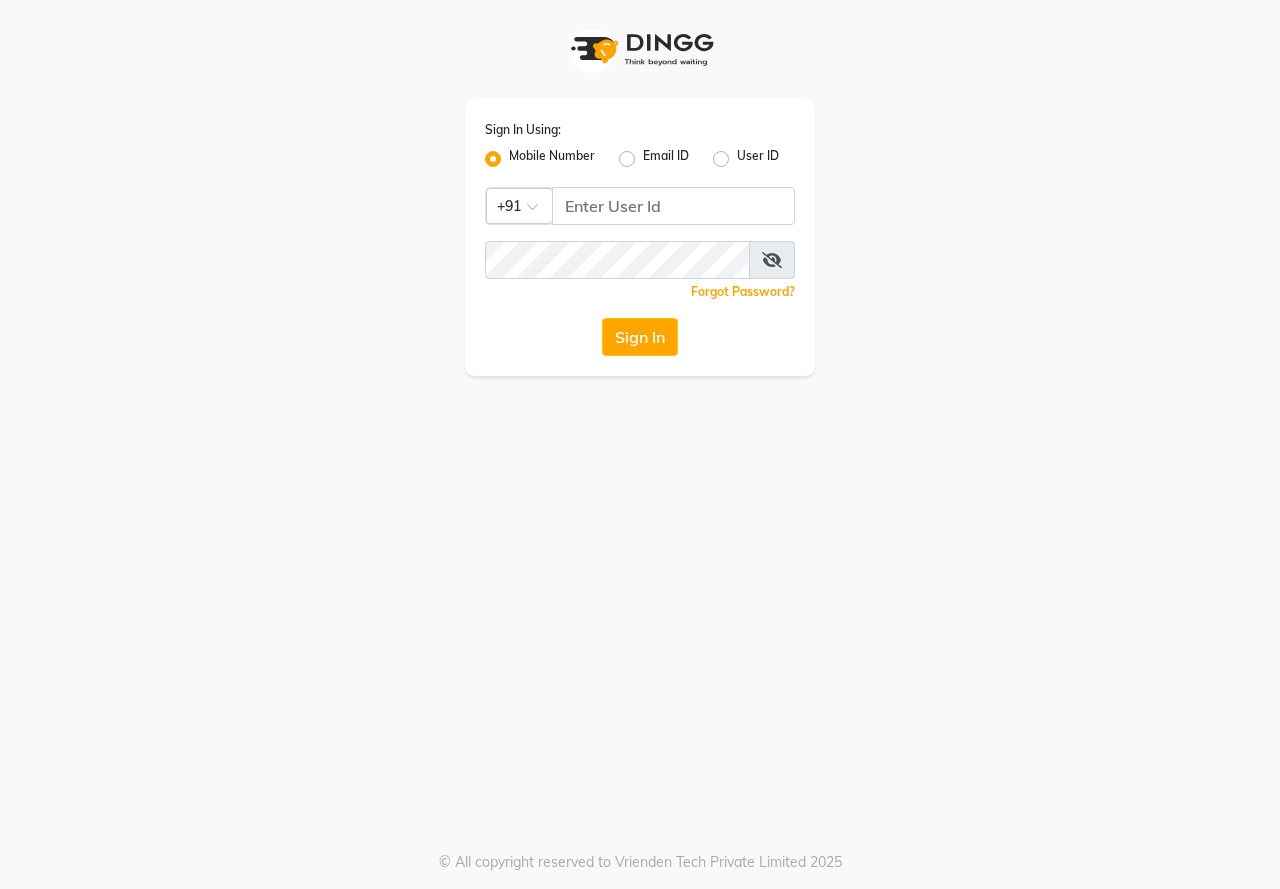 scroll, scrollTop: 0, scrollLeft: 0, axis: both 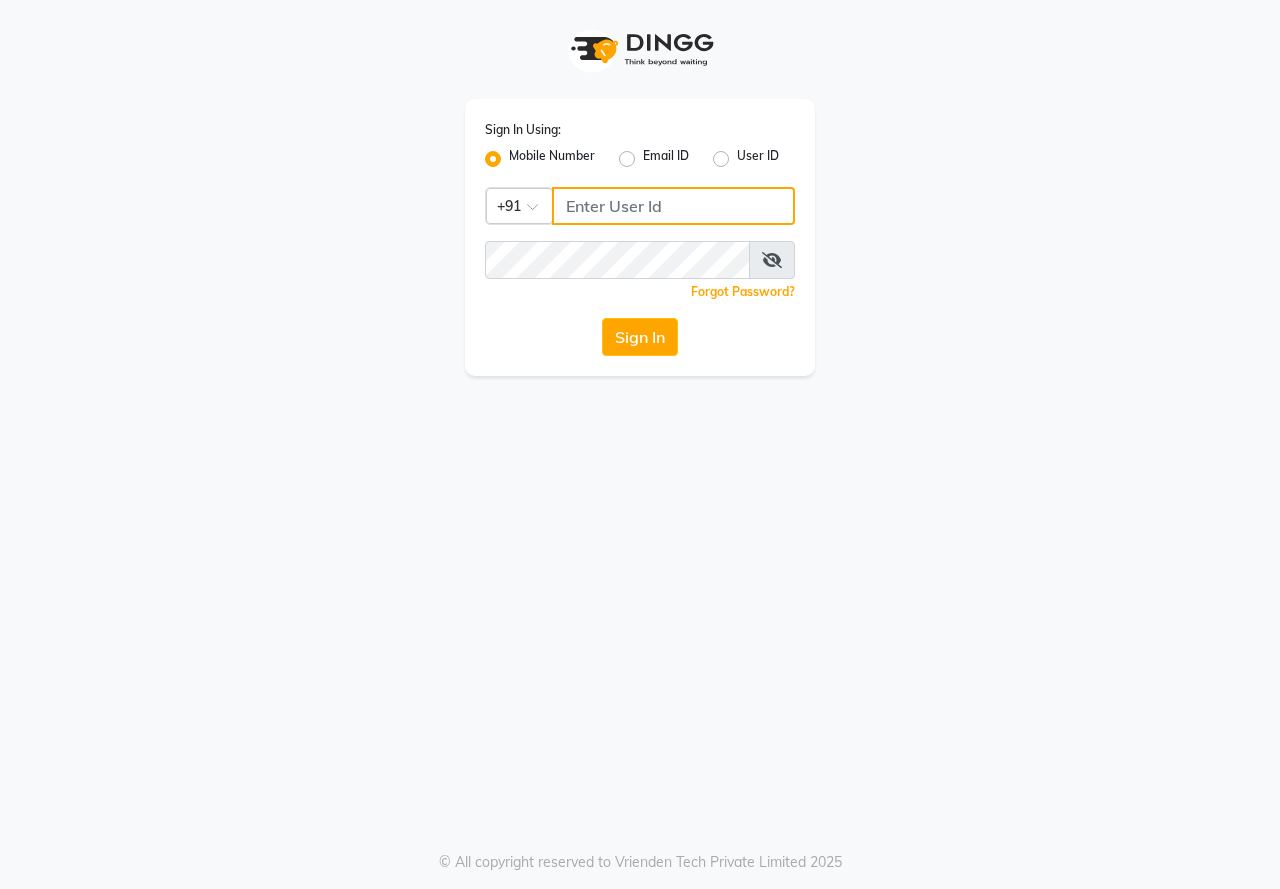 type on "8448860887" 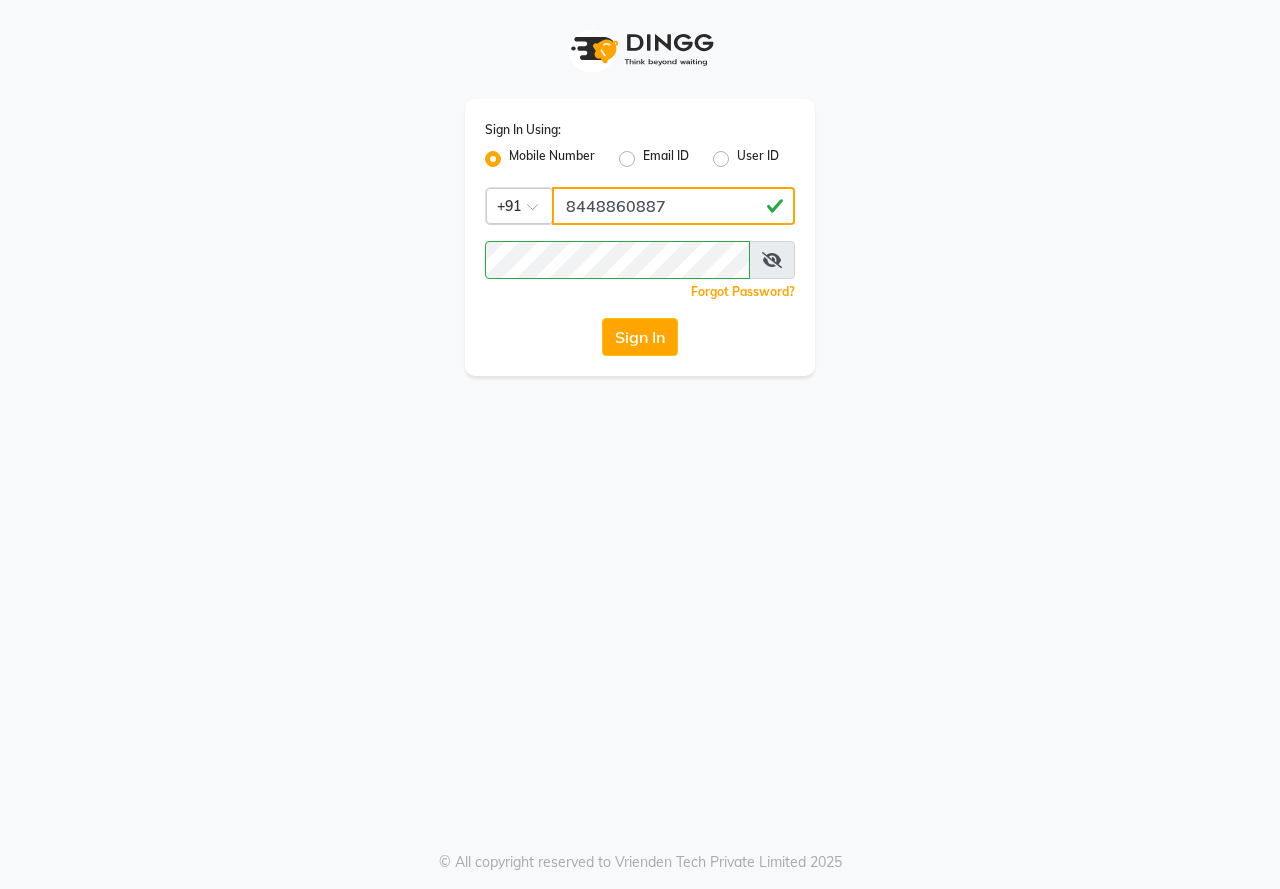 drag, startPoint x: 660, startPoint y: 212, endPoint x: 533, endPoint y: 193, distance: 128.41339 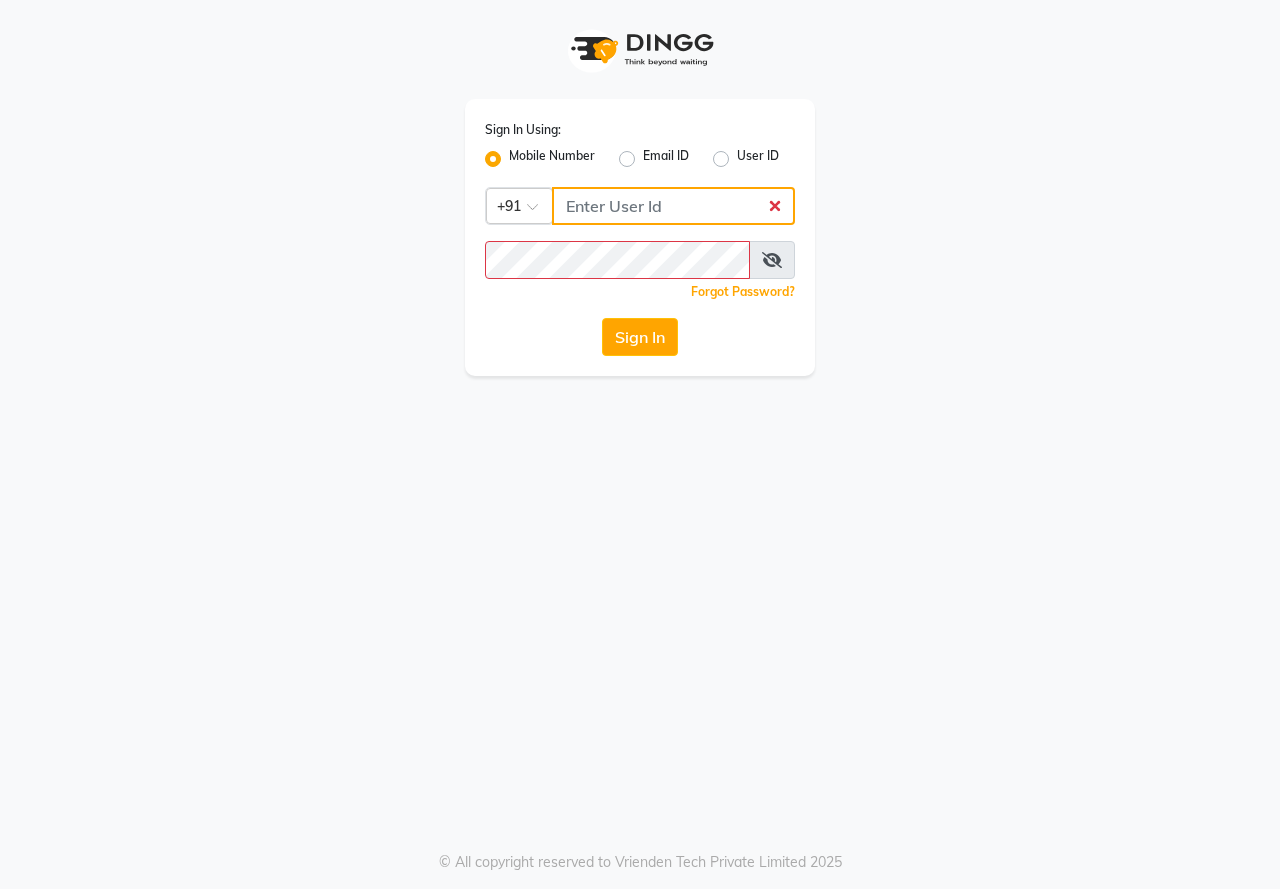 click 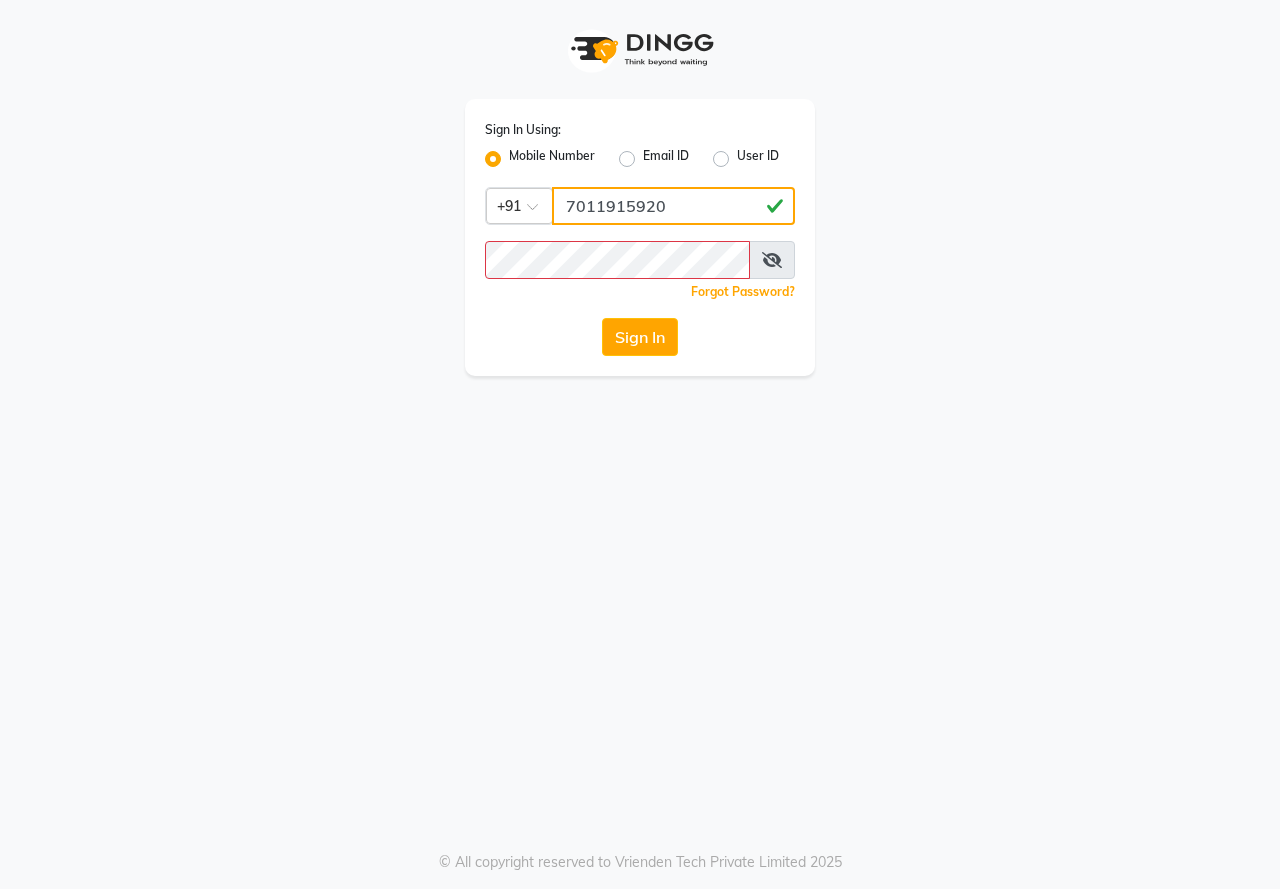 type on "7011915920" 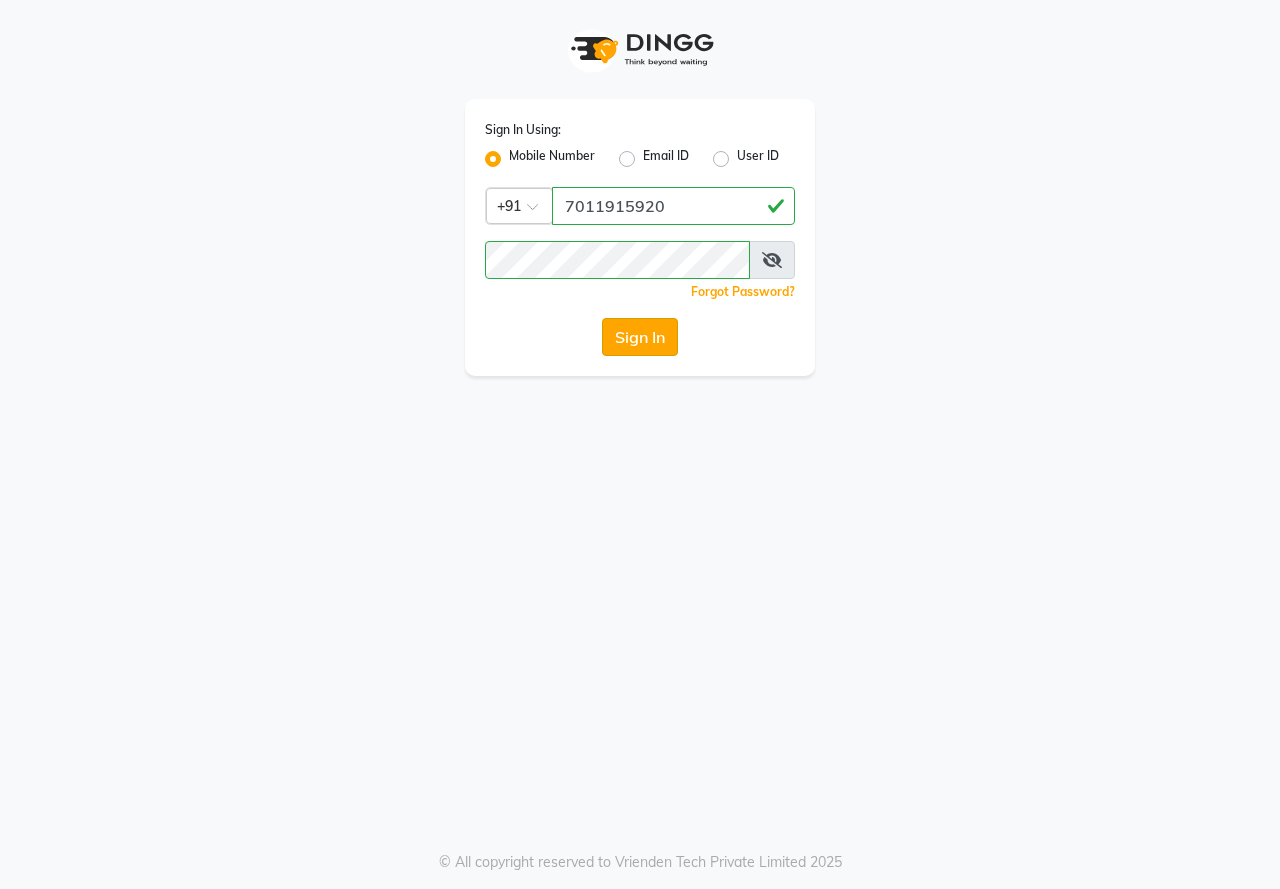 click on "Sign In" 